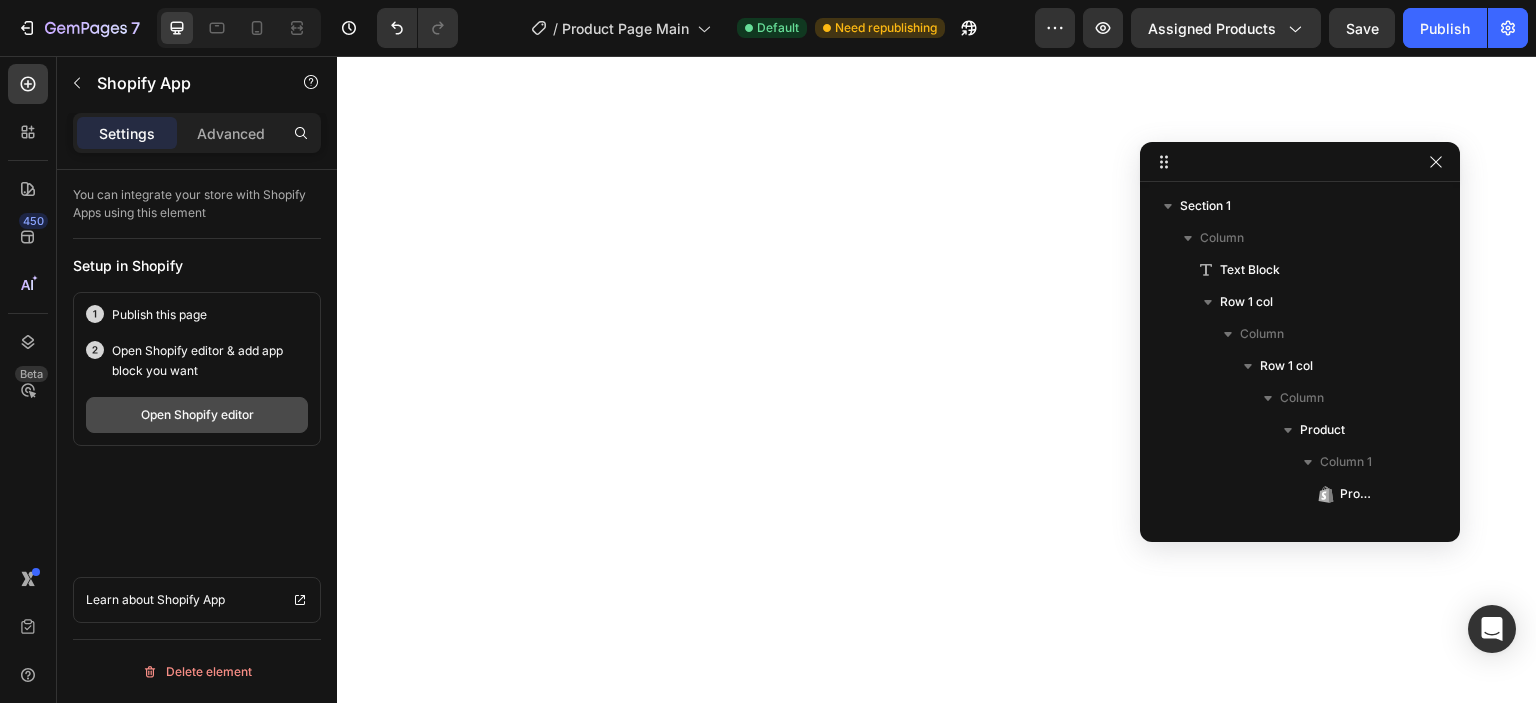 scroll, scrollTop: 0, scrollLeft: 0, axis: both 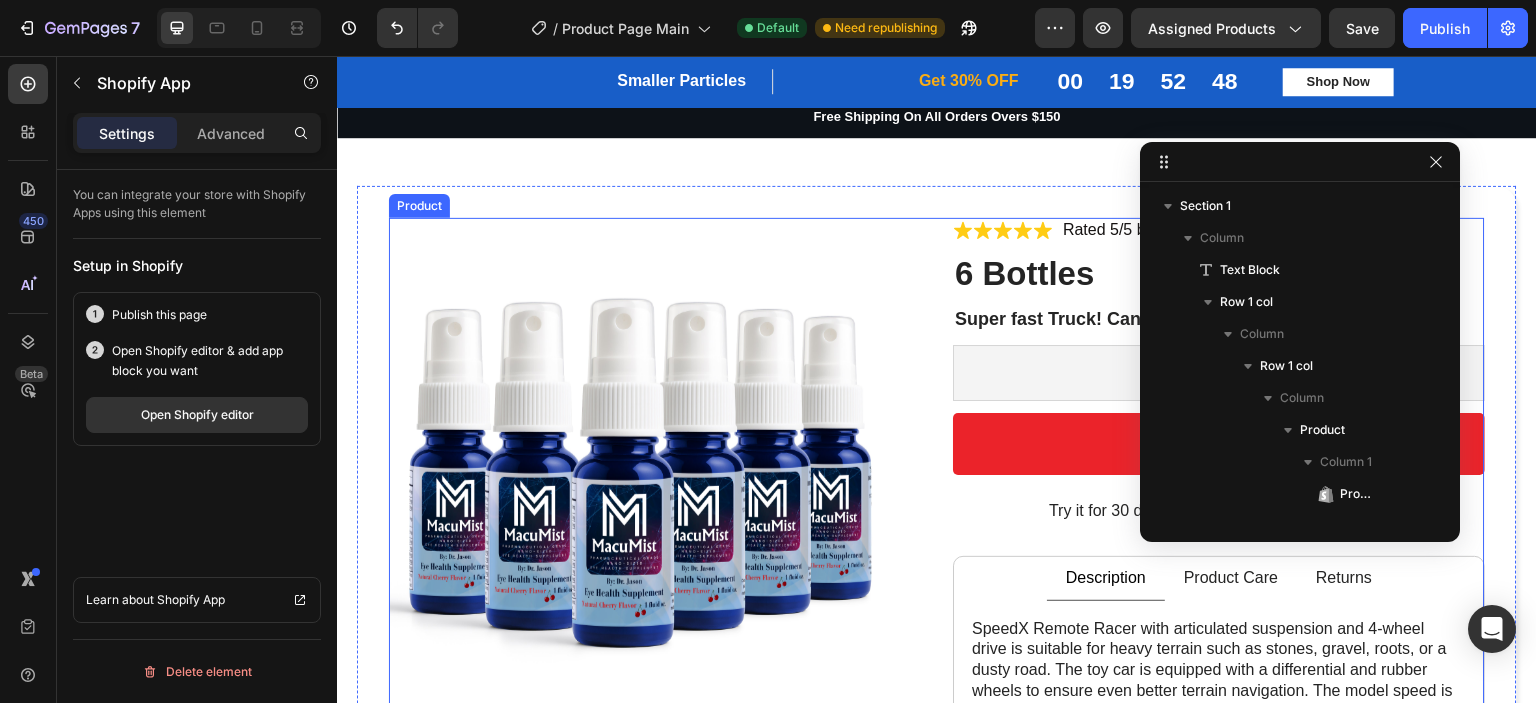 type 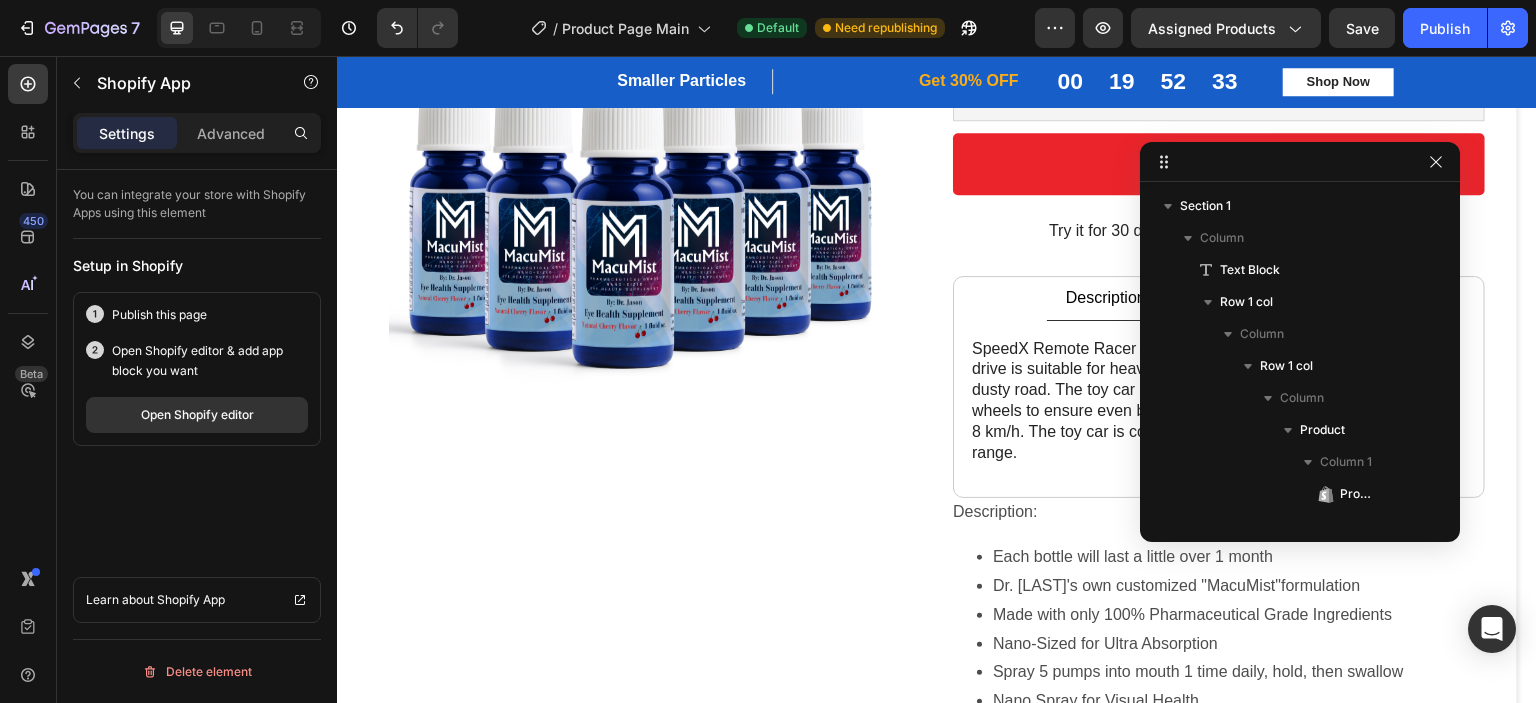 scroll, scrollTop: 278, scrollLeft: 0, axis: vertical 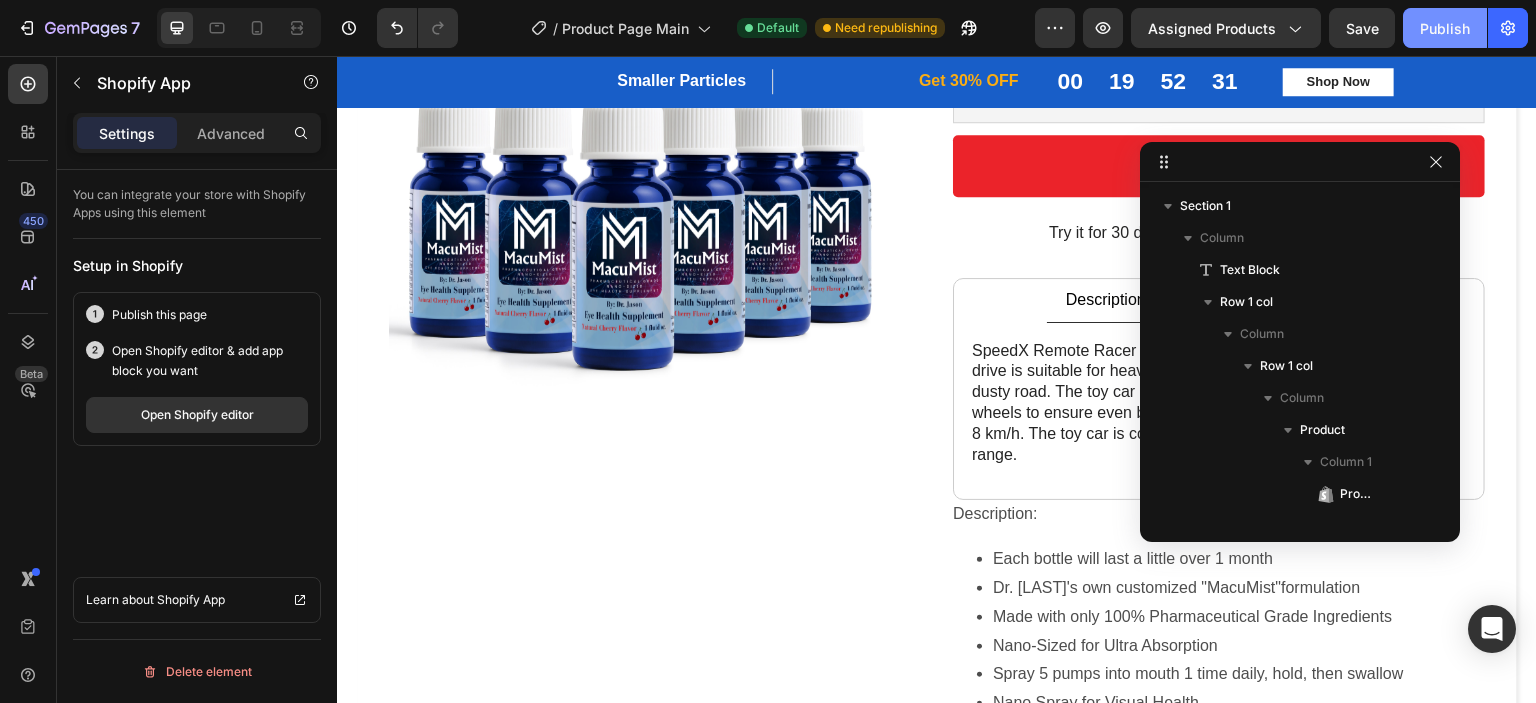 click on "Publish" 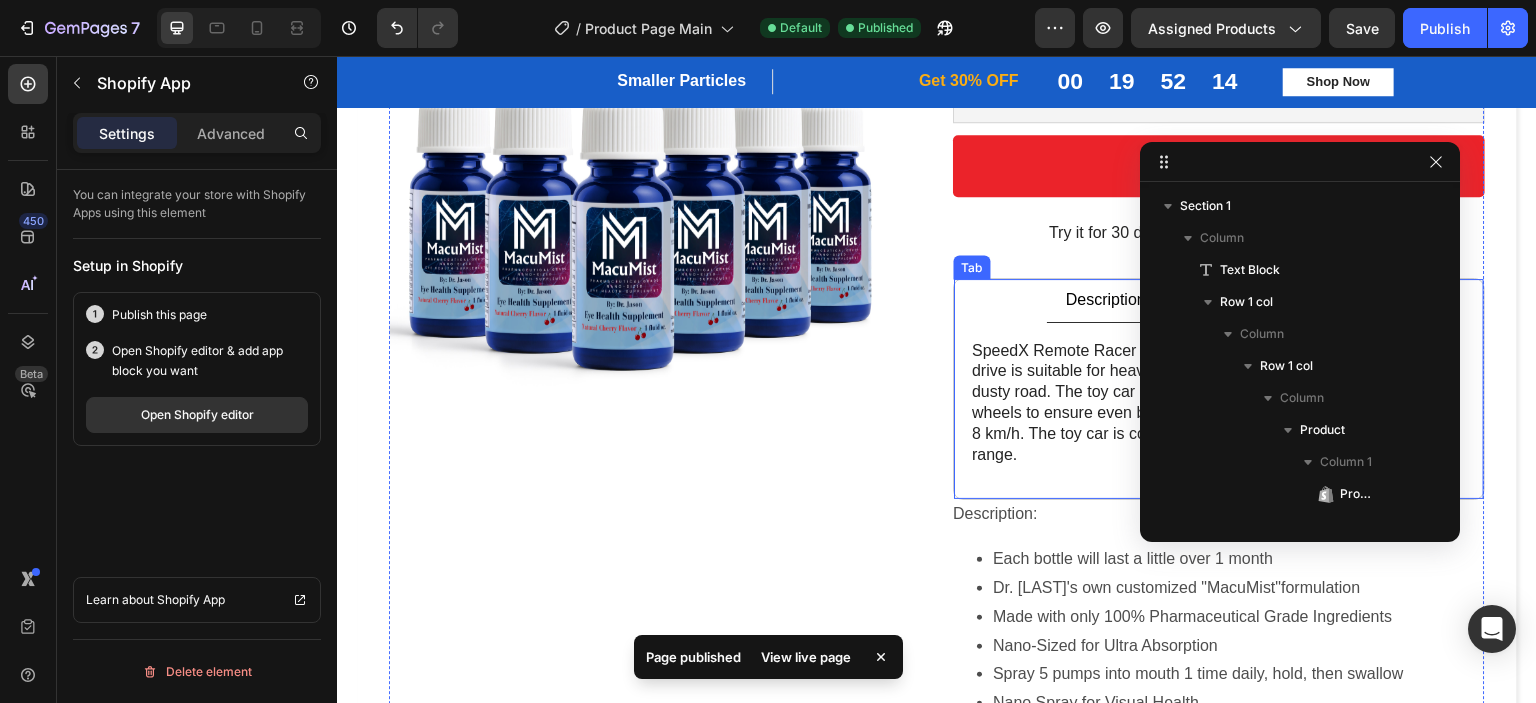 scroll, scrollTop: 0, scrollLeft: 0, axis: both 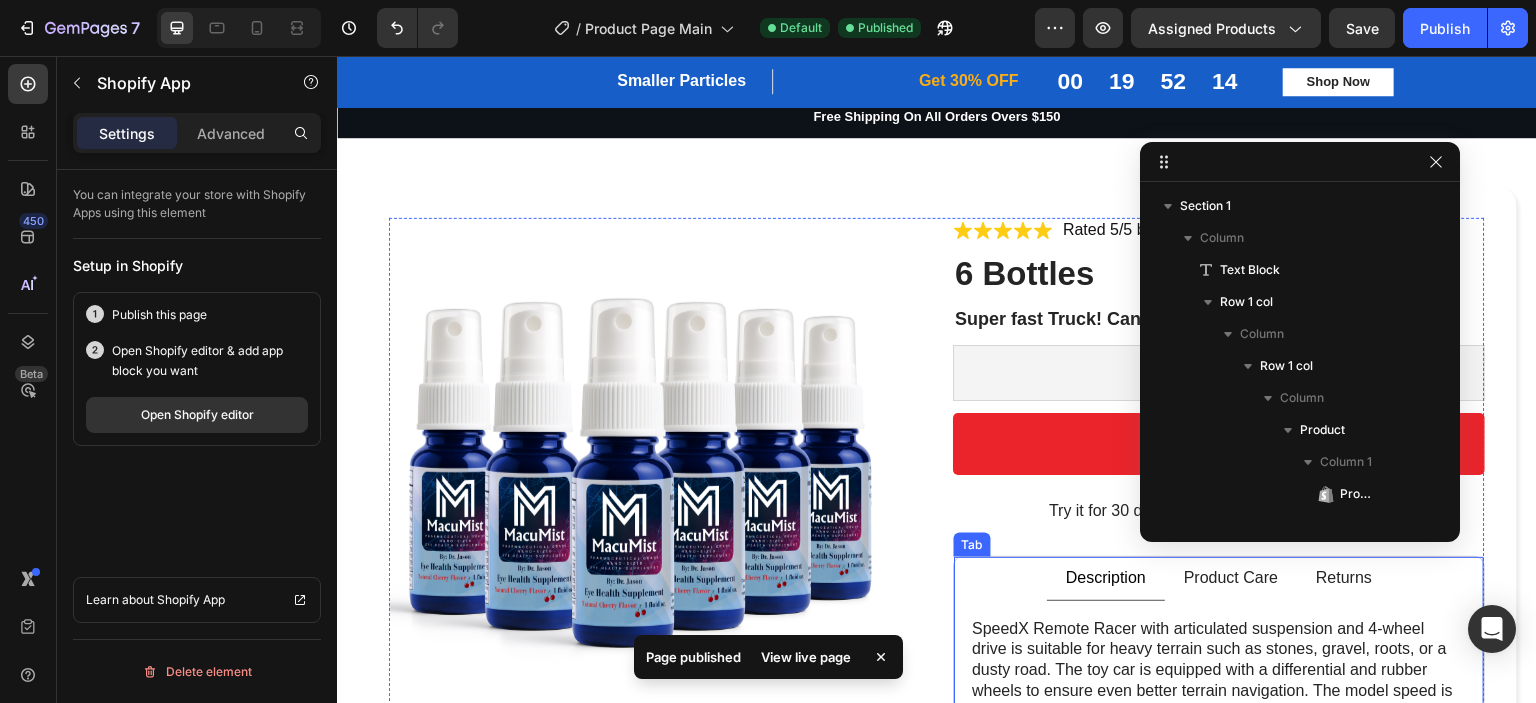 type 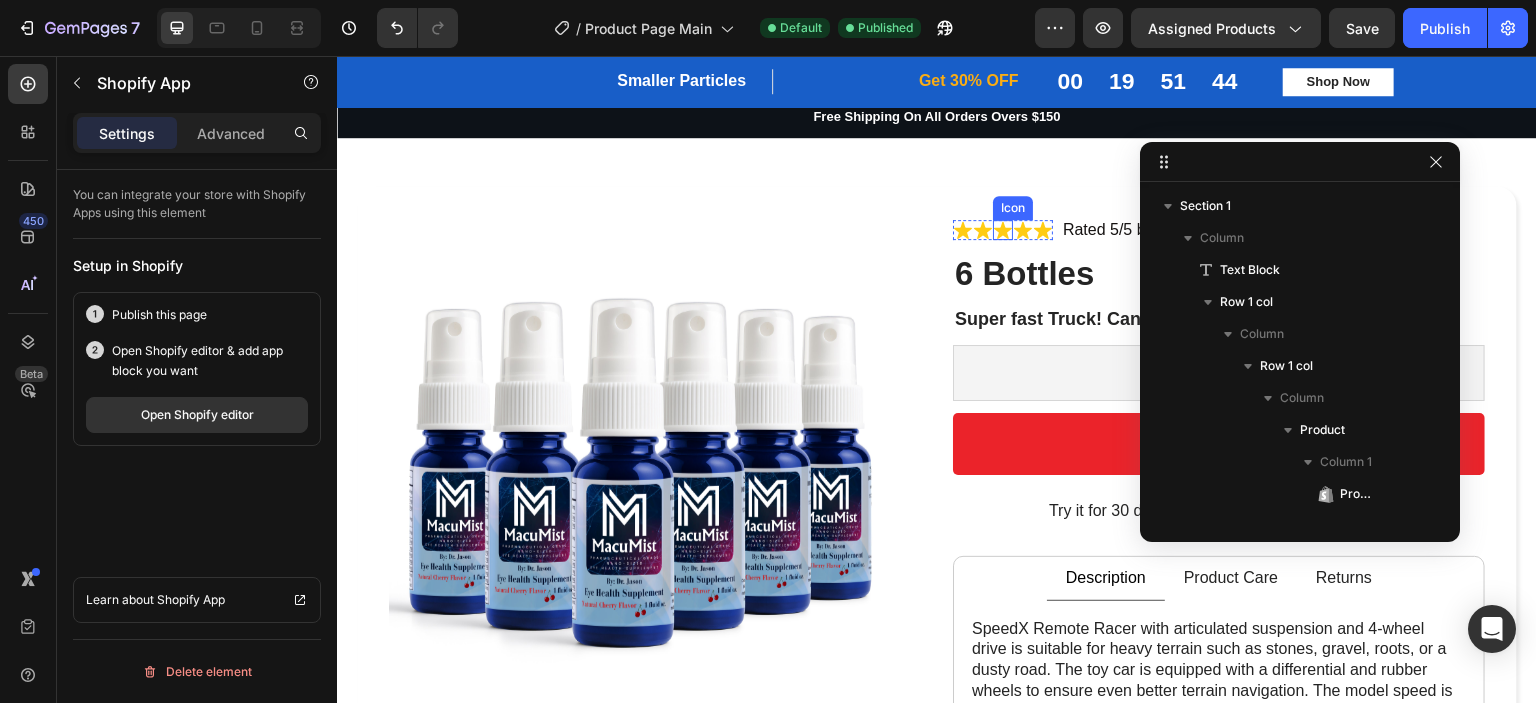 click 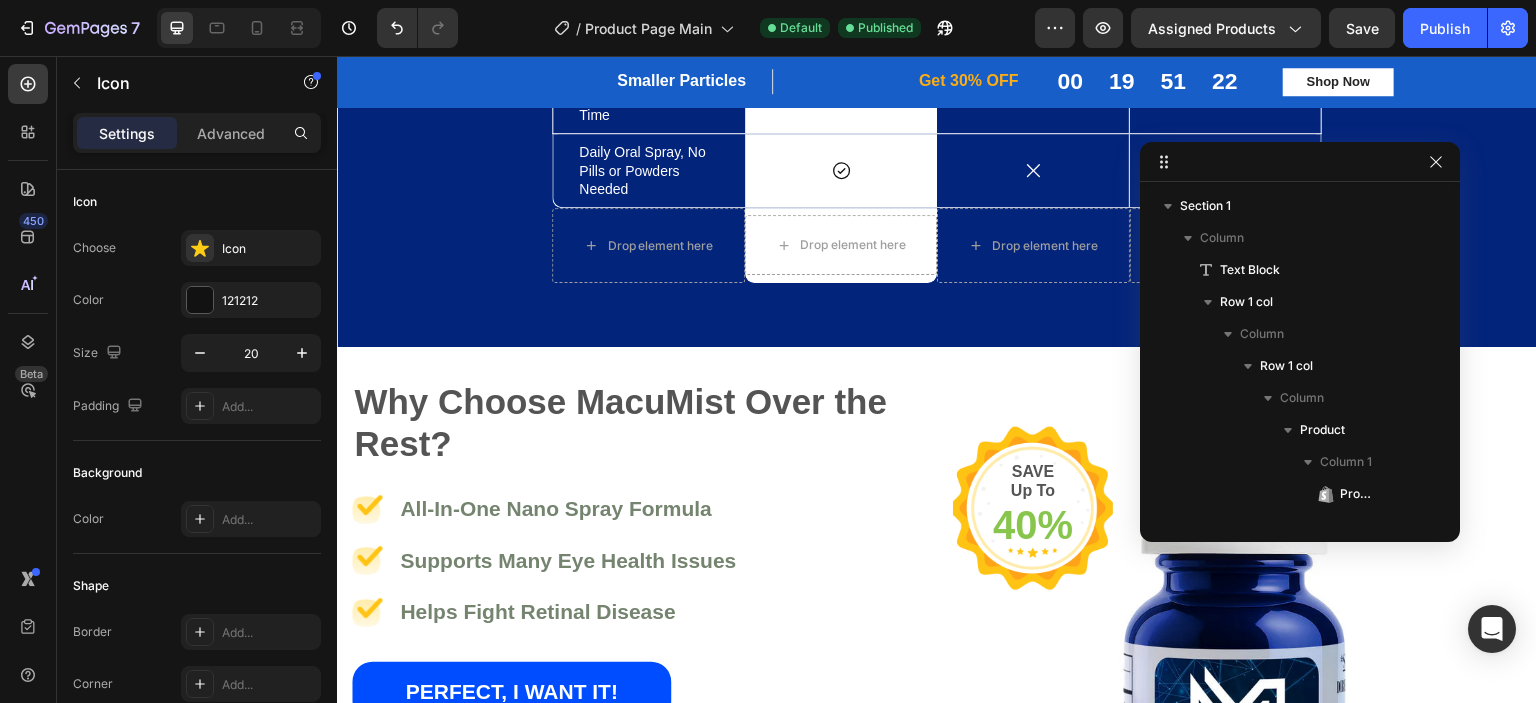 scroll, scrollTop: 2691, scrollLeft: 0, axis: vertical 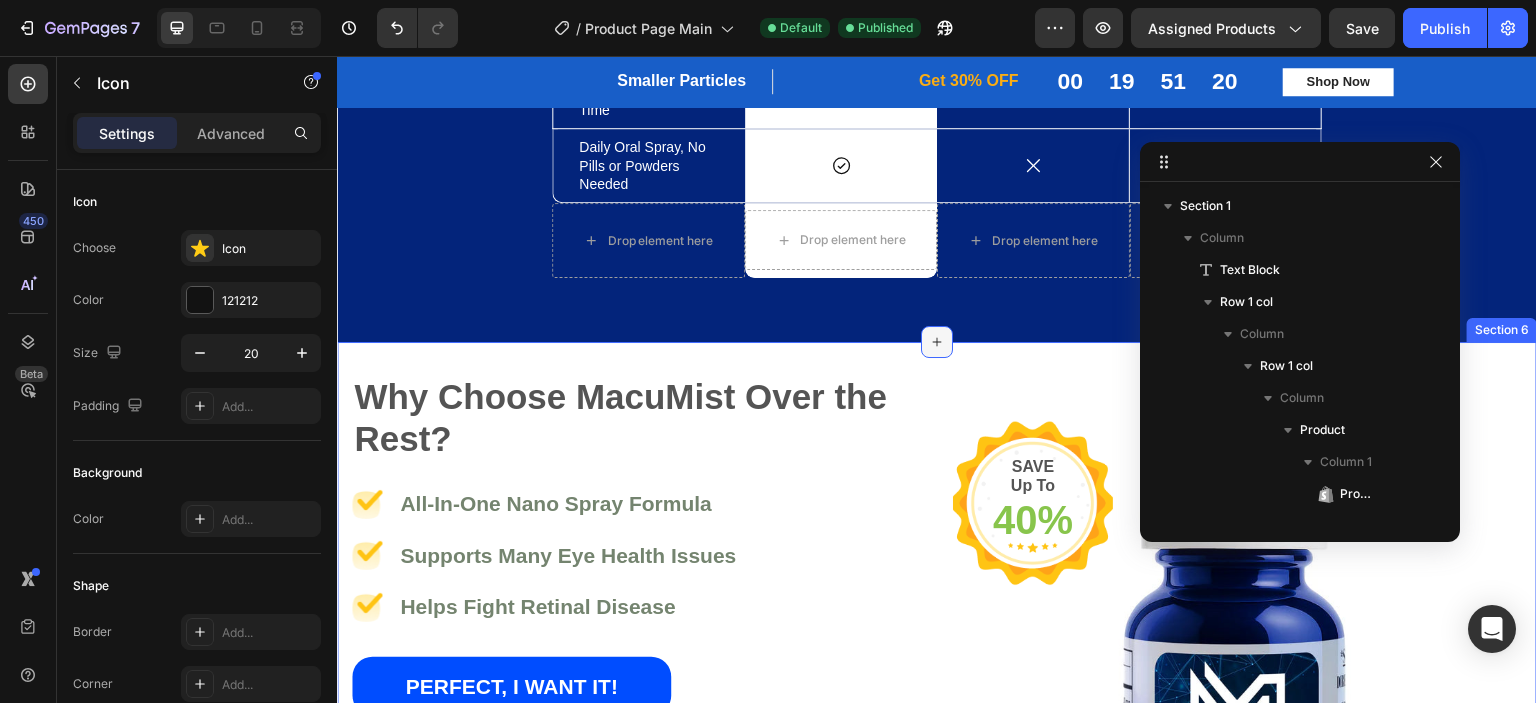 click 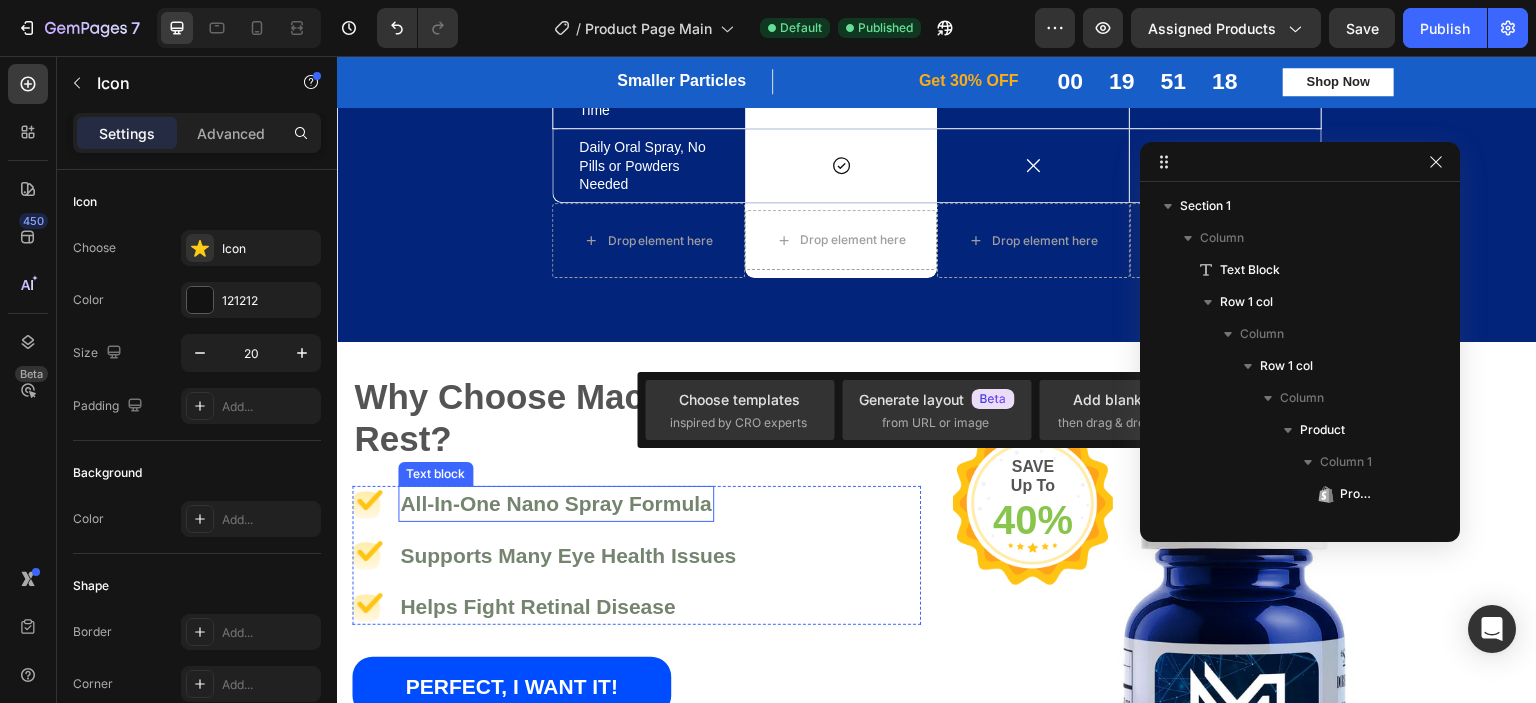 click on "All-In-One Nano Spray Formula" at bounding box center (556, 504) 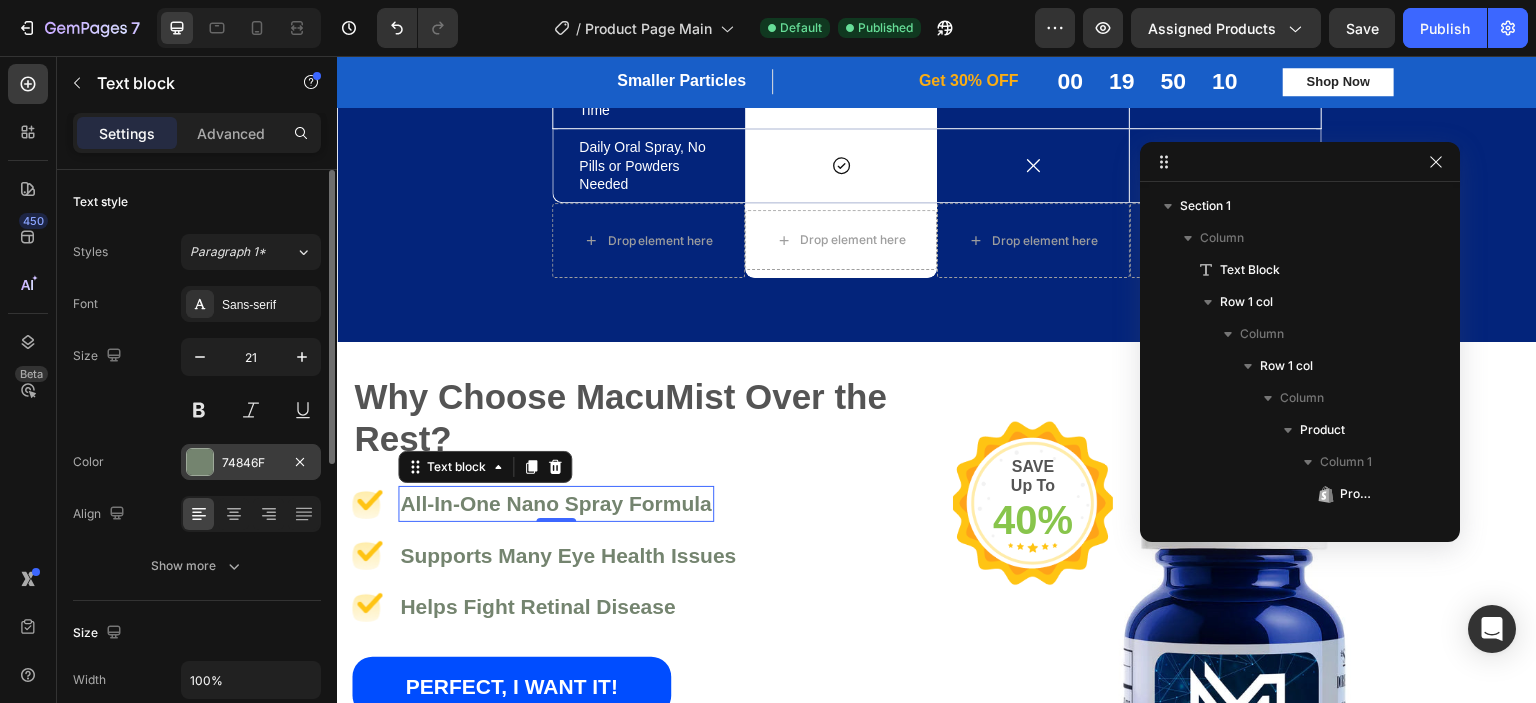 click on "74846F" at bounding box center (251, 462) 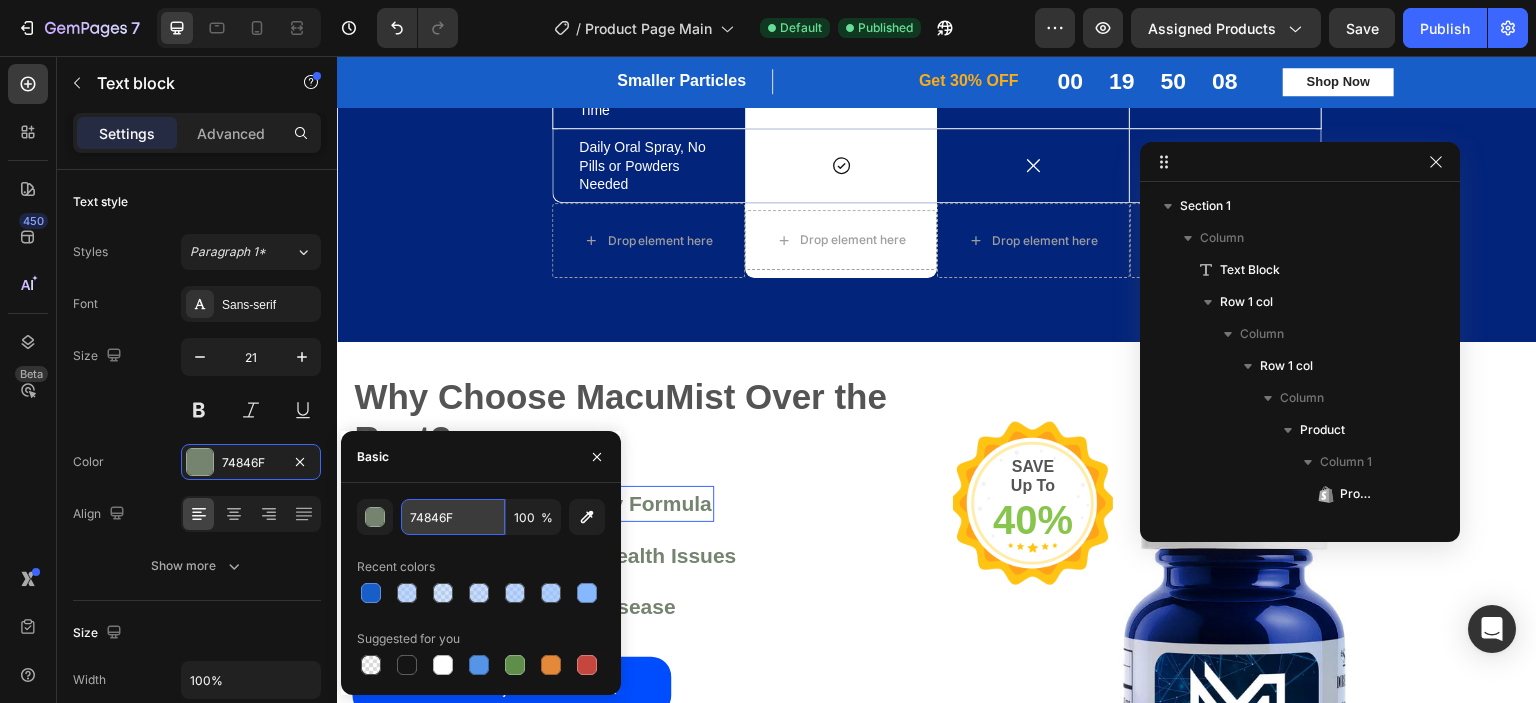 click on "74846F" at bounding box center (453, 517) 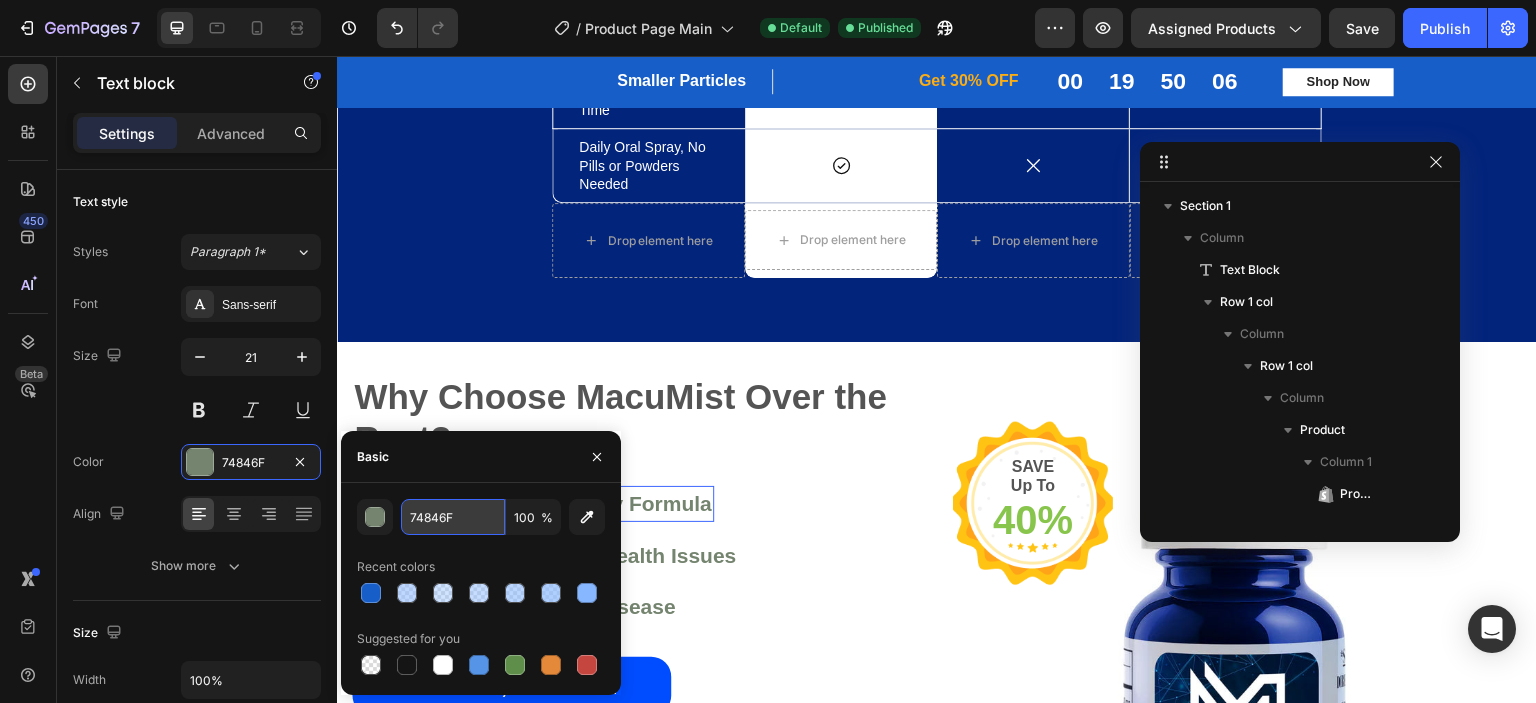 paste on "212121" 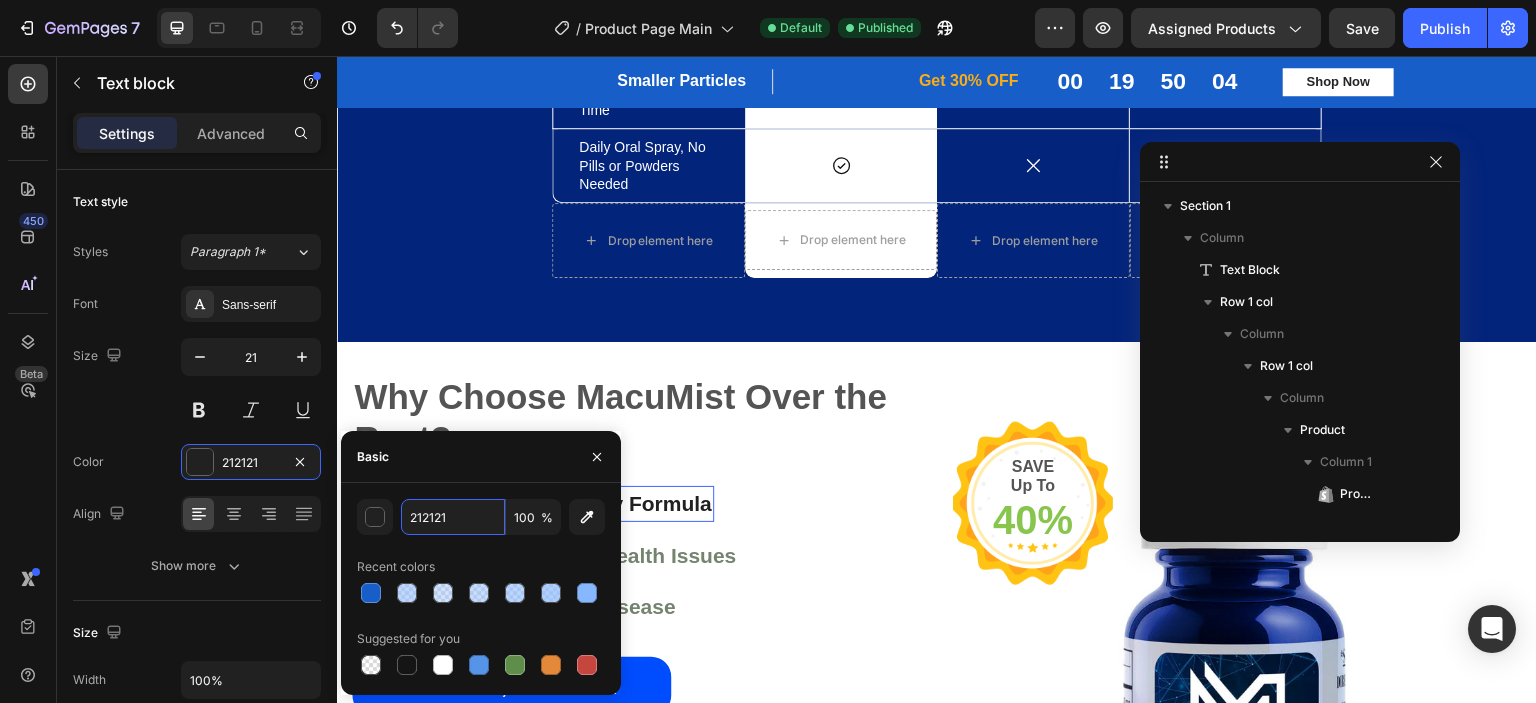 type on "212121" 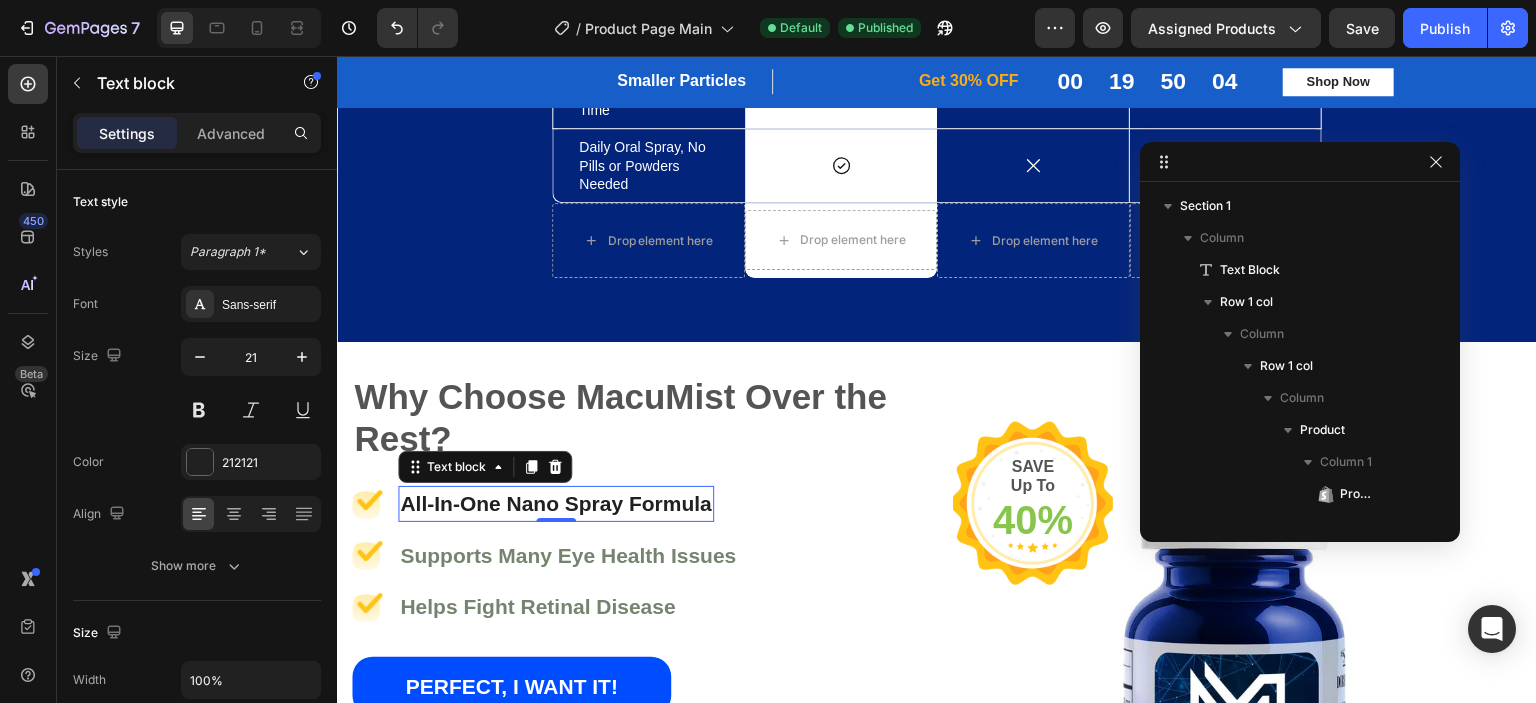 click on "450 Beta" at bounding box center [28, 311] 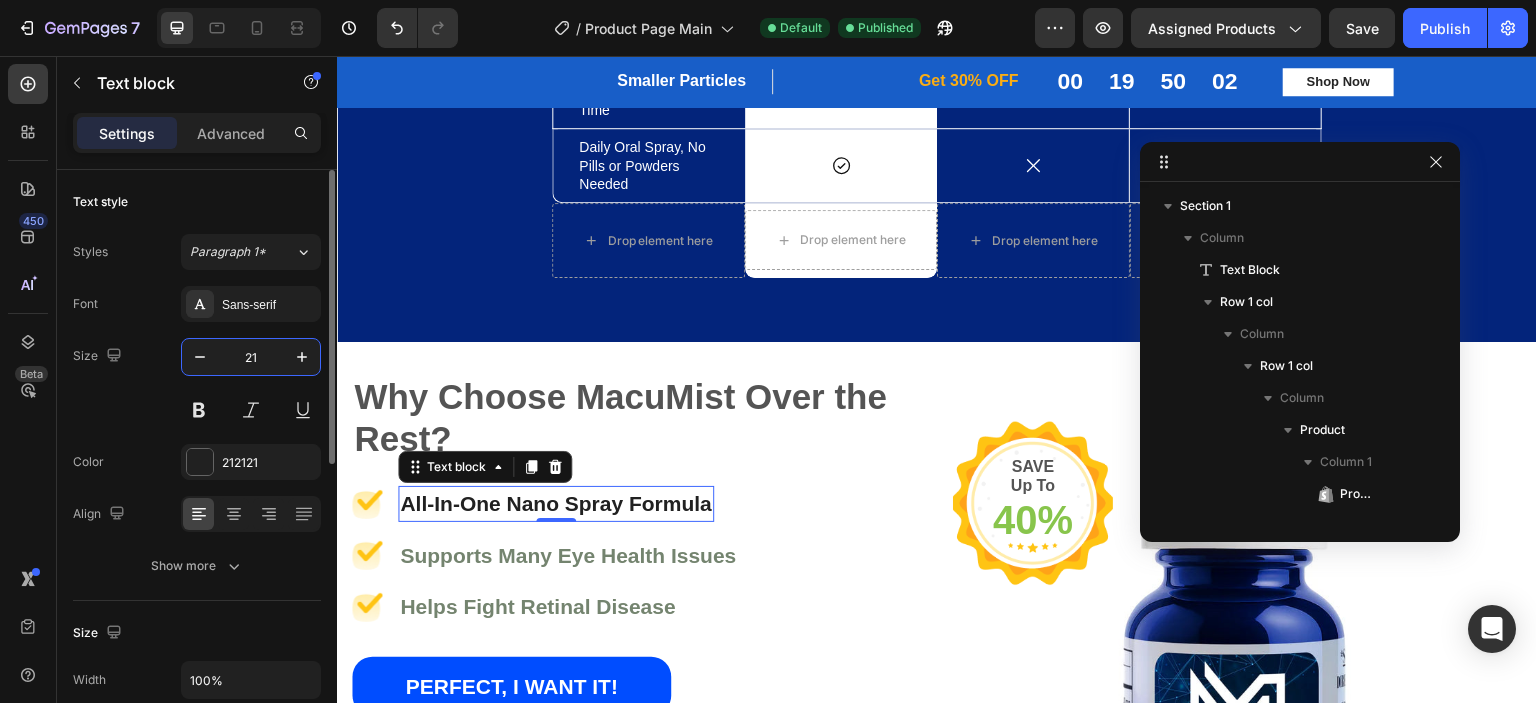 click on "21" at bounding box center (251, 357) 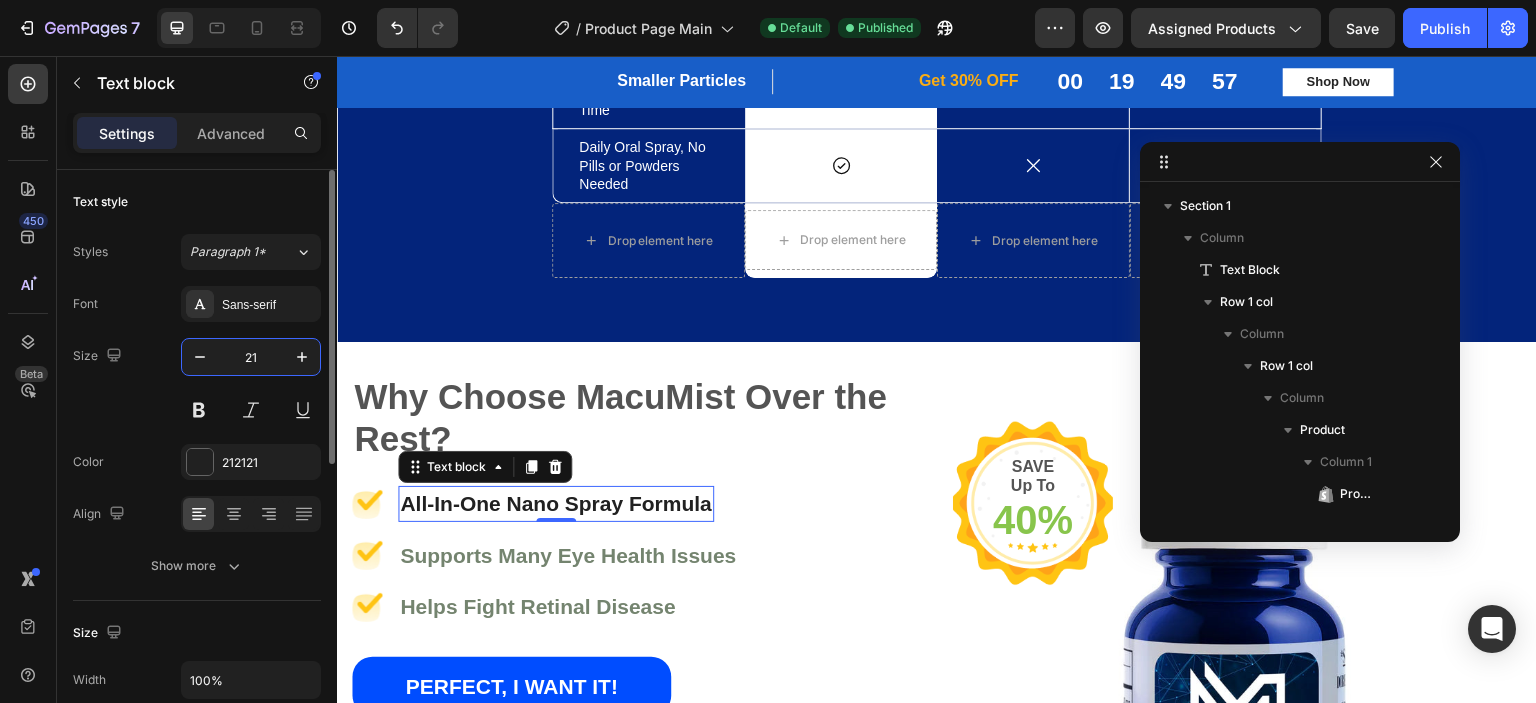 type on "2" 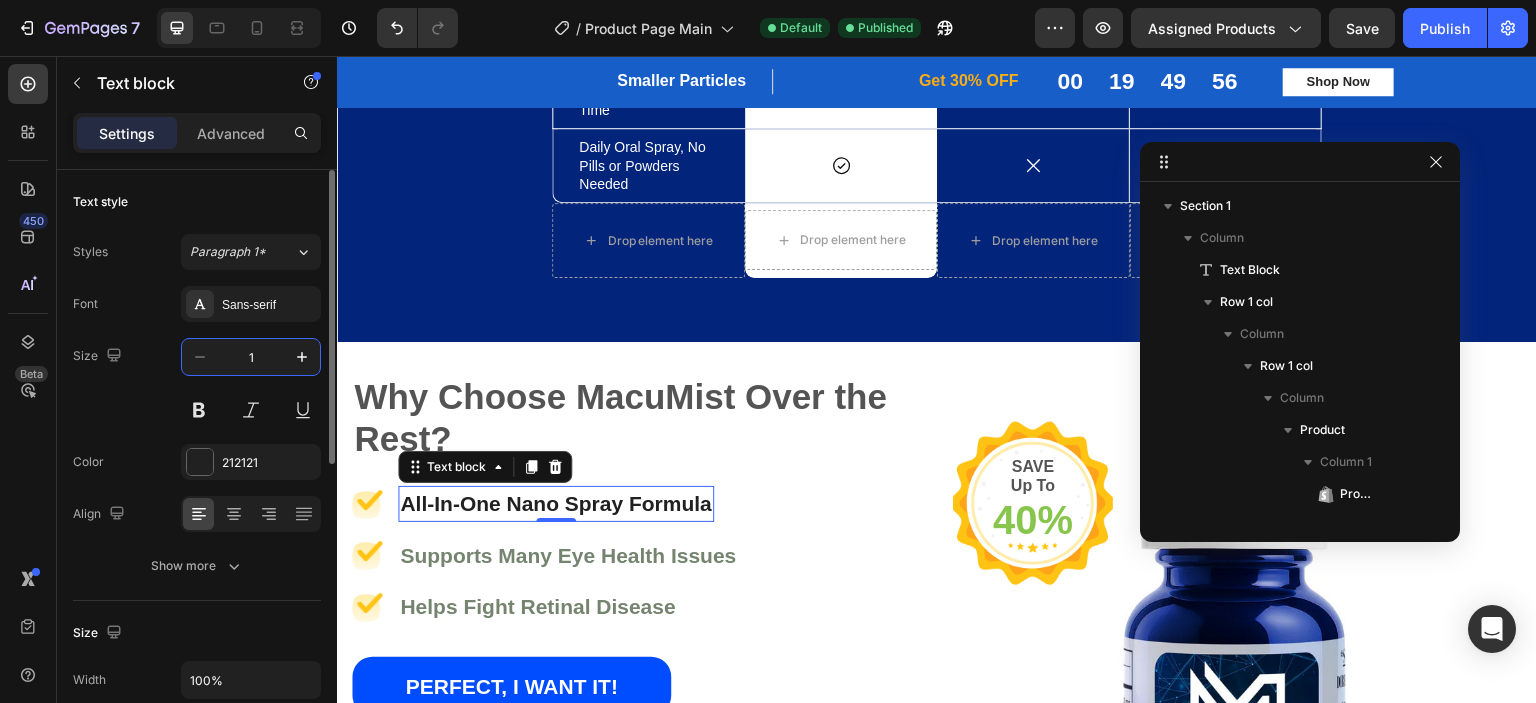 type on "12" 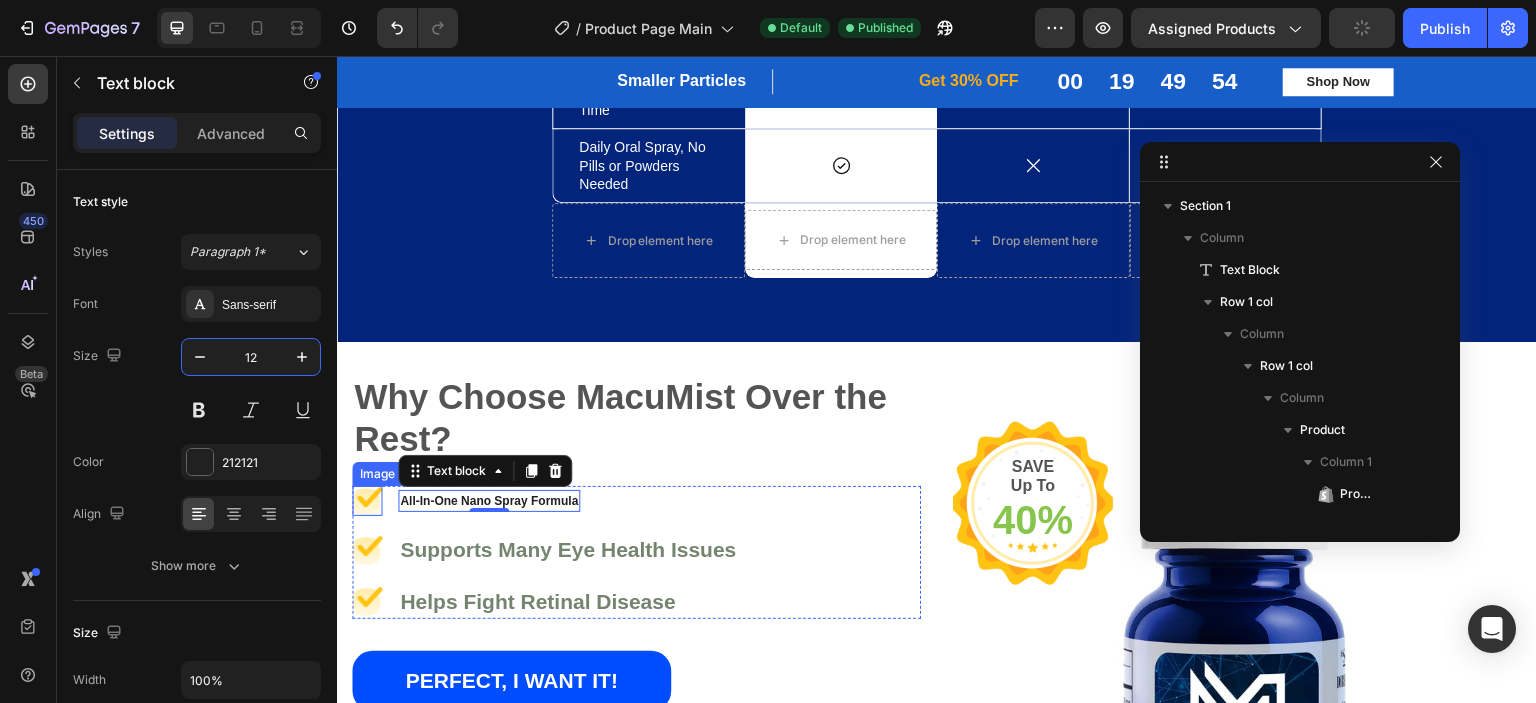click at bounding box center [367, 501] 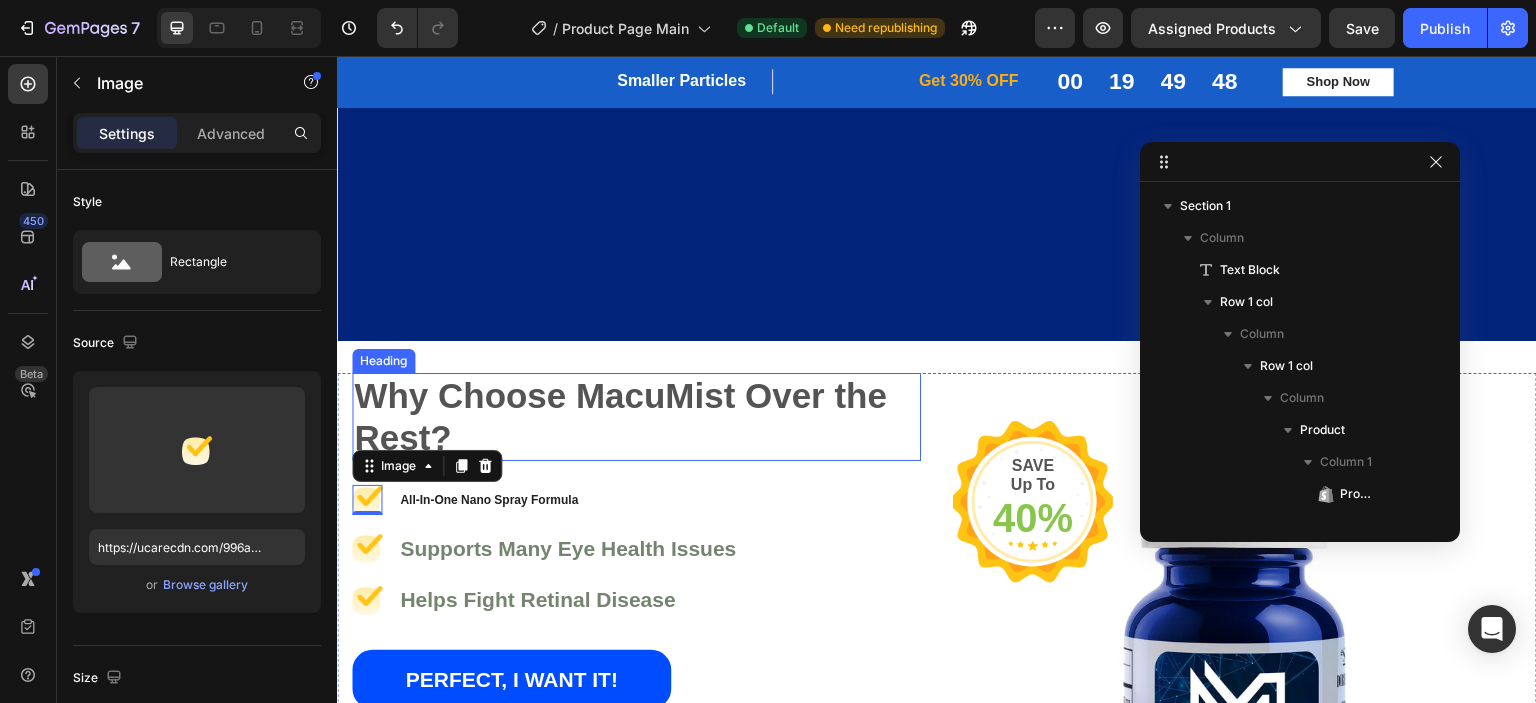 scroll, scrollTop: 3119, scrollLeft: 0, axis: vertical 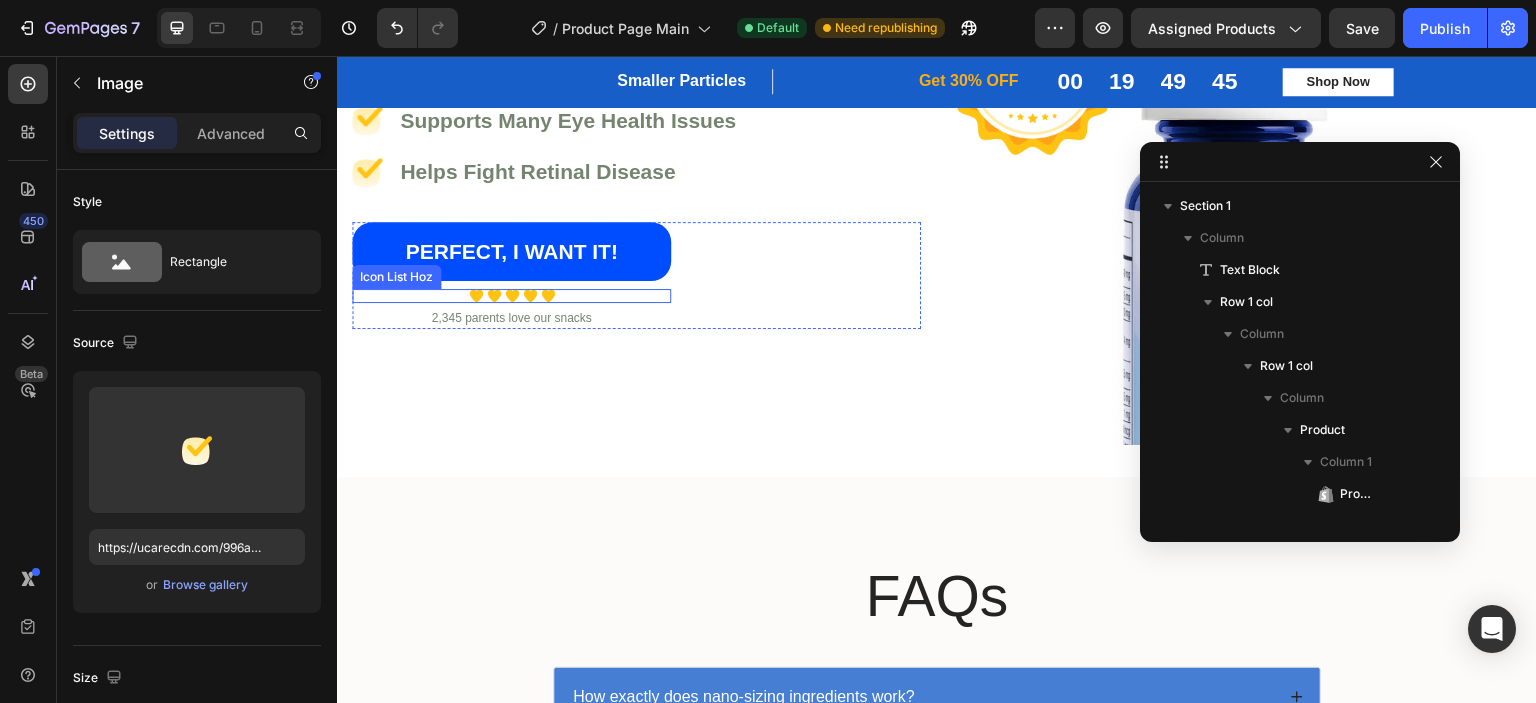 click on "Image Image Image Image Image" at bounding box center (511, 295) 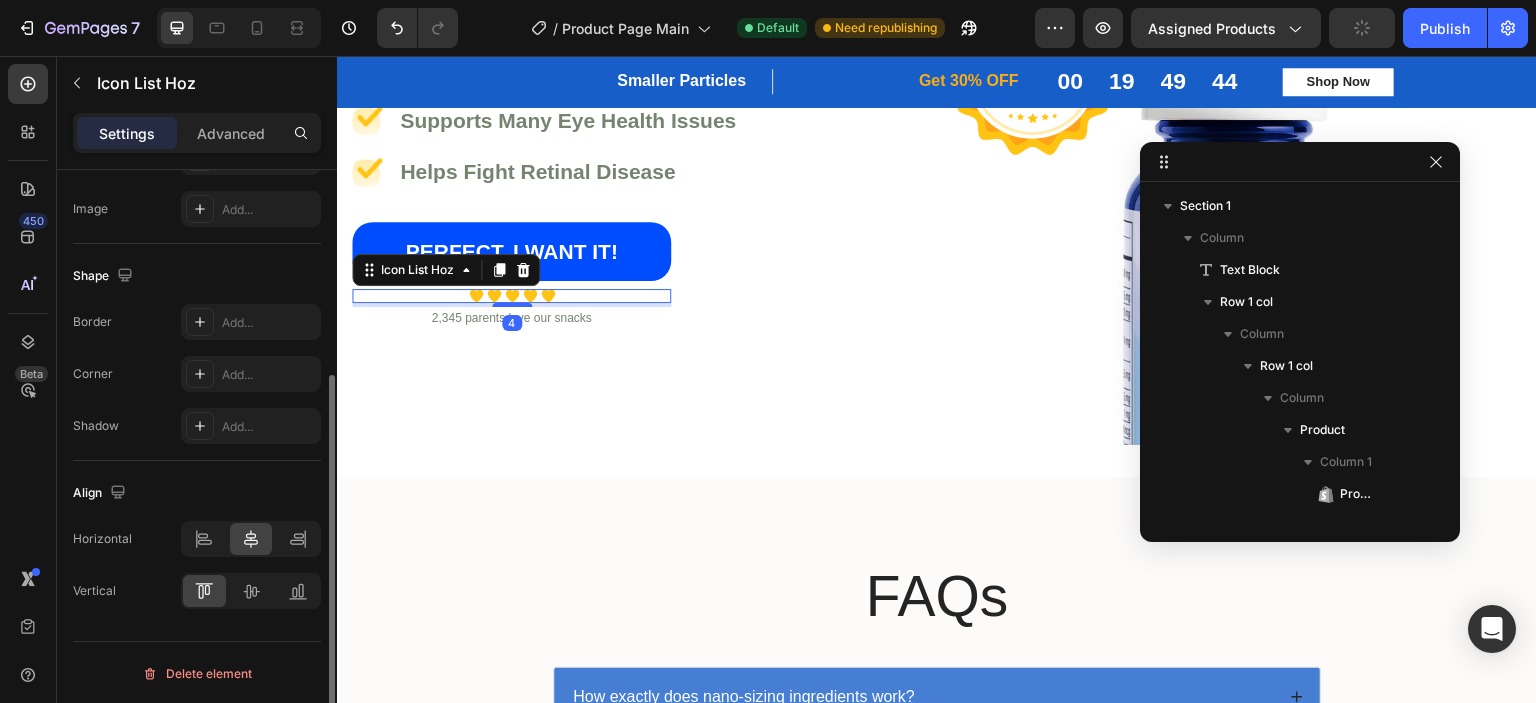 scroll, scrollTop: 0, scrollLeft: 0, axis: both 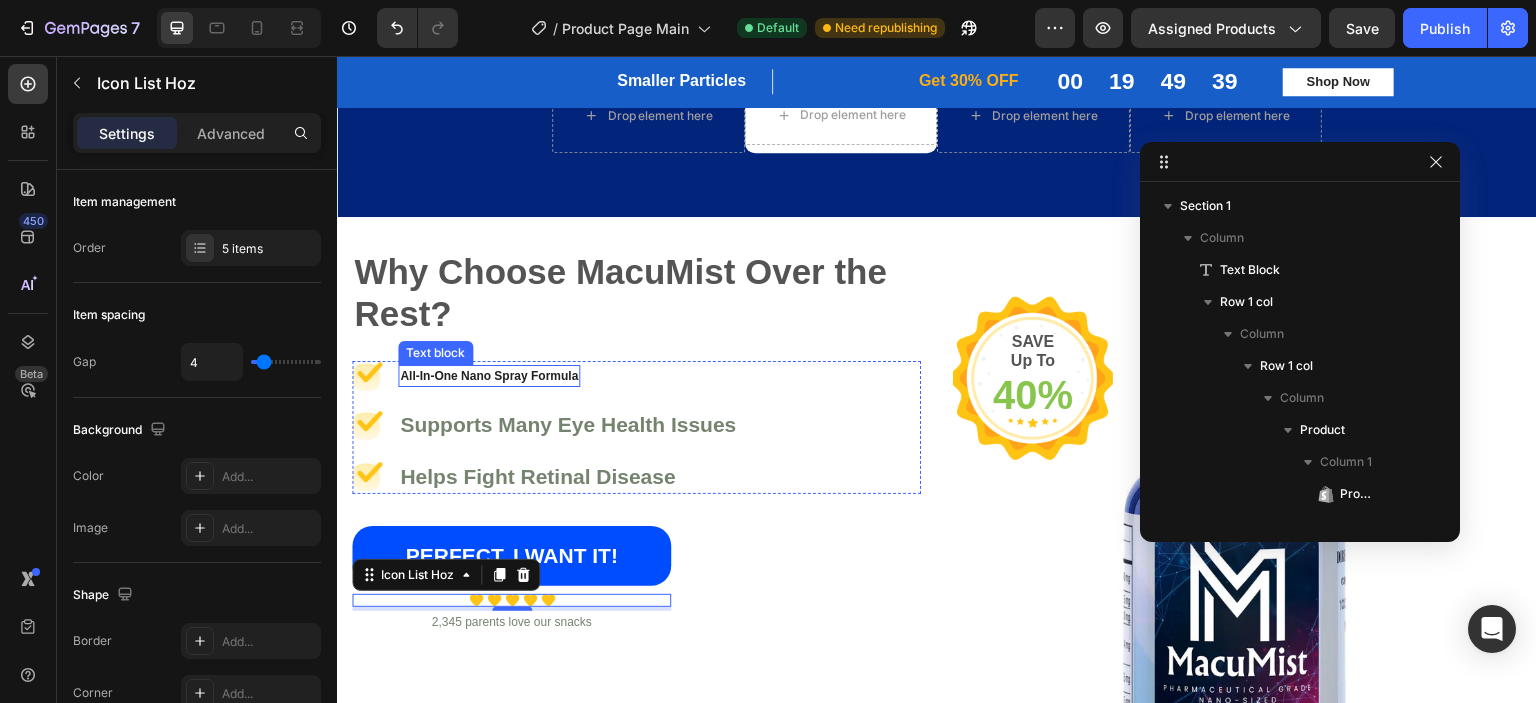 click on "All-In-One Nano Spray Formula" at bounding box center [489, 376] 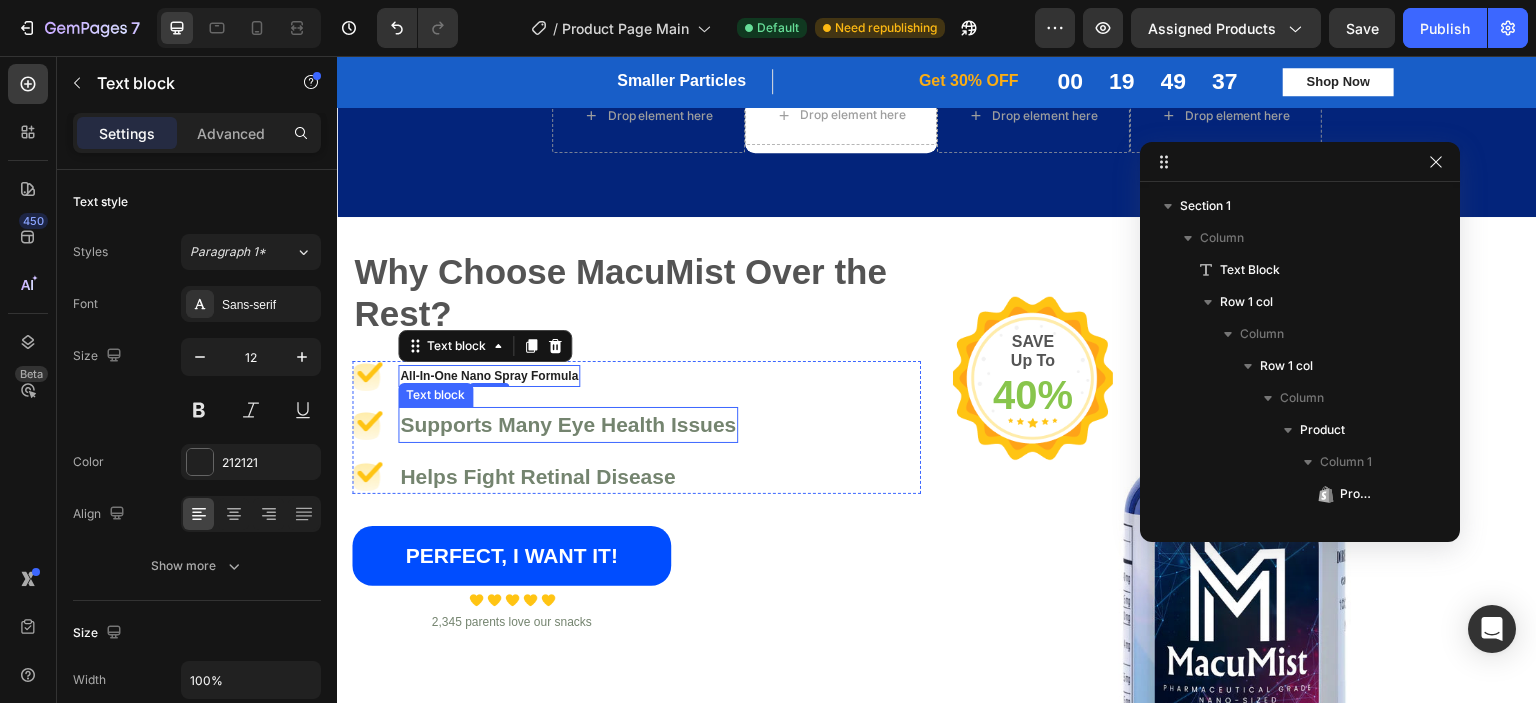 click on "Supports Many Eye Health Issues" at bounding box center (568, 425) 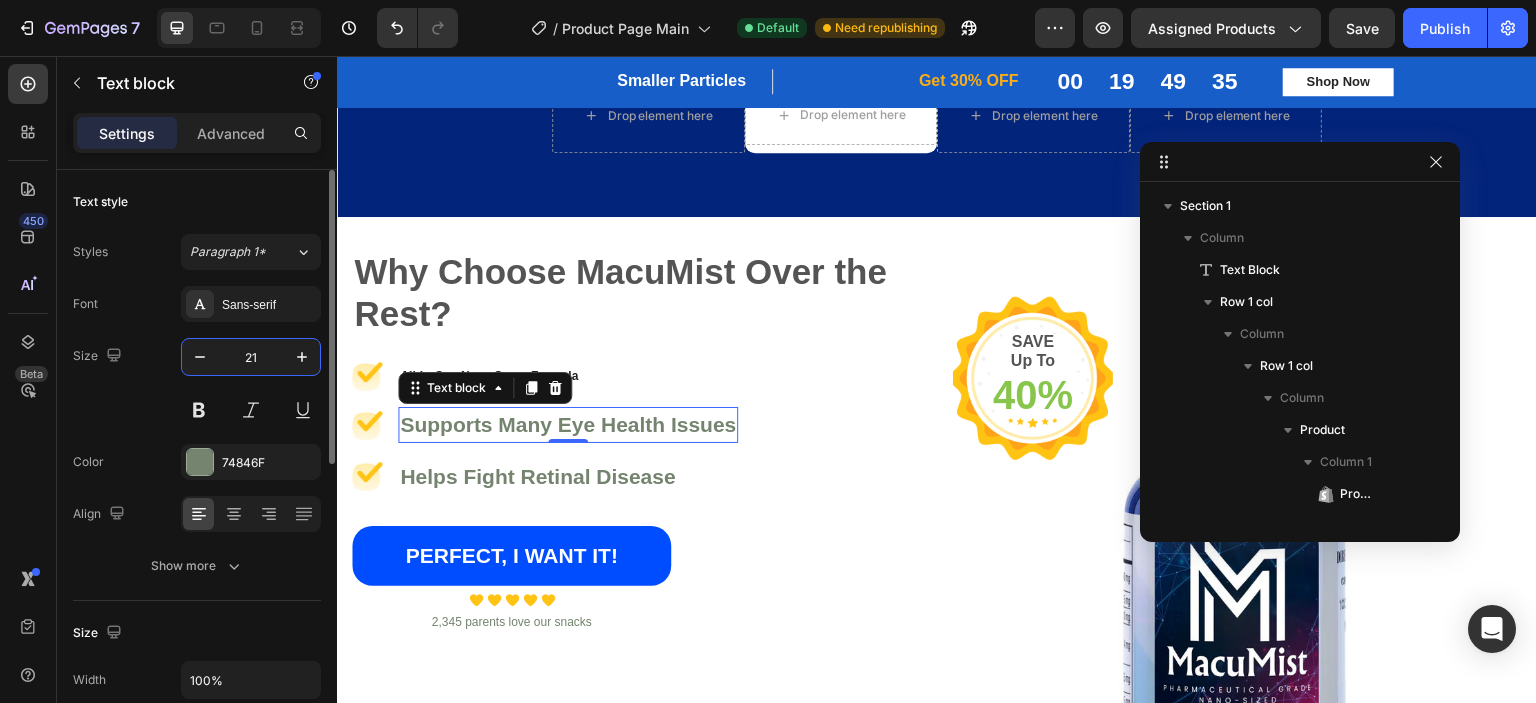 click on "21" at bounding box center (251, 357) 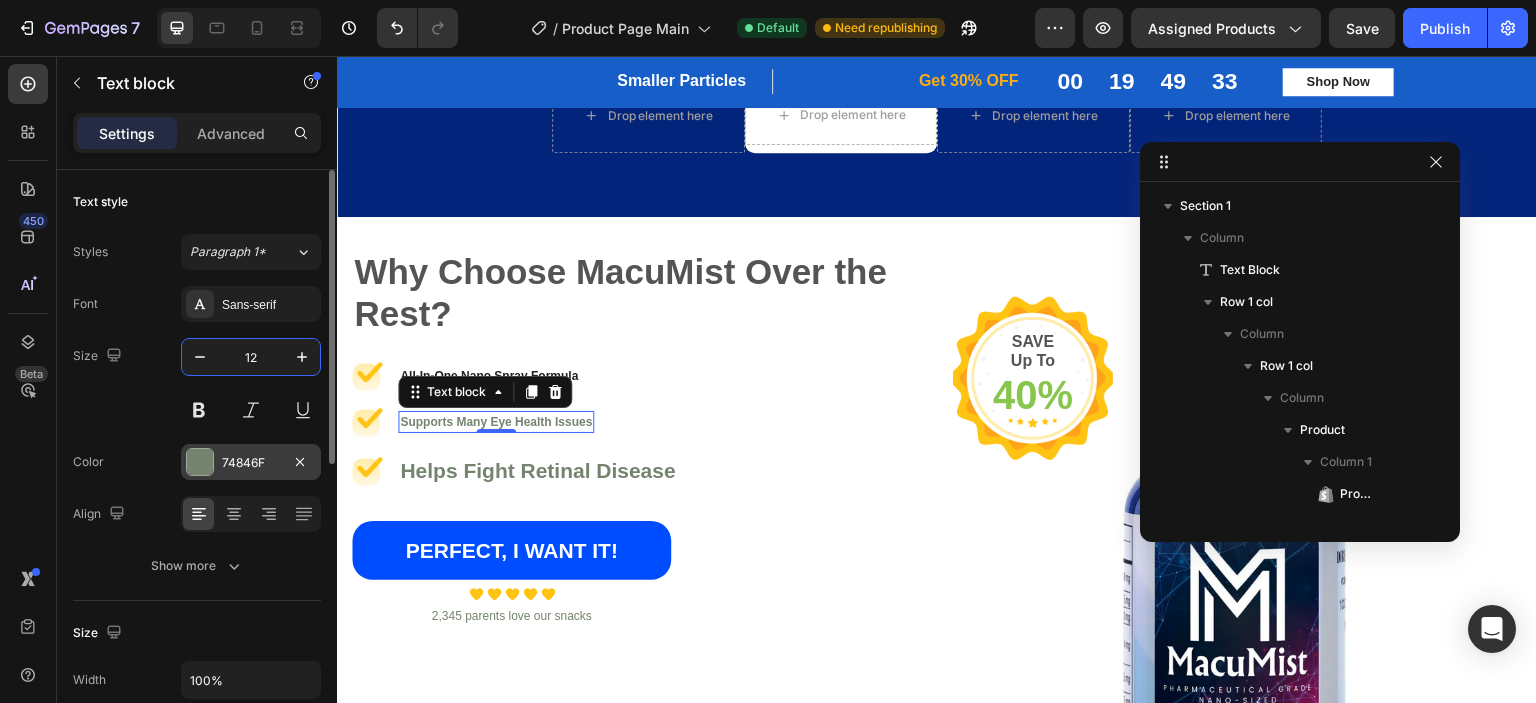 type on "12" 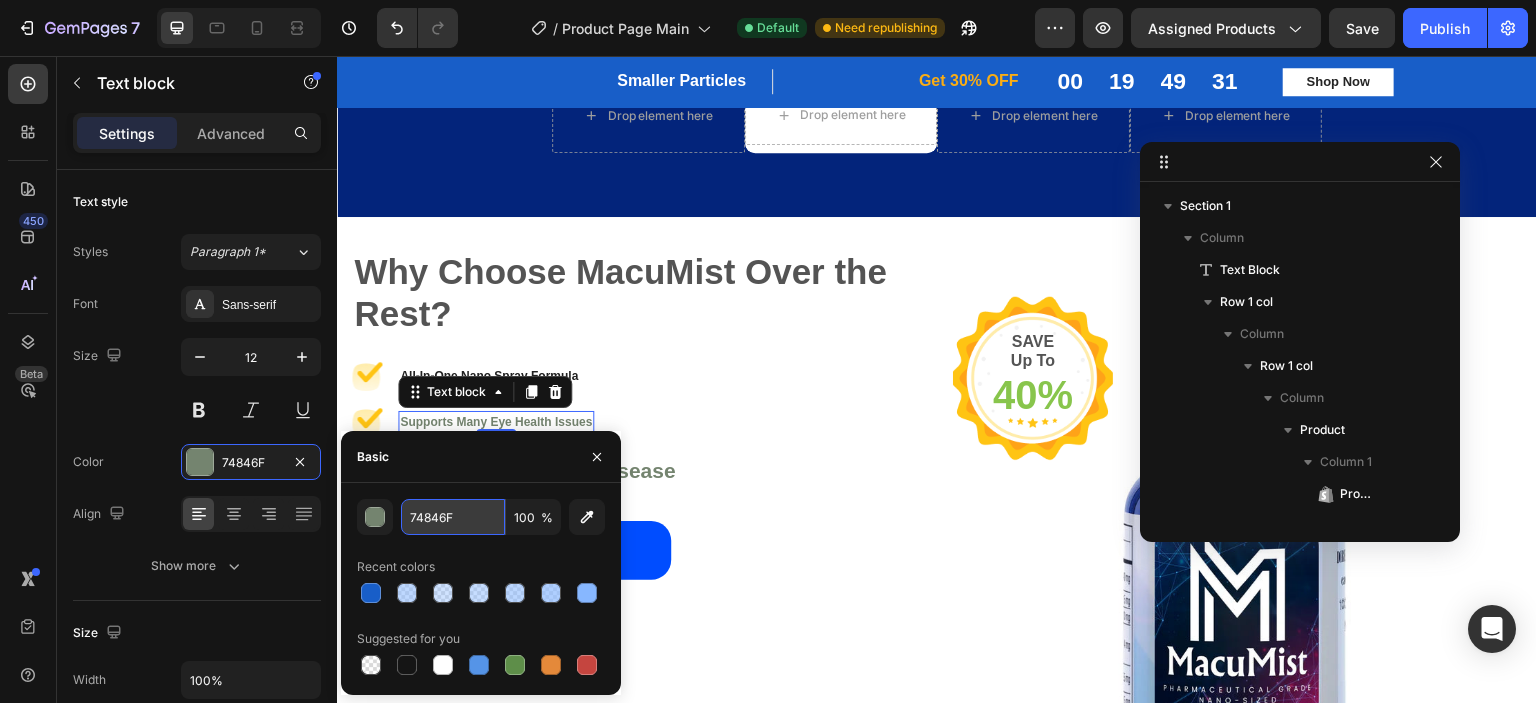 click on "74846F" at bounding box center (453, 517) 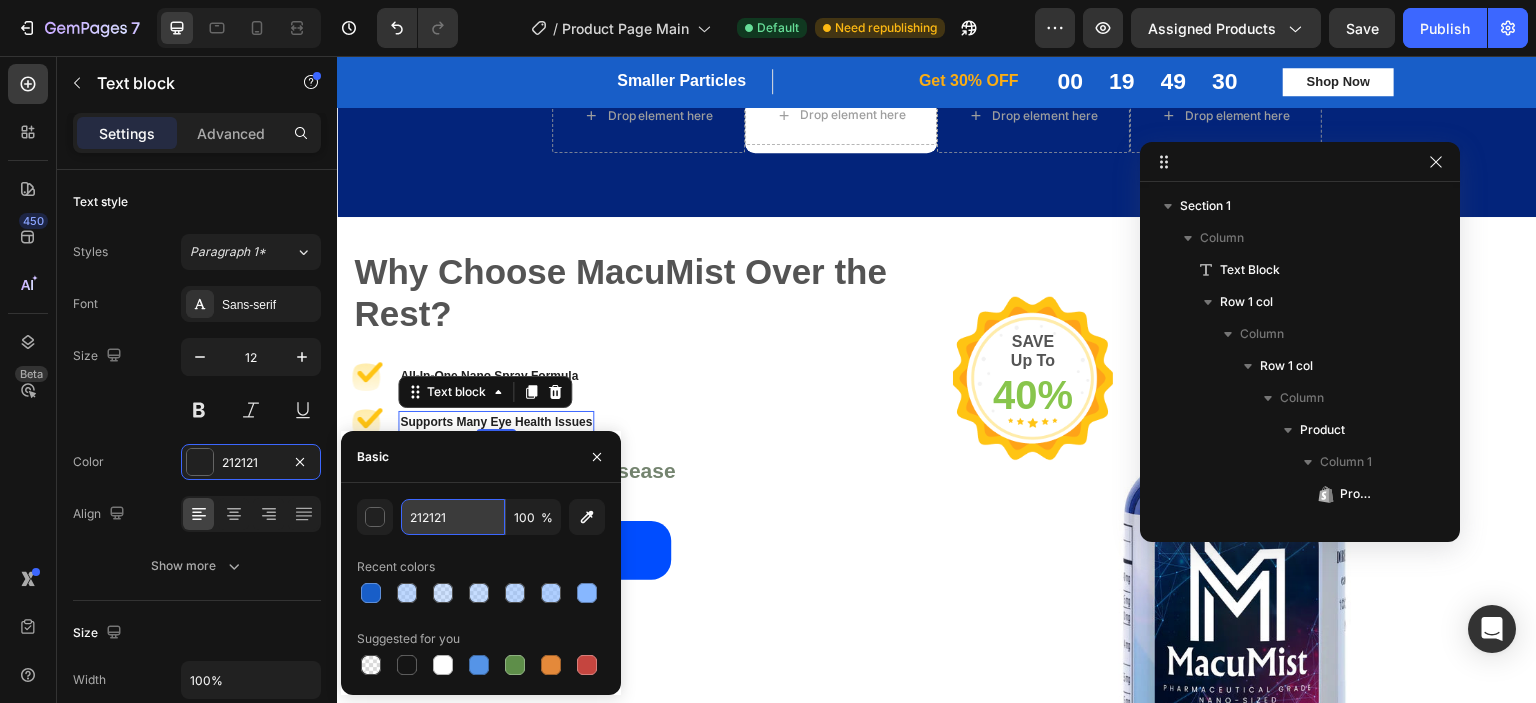 type on "212121" 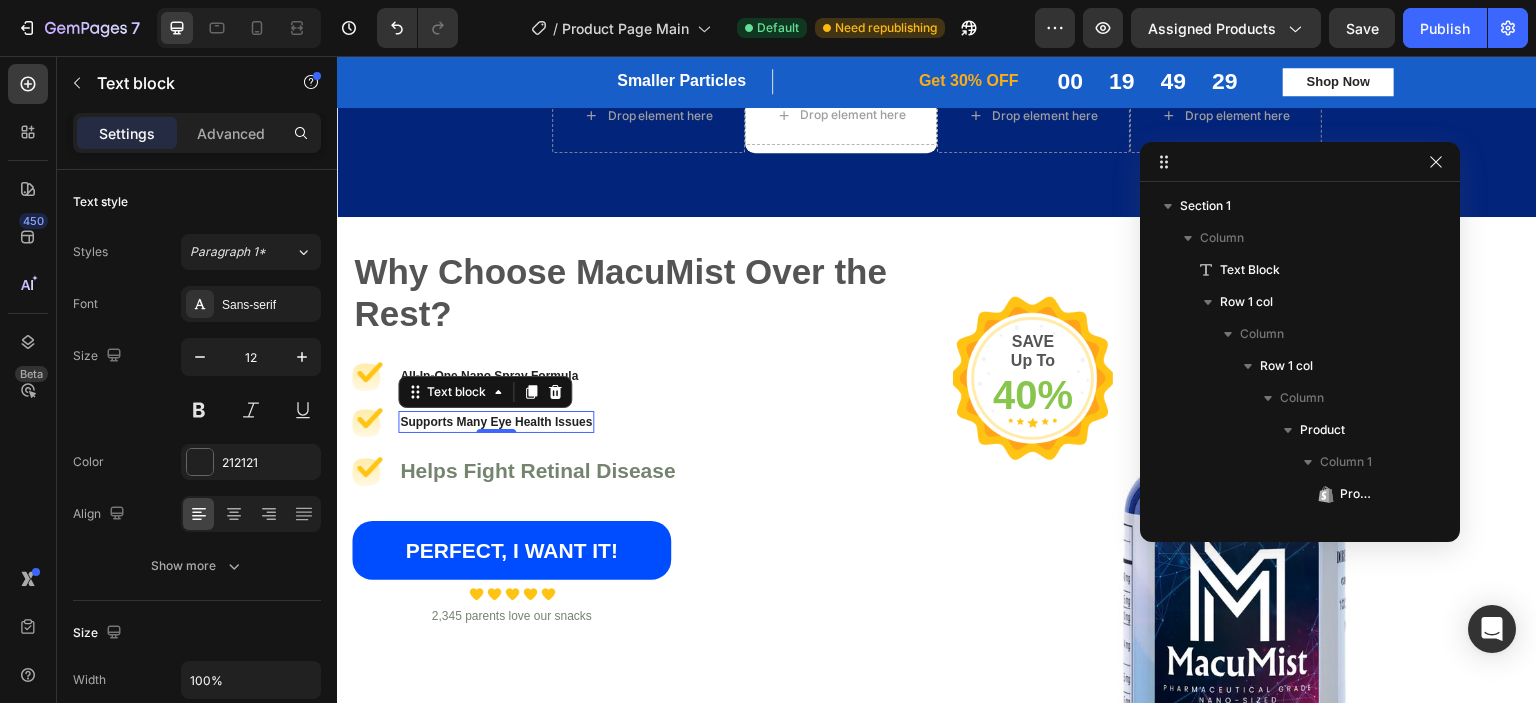 click on "450 Beta" at bounding box center [28, 379] 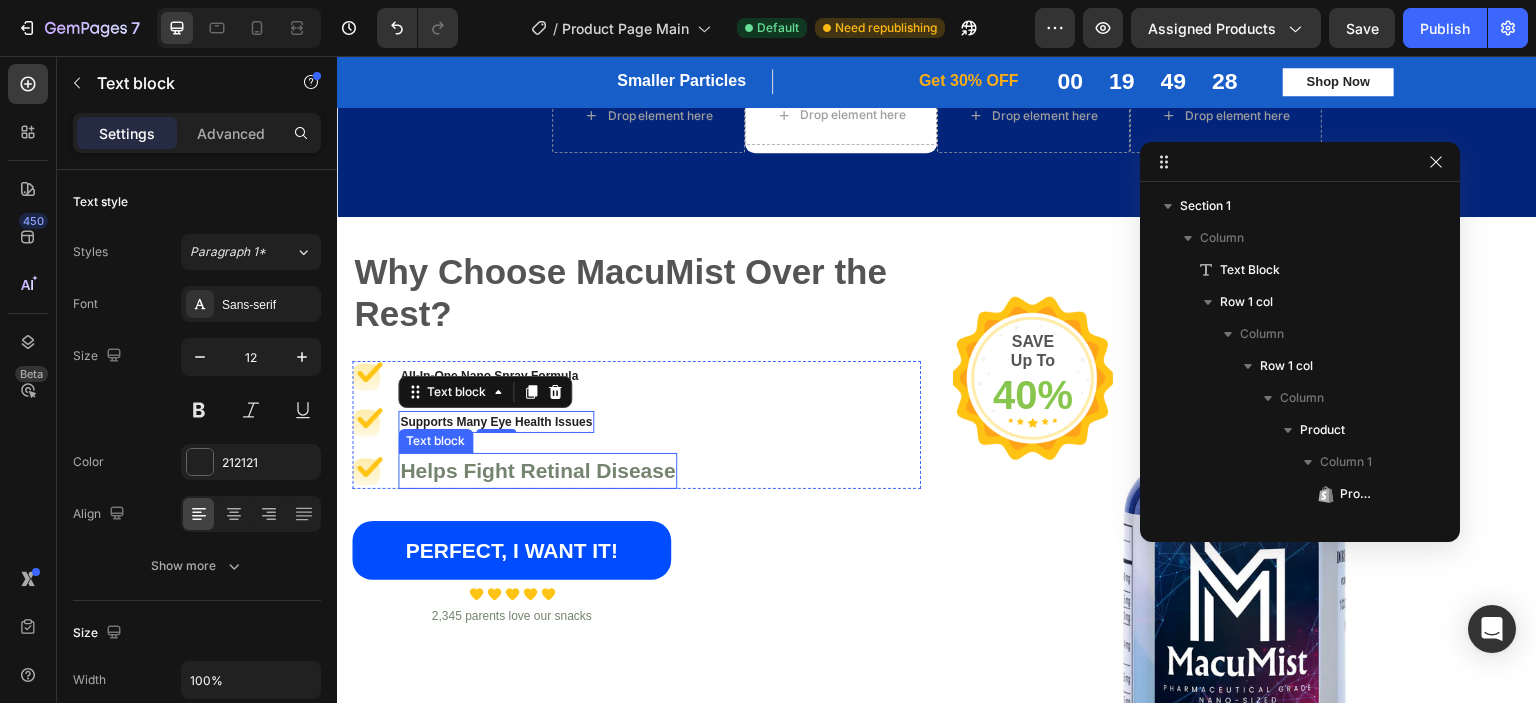 click on "Helps Fight Retinal Disease" at bounding box center [537, 471] 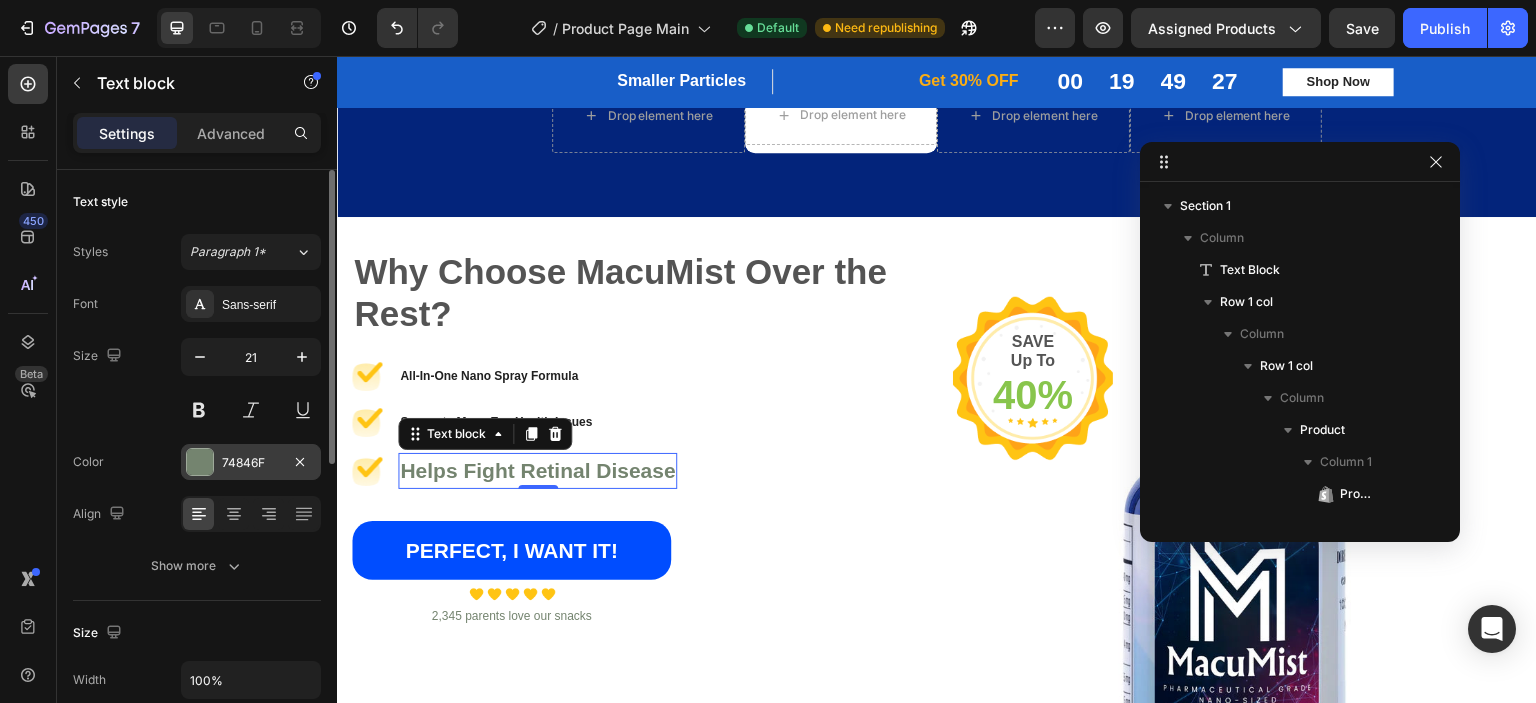 click on "74846F" at bounding box center (251, 463) 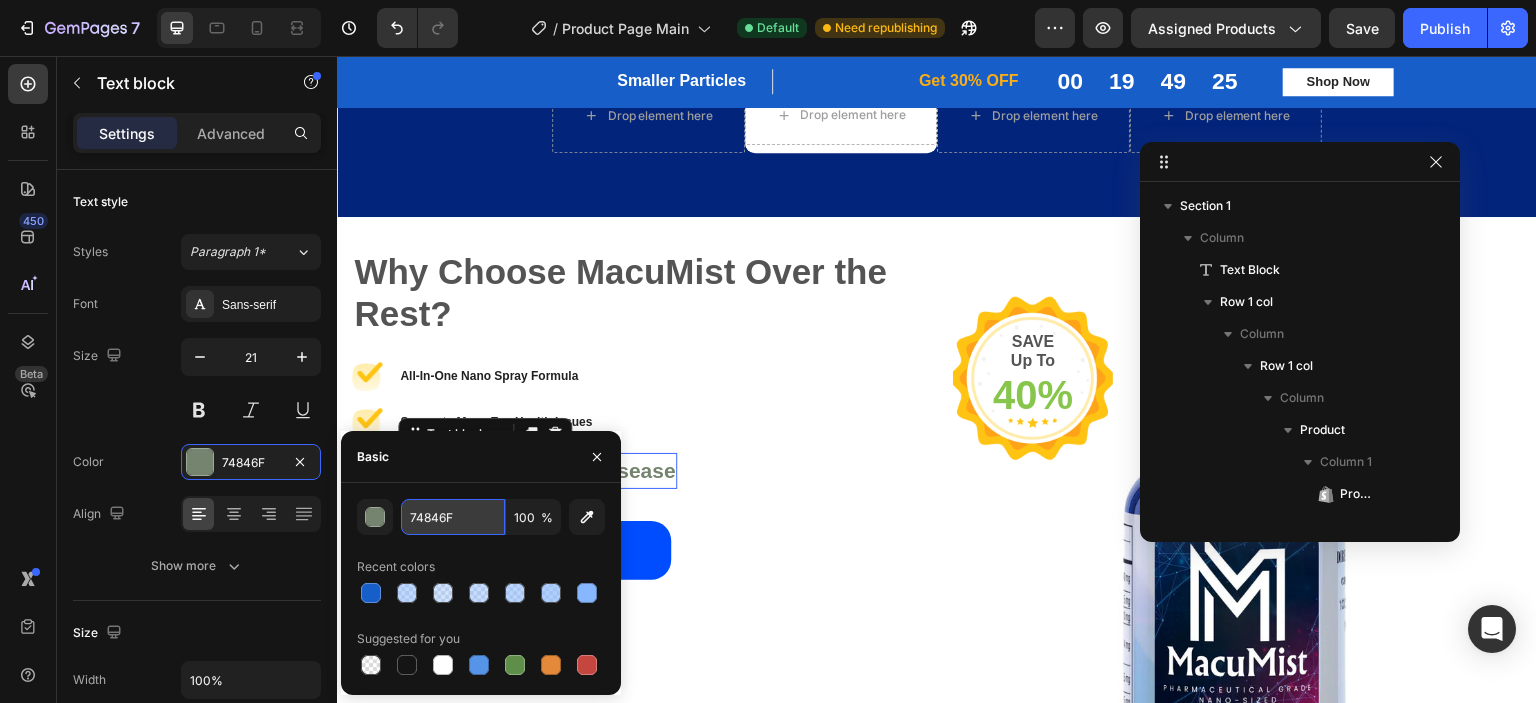 click on "74846F" at bounding box center [453, 517] 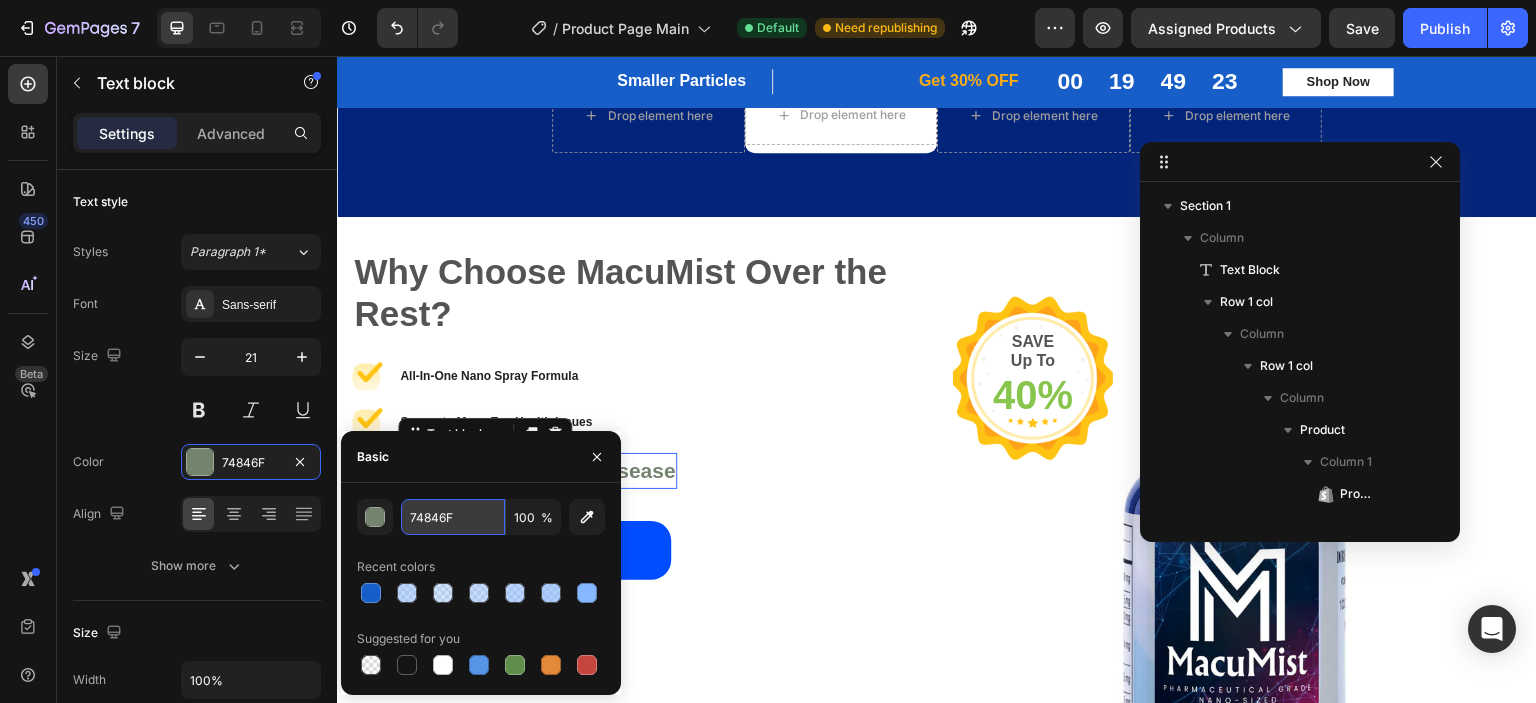 paste on "212121" 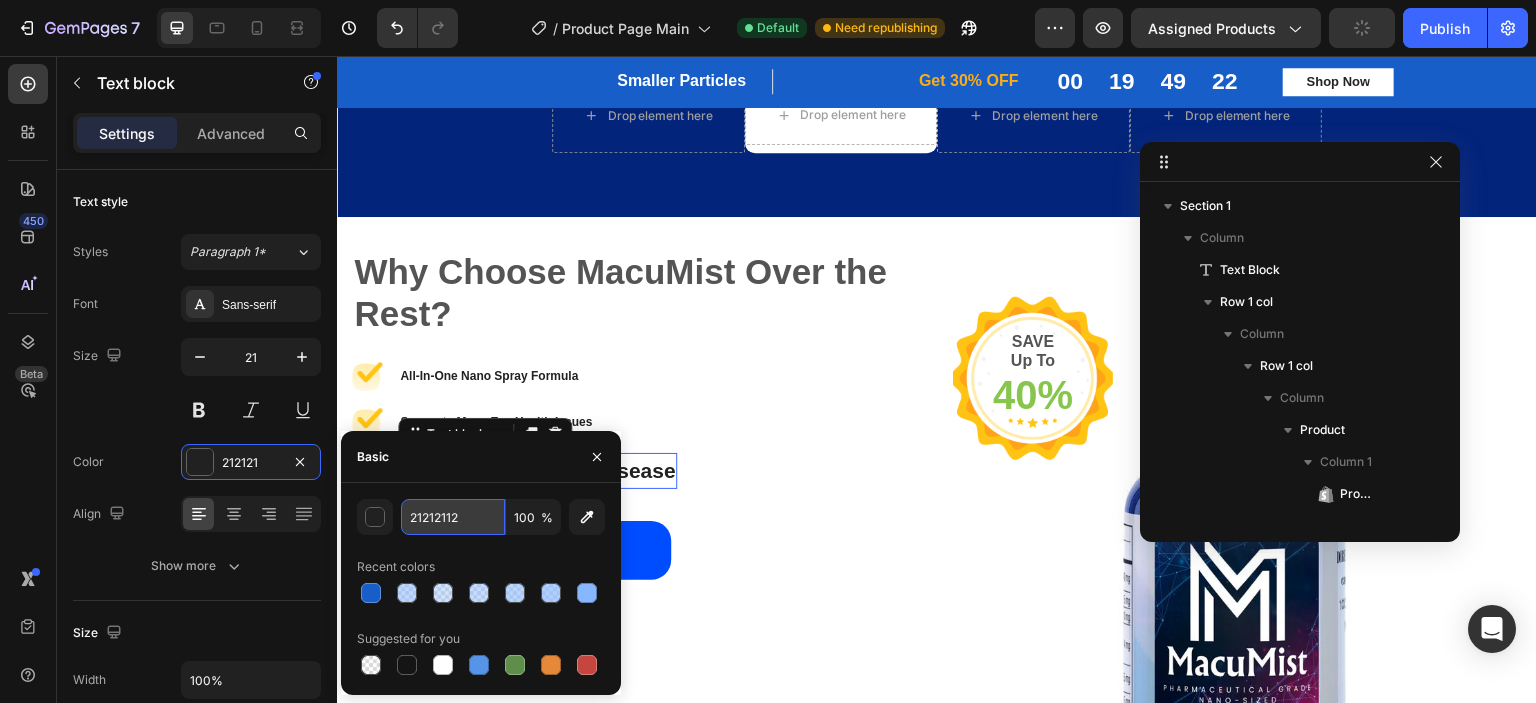 type on "212121" 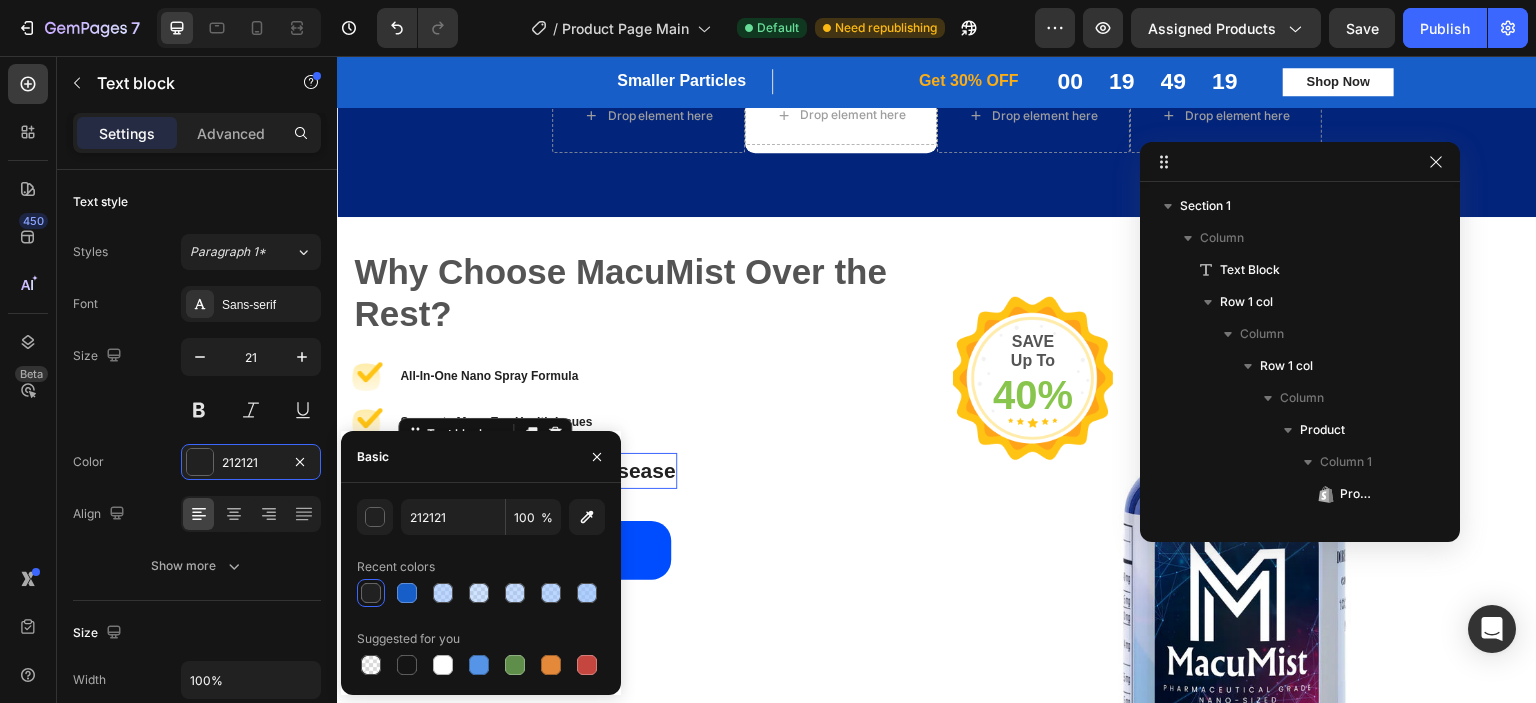 click on "450 Beta" at bounding box center (28, 379) 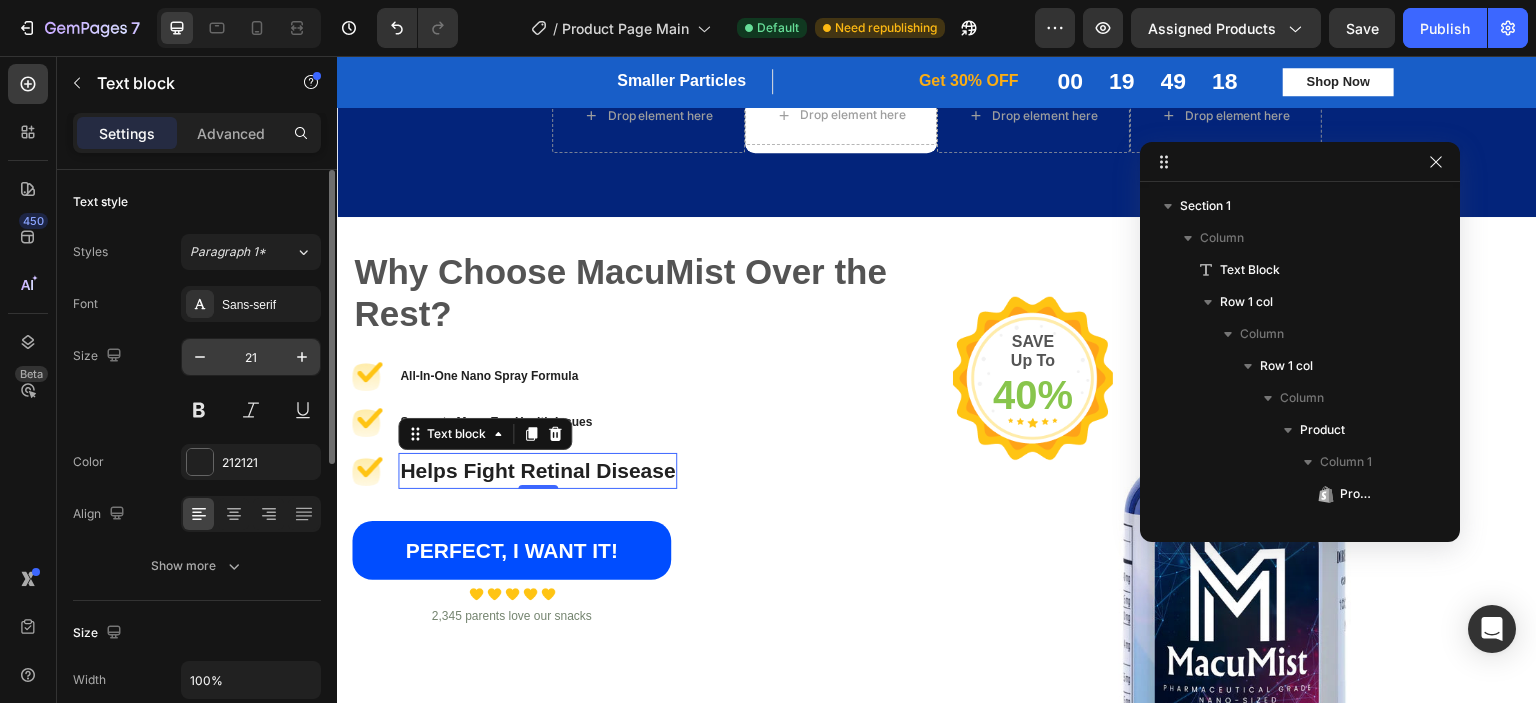 click on "21" at bounding box center [251, 357] 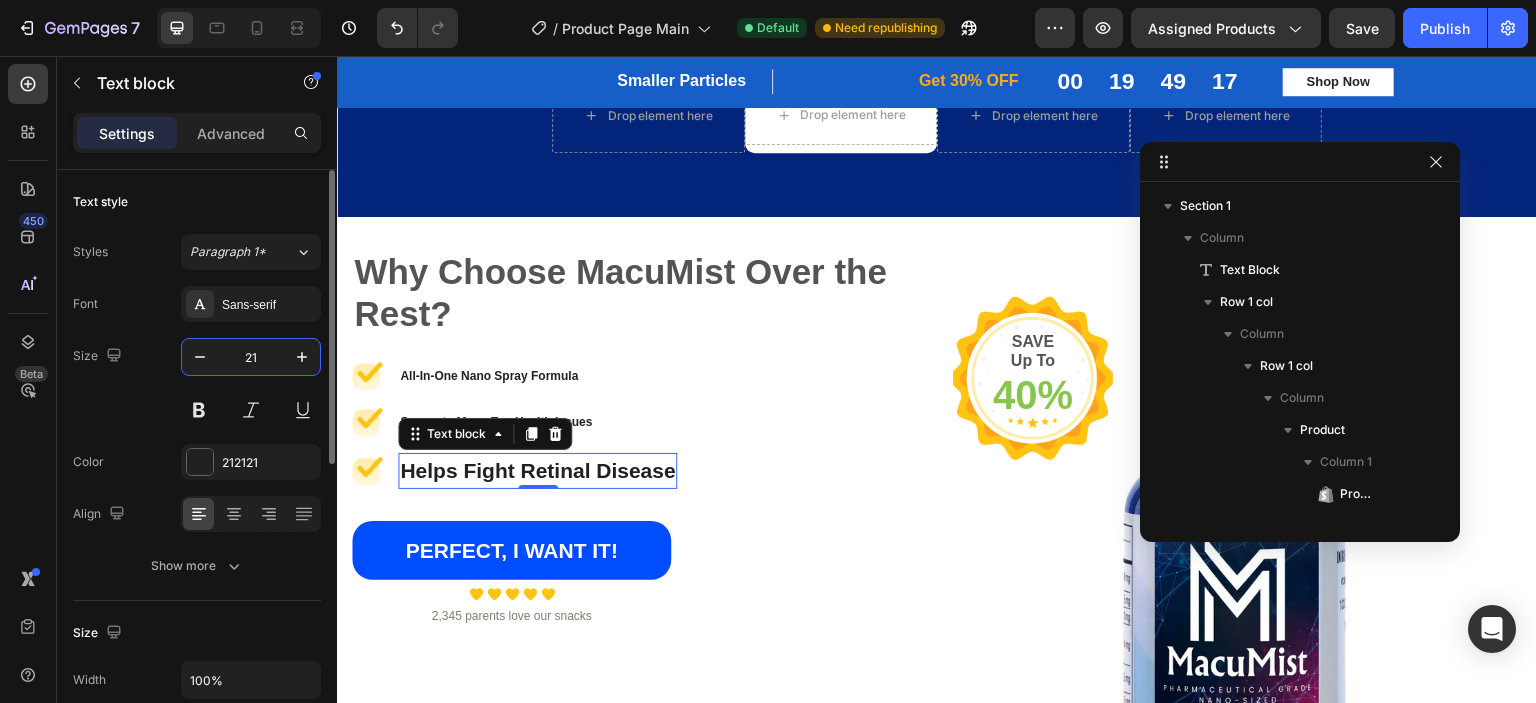 click on "21" at bounding box center [251, 357] 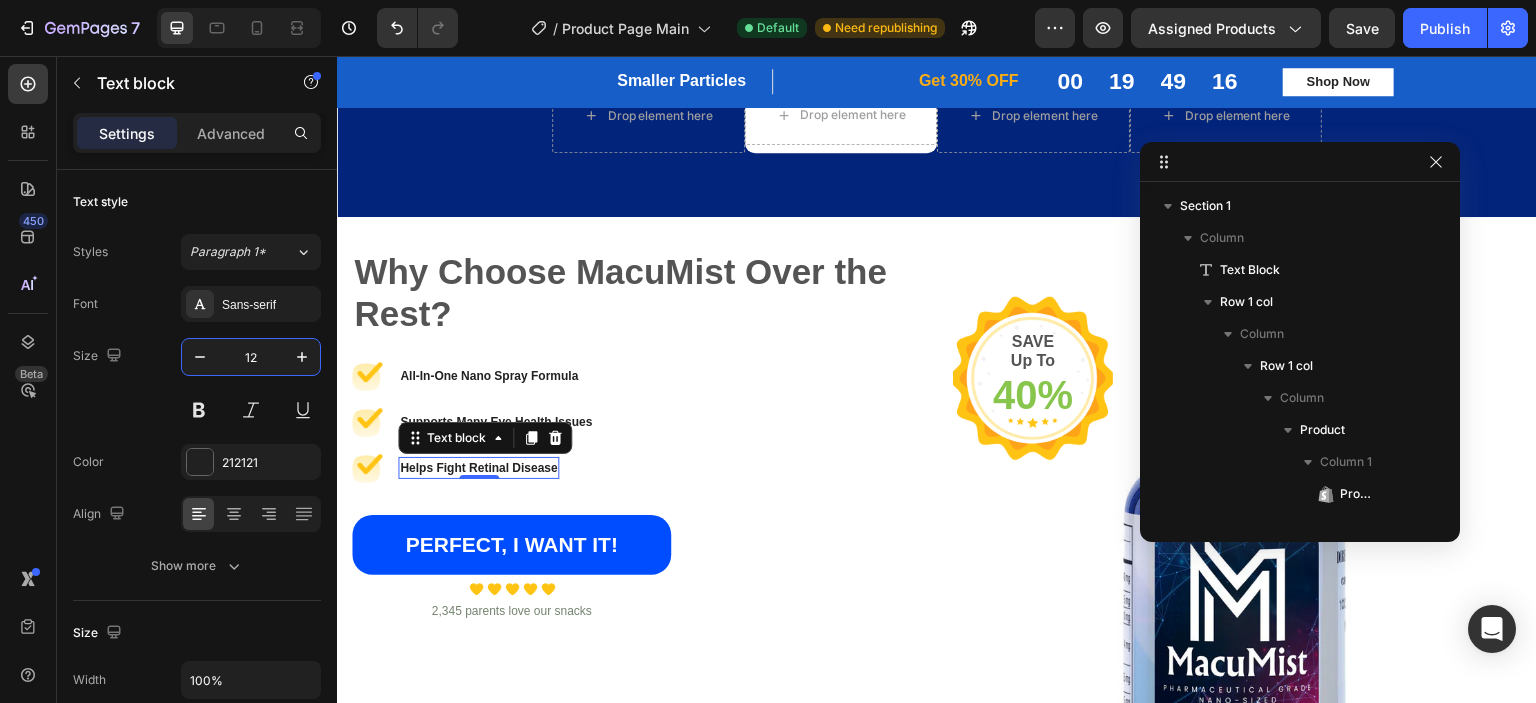 type on "12" 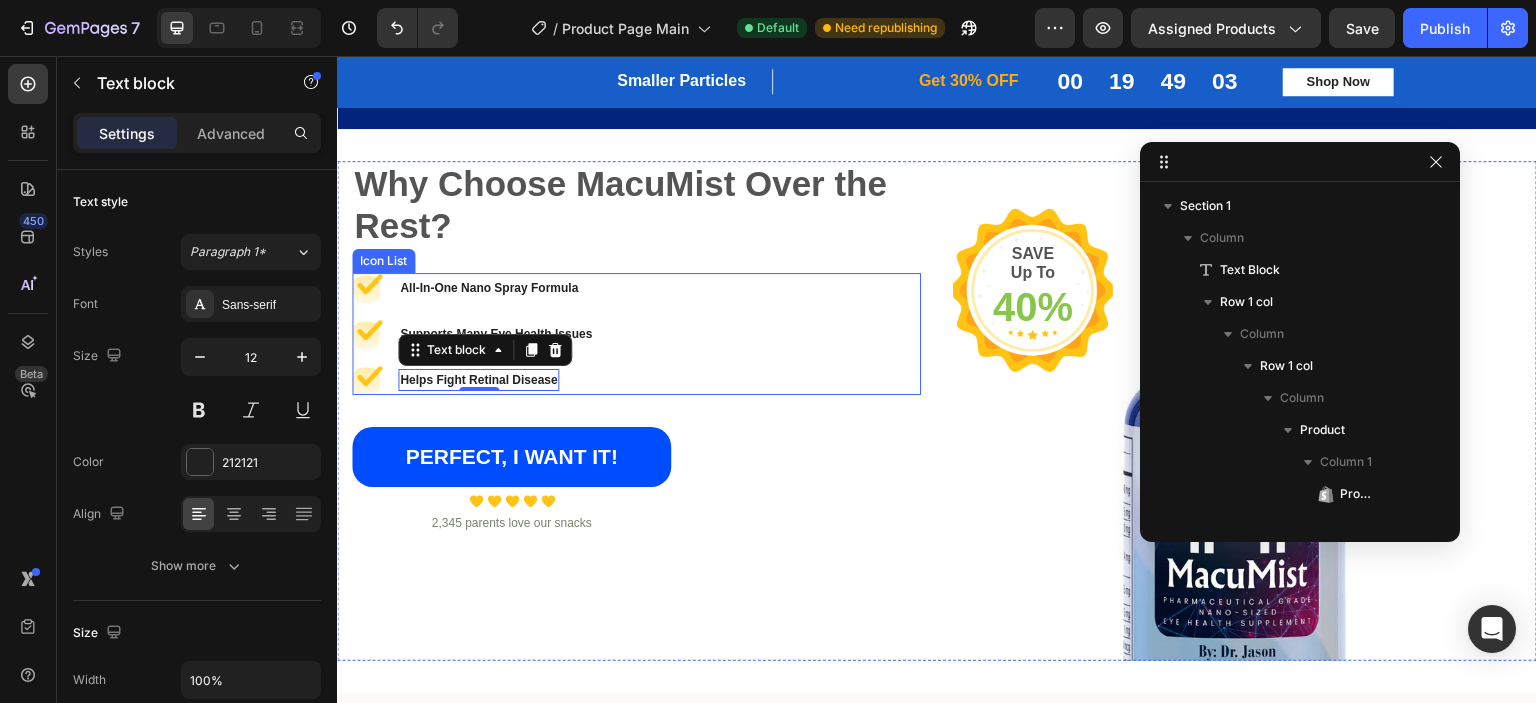 scroll, scrollTop: 2878, scrollLeft: 0, axis: vertical 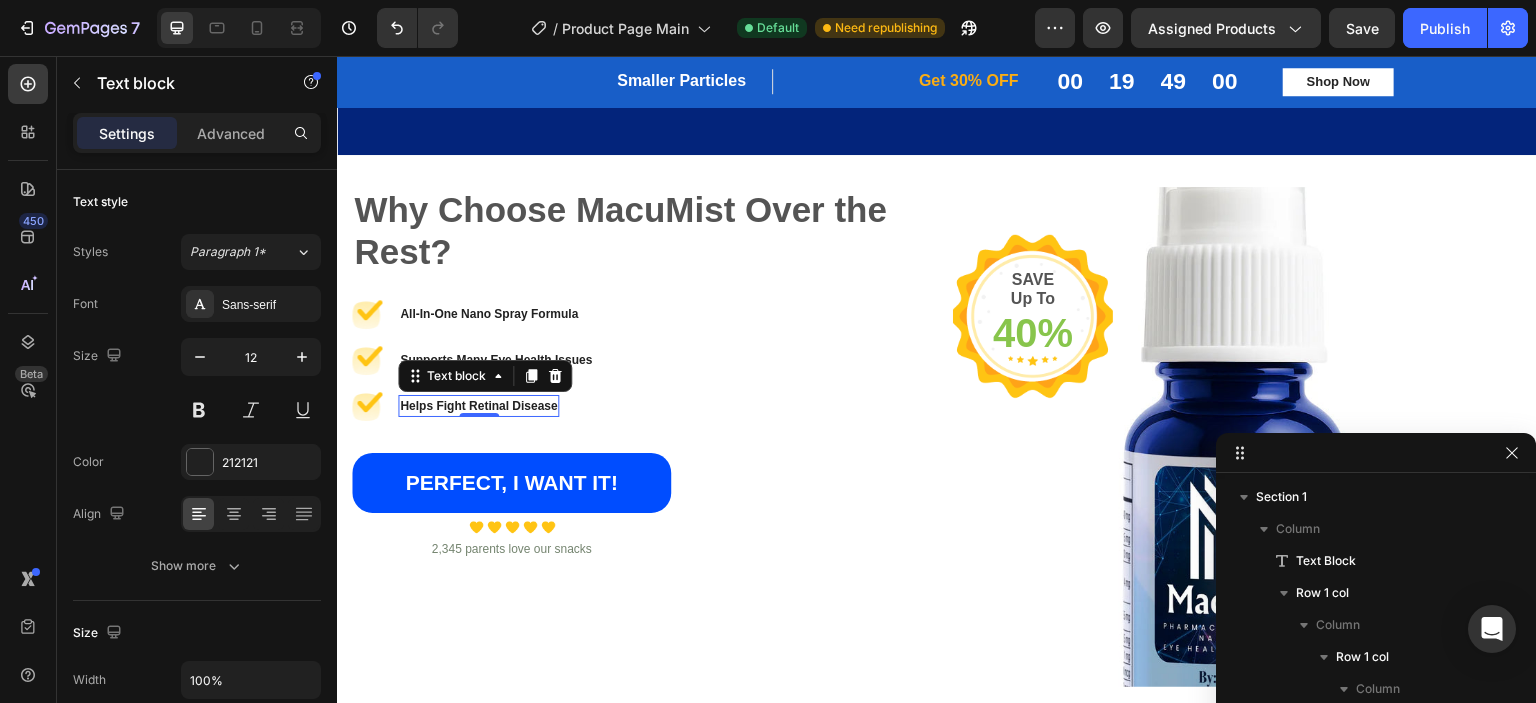 drag, startPoint x: 1305, startPoint y: 171, endPoint x: 1447, endPoint y: 487, distance: 346.43903 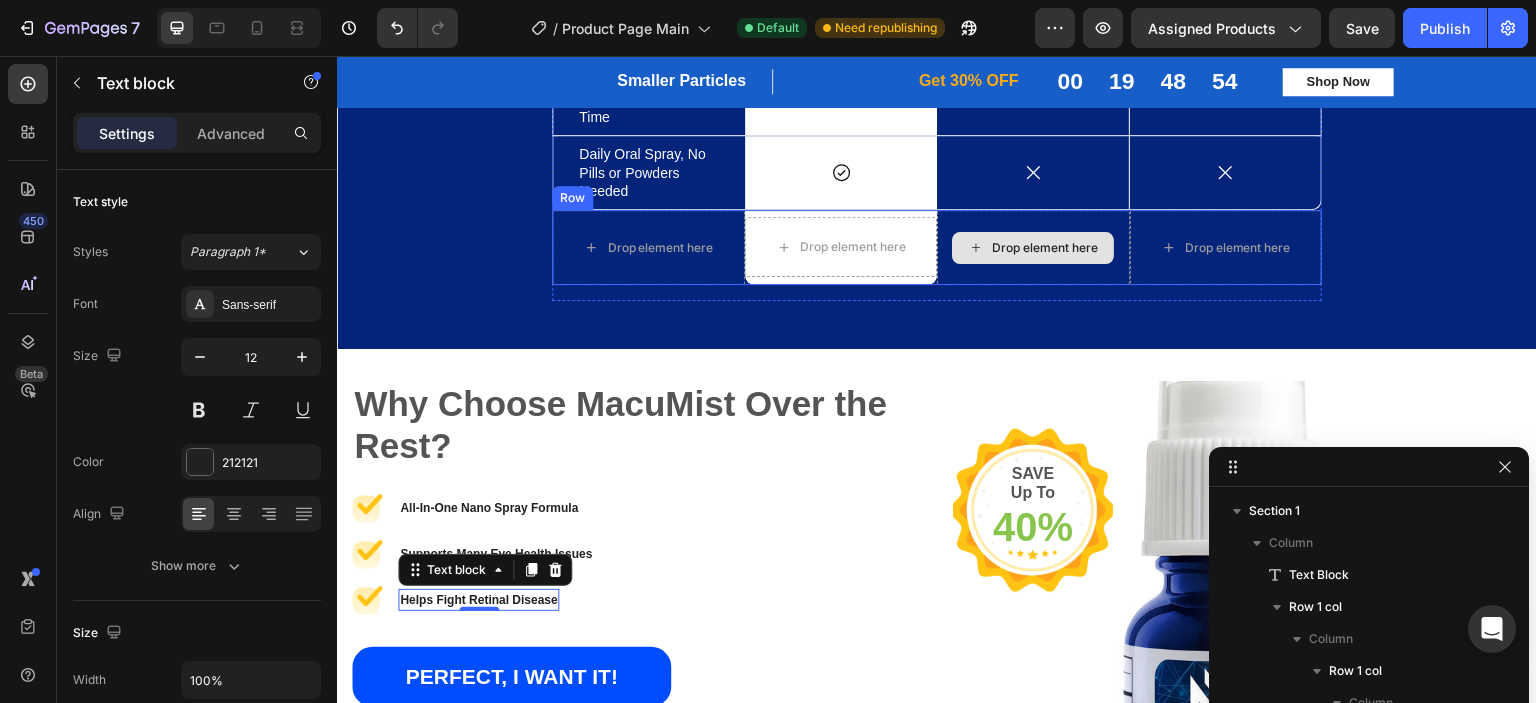 scroll, scrollTop: 2684, scrollLeft: 0, axis: vertical 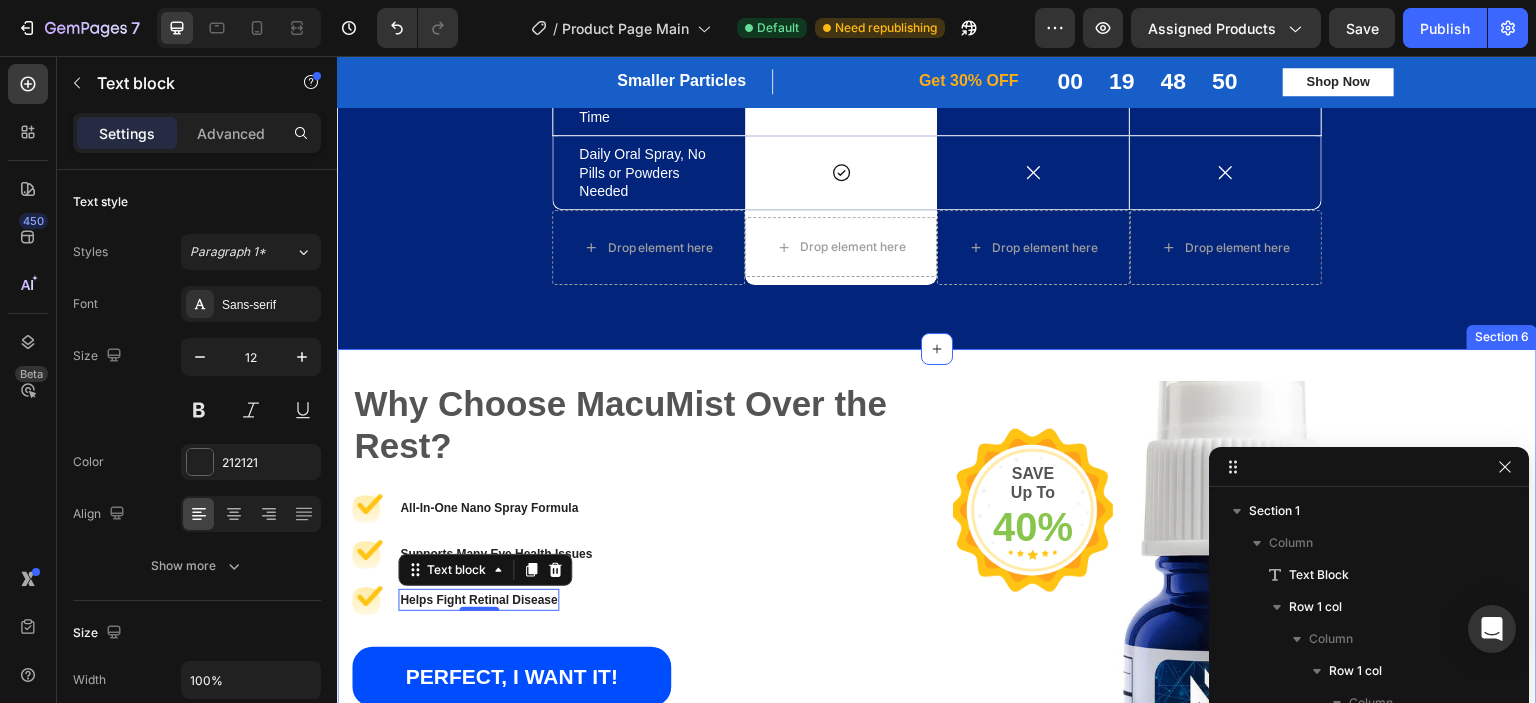 click on "Why Choose MacuMist Over the Rest? Heading Image All-In-One Nano Spray Formula Text block Image Supports Many Eye Health Issues Text block Image Helps Fight Retinal Disease Text block   0 Icon List PERFECT, I WANT IT! Button Image Image Image Image Image Icon List Hoz 2,345 parents love our snacks Text block Row SAVE Up To Text block 40% Text block Row Image Row Row Section 6" at bounding box center (937, 631) 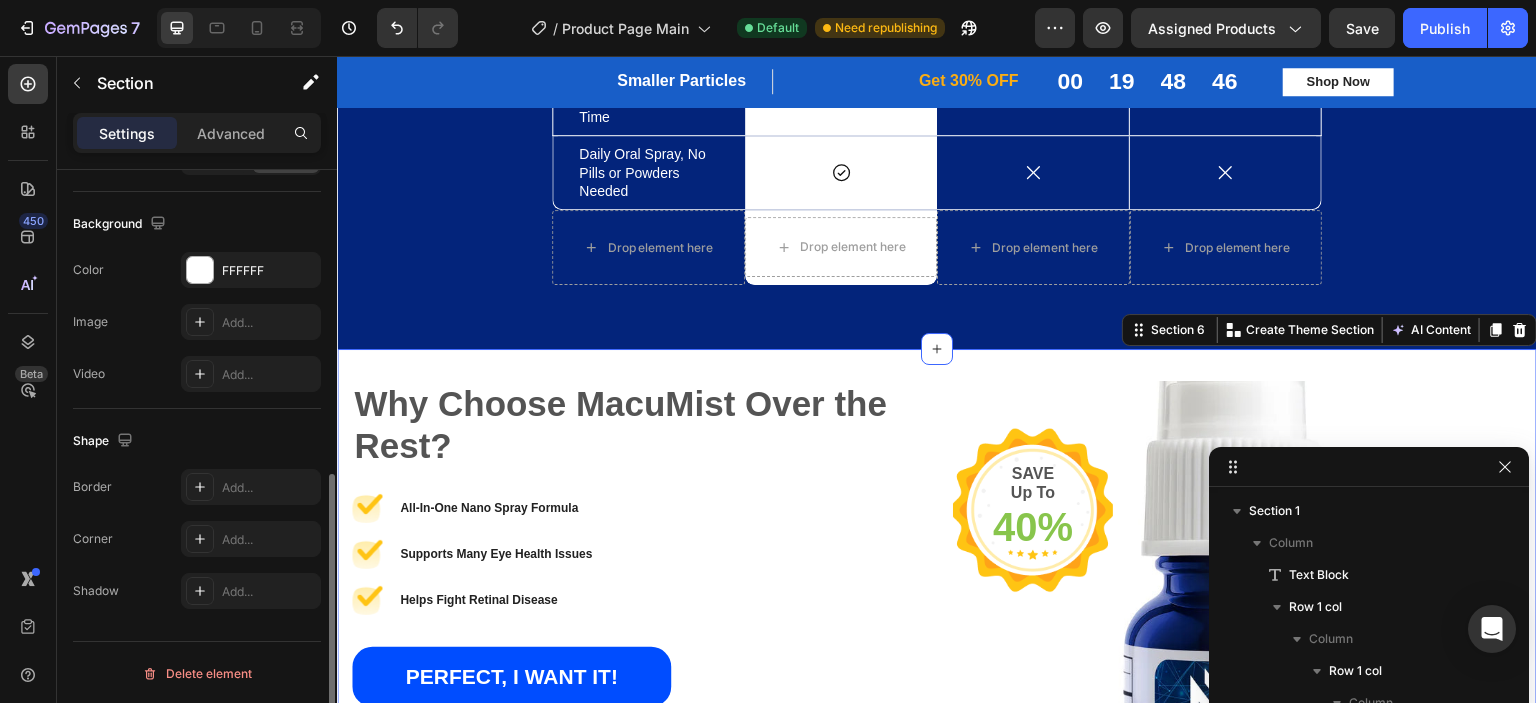 scroll, scrollTop: 628, scrollLeft: 0, axis: vertical 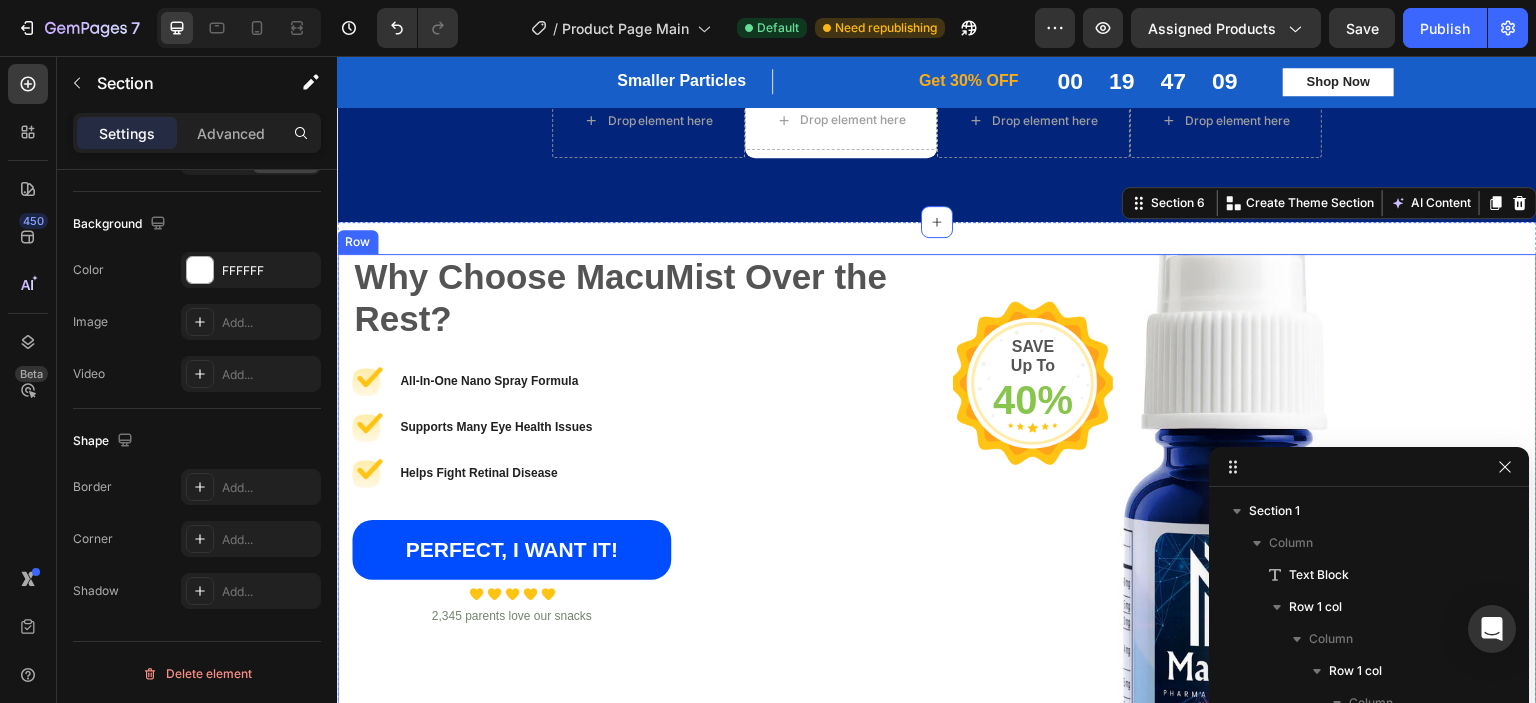 click on "Why Choose MacuMist Over the Rest? Heading Image All-In-One Nano Spray Formula Text block Image Supports Many Eye Health Issues Text block Image Helps Fight Retinal Disease Text block Icon List PERFECT, I WANT IT! Button Image Image Image Image Image Icon List Hoz 2,345 parents love our snacks Text block Row" at bounding box center [636, 504] 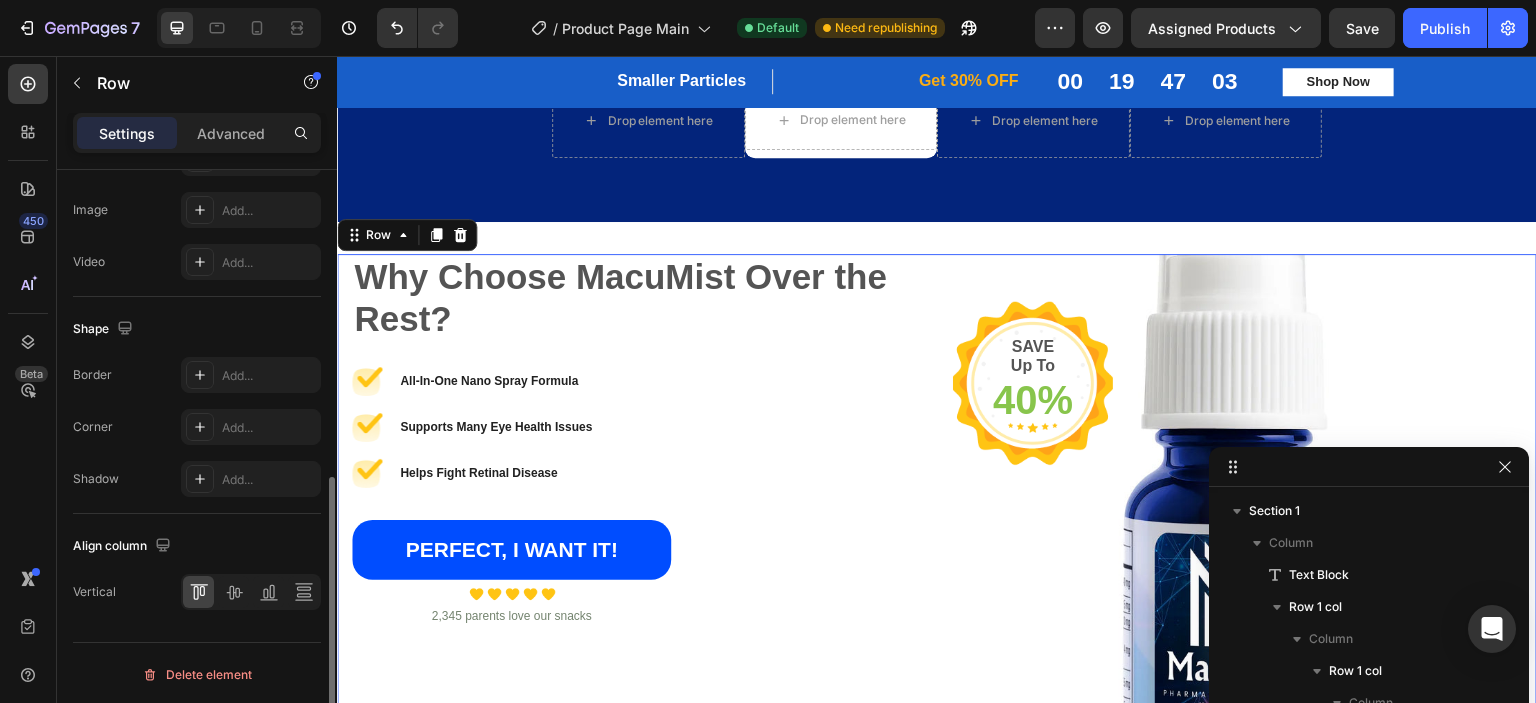 scroll, scrollTop: 796, scrollLeft: 0, axis: vertical 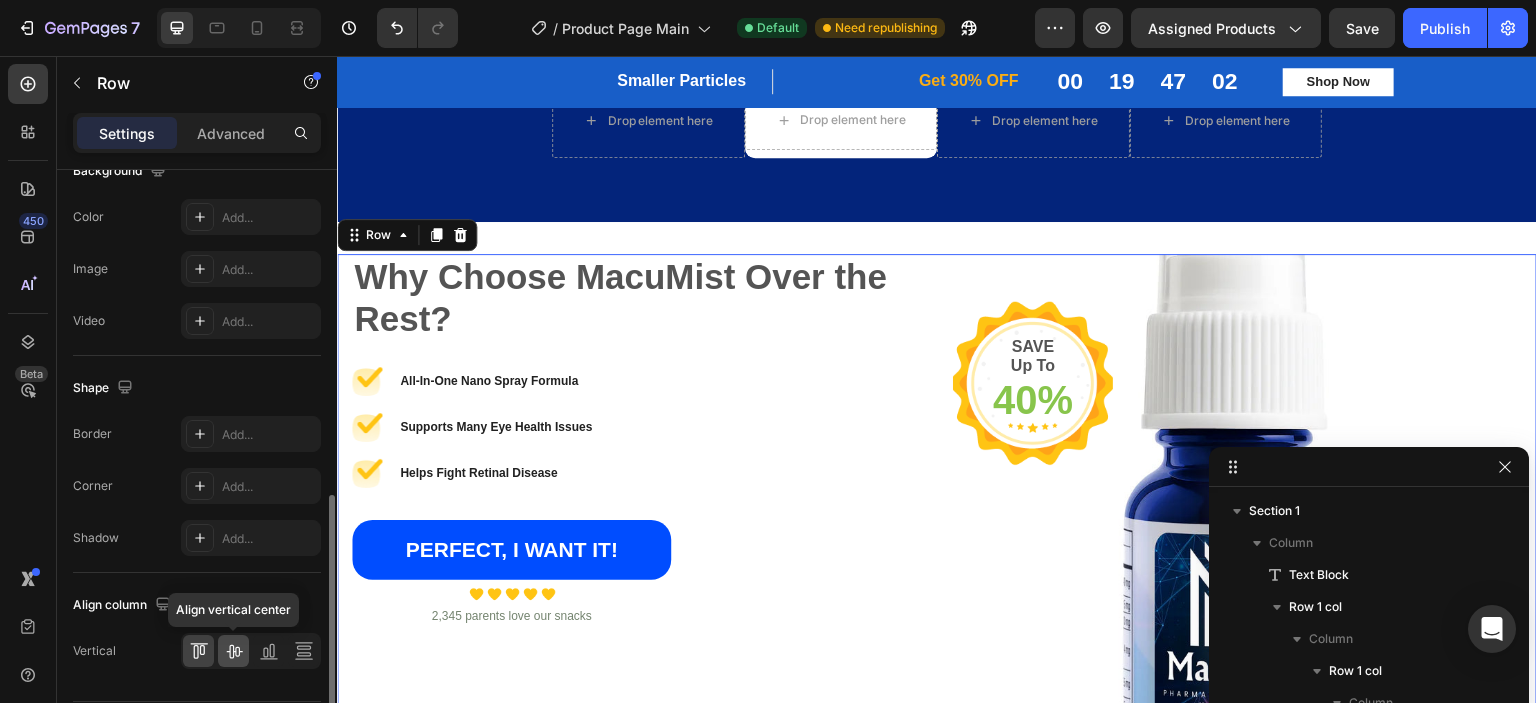 click 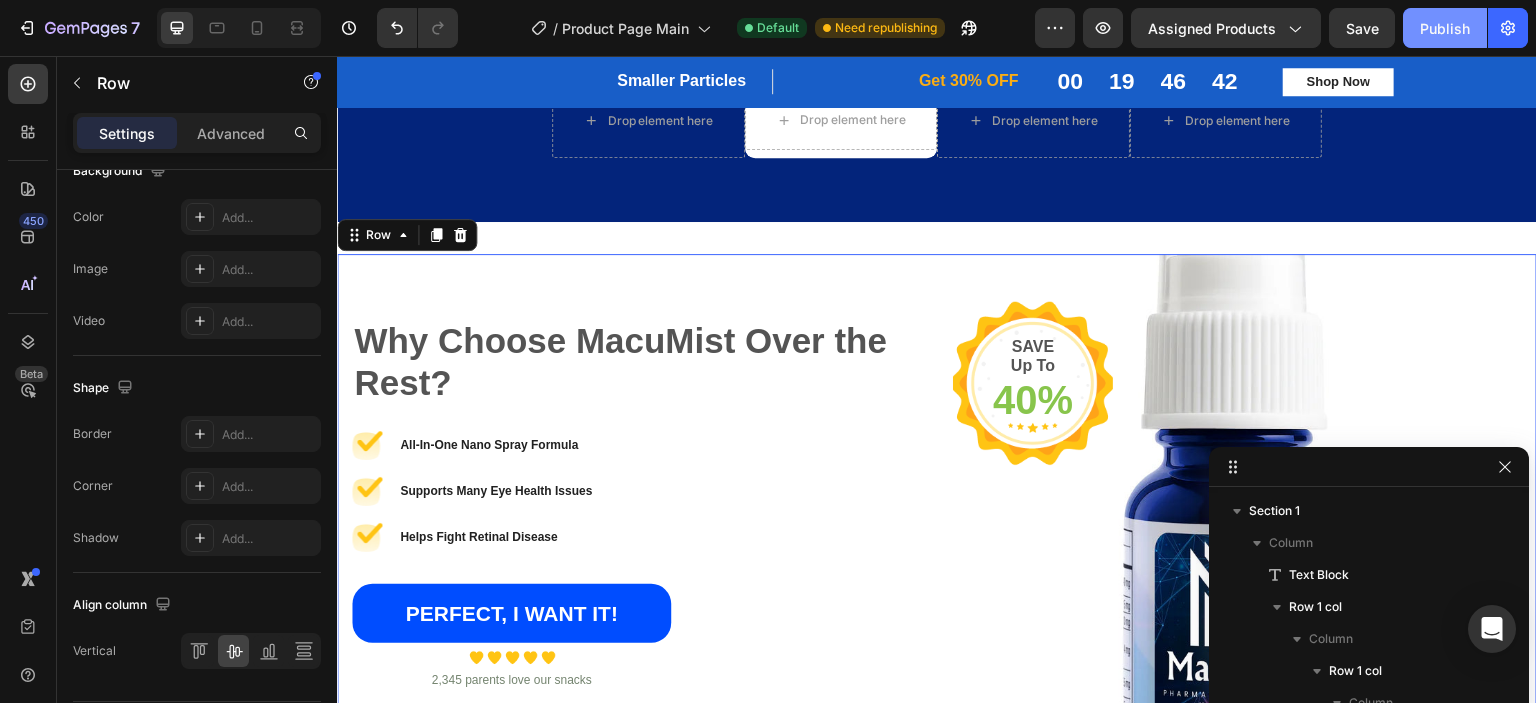click on "Publish" at bounding box center [1445, 28] 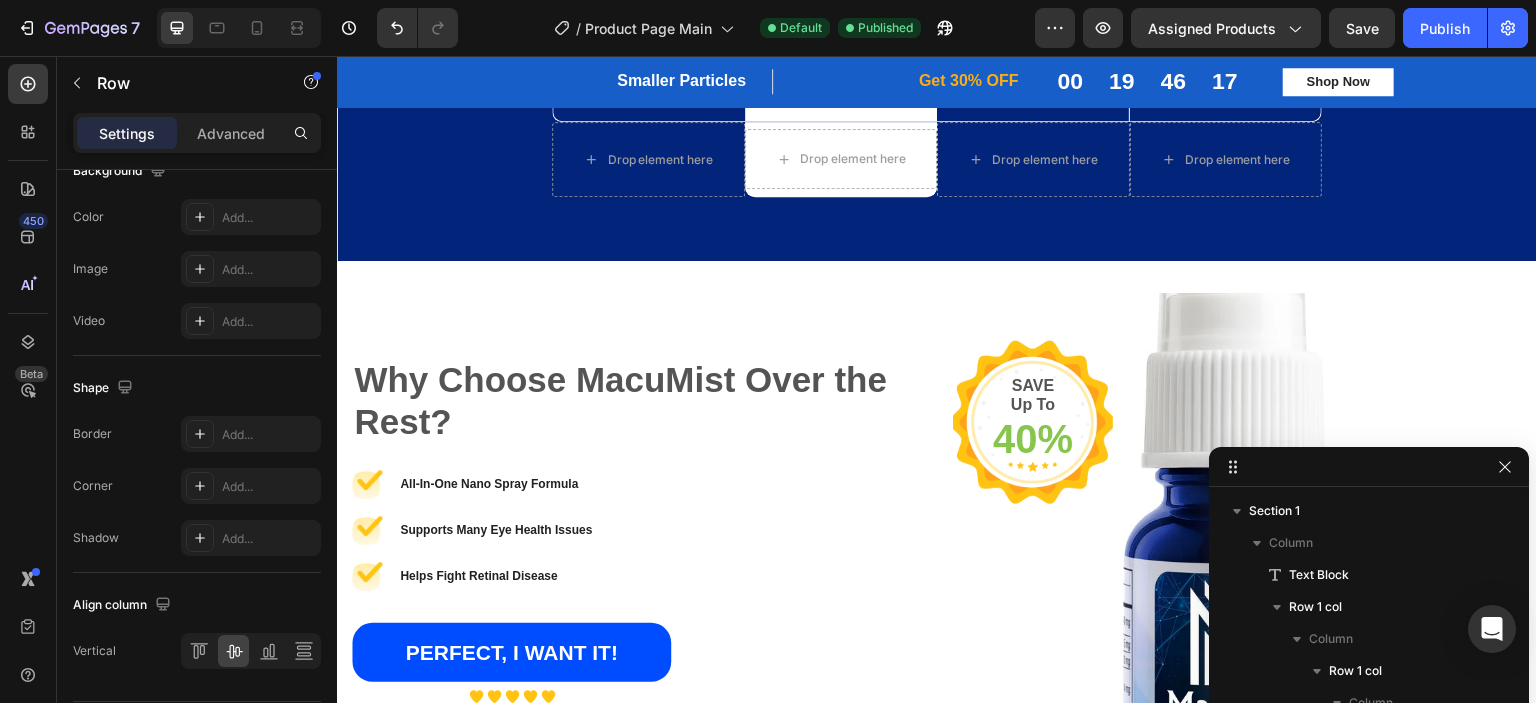 scroll, scrollTop: 2771, scrollLeft: 0, axis: vertical 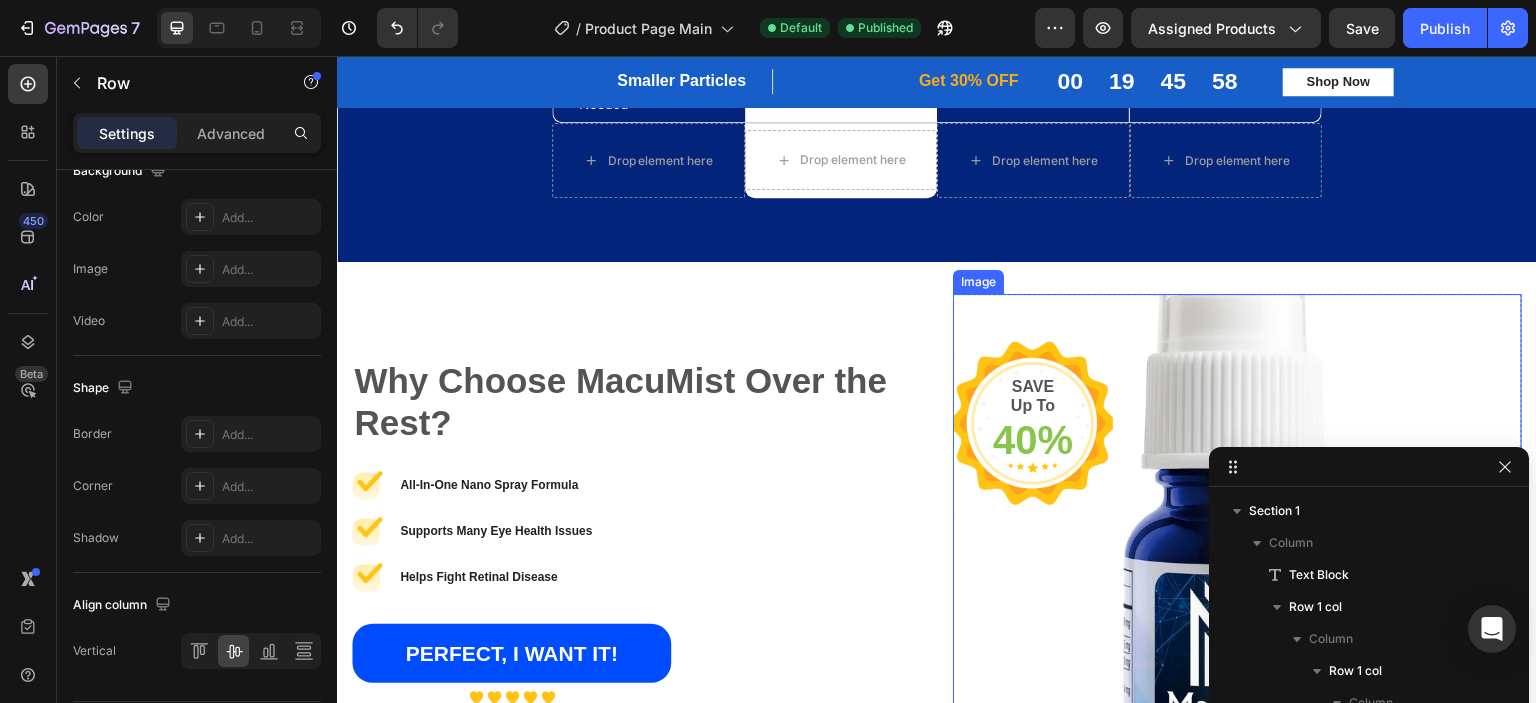click at bounding box center (1237, 544) 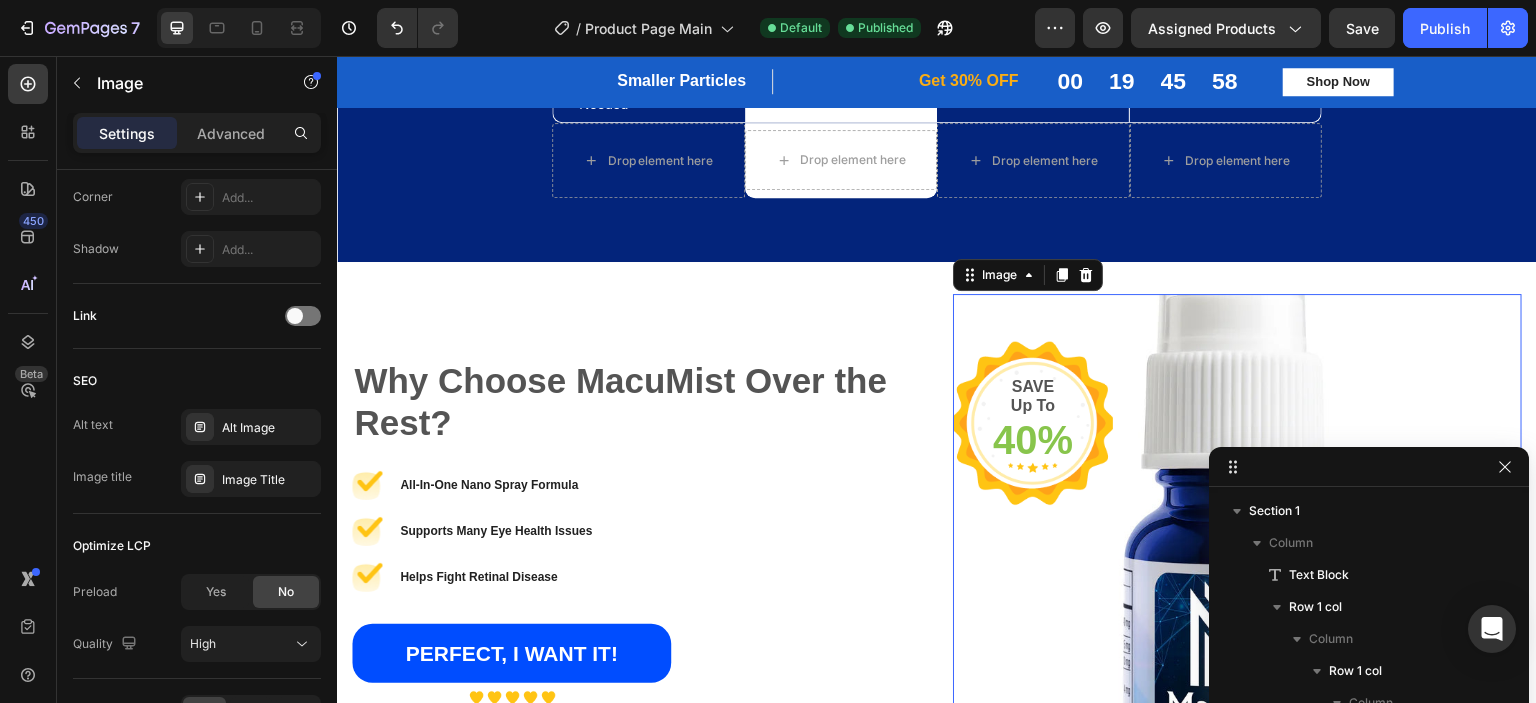 scroll, scrollTop: 0, scrollLeft: 0, axis: both 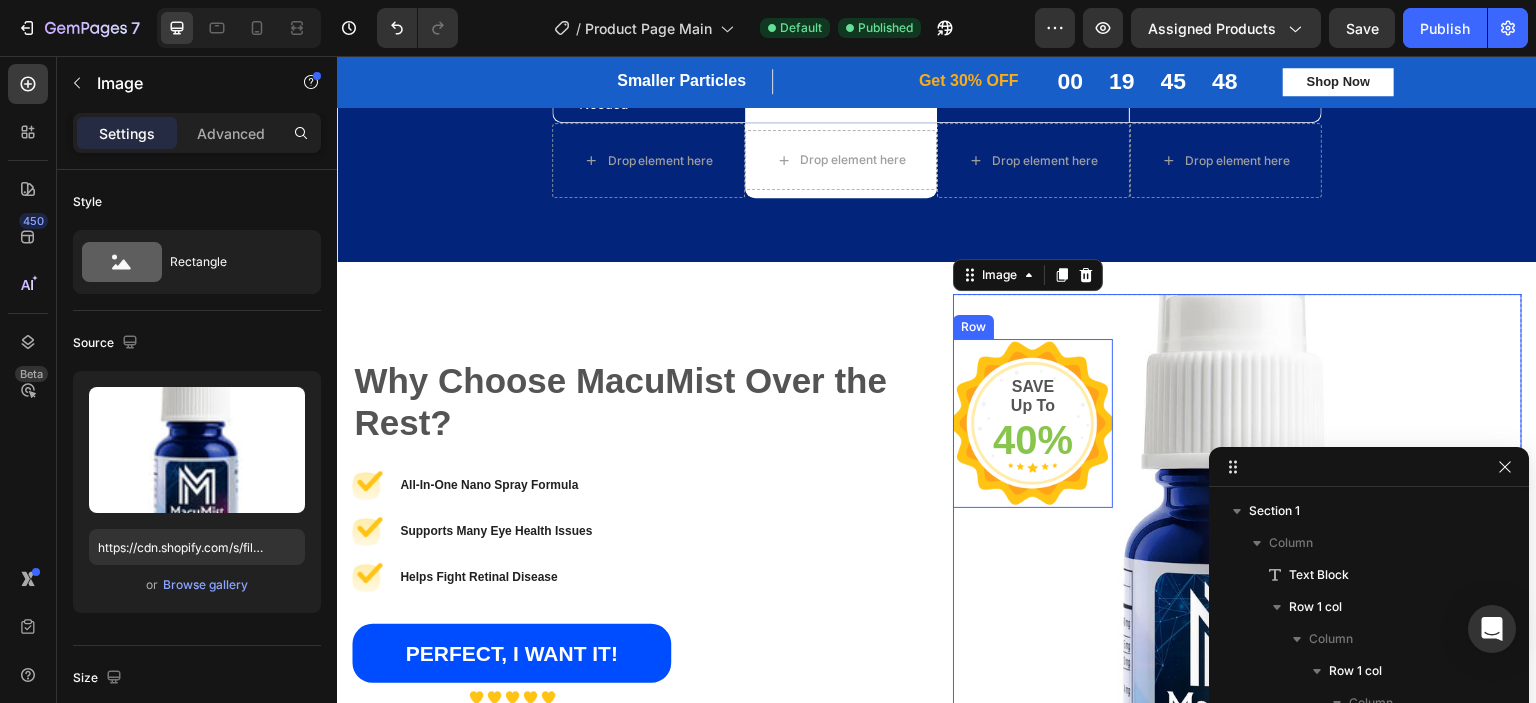 click on "SAVE Up To Text block 40% Text block Row" at bounding box center (1033, 423) 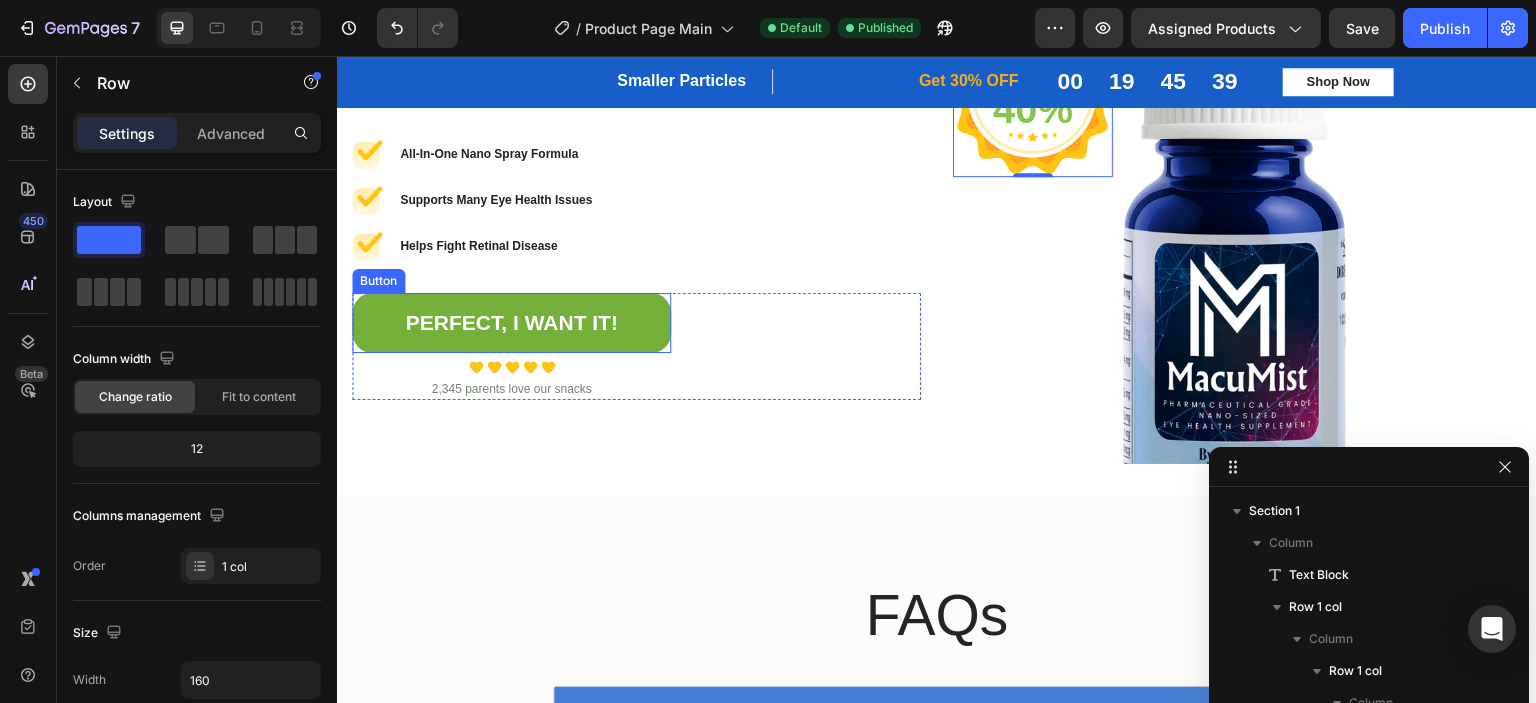 scroll, scrollTop: 2966, scrollLeft: 0, axis: vertical 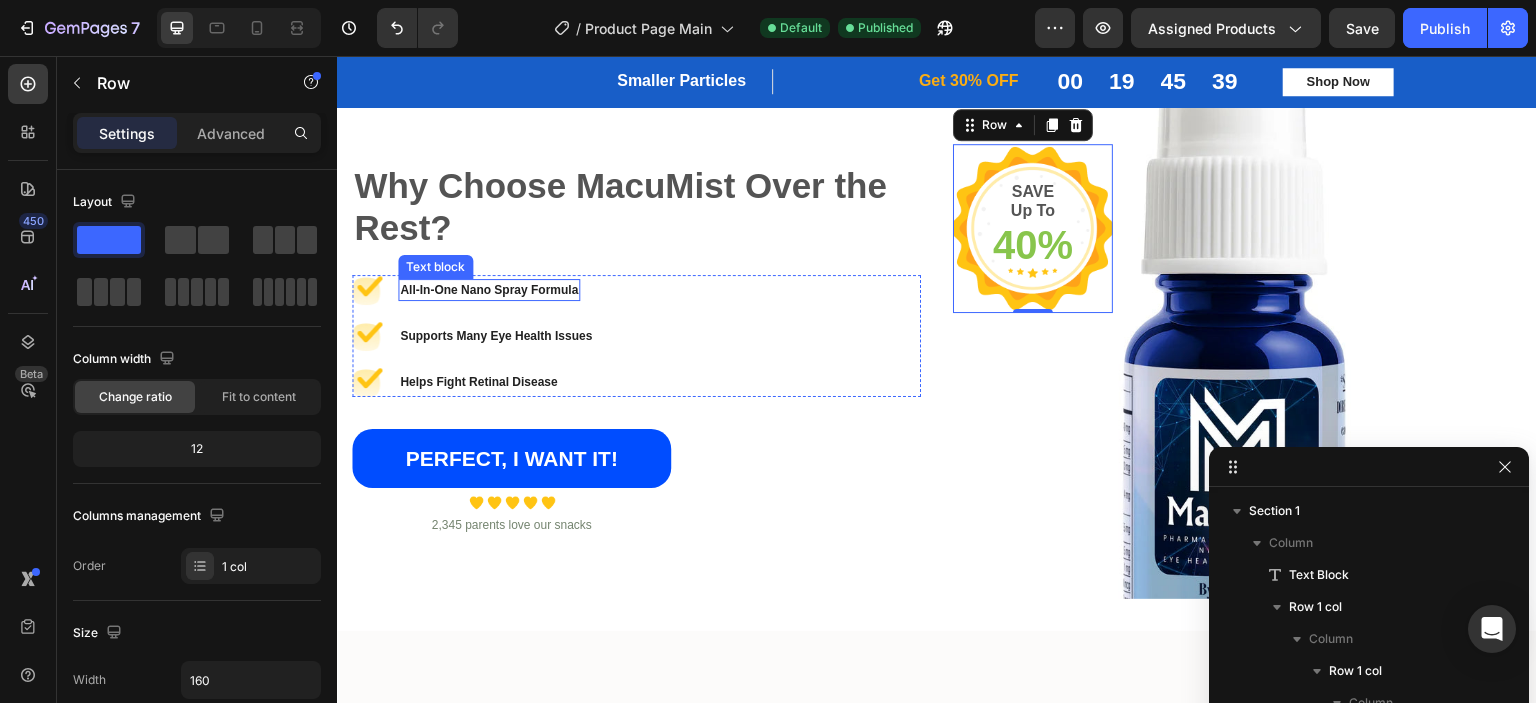 click on "All-In-One Nano Spray Formula" at bounding box center (489, 290) 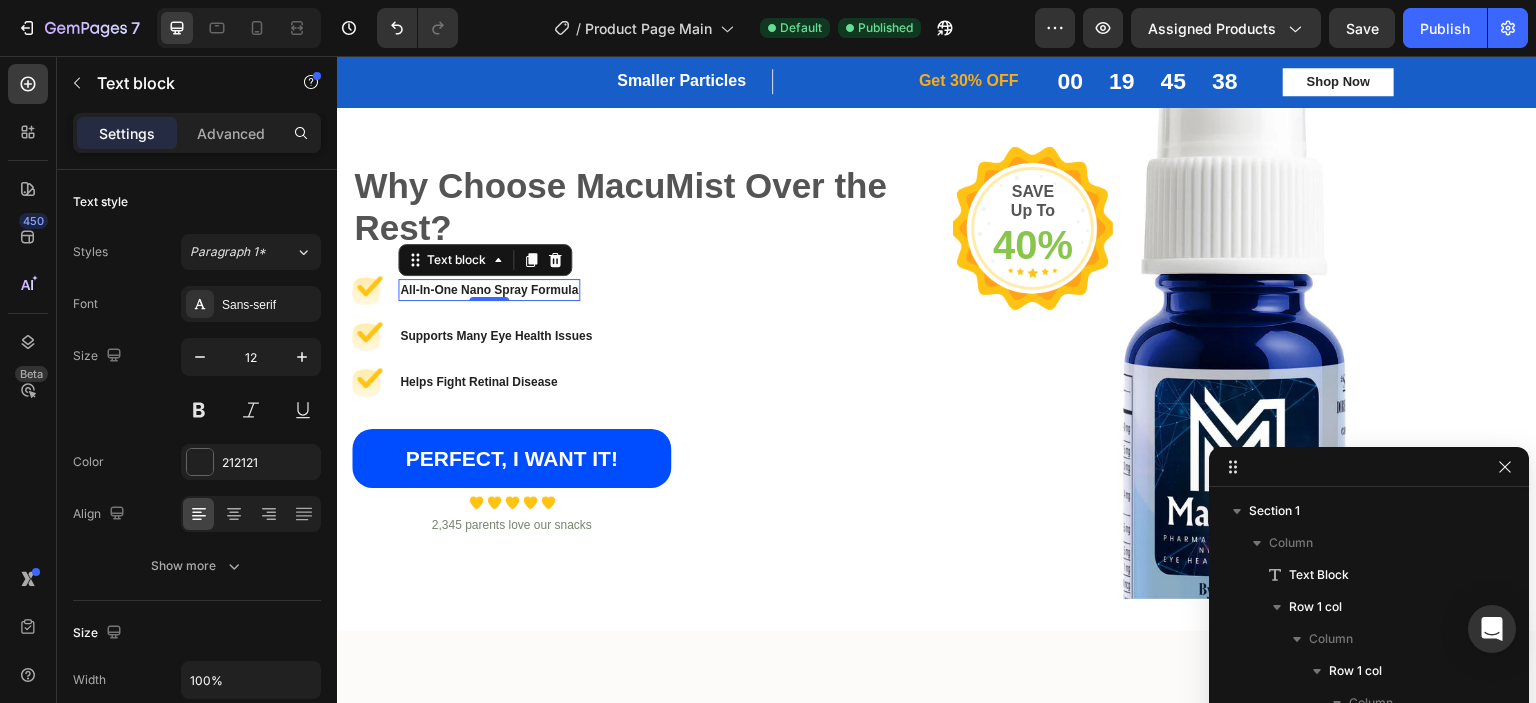 scroll, scrollTop: 2964, scrollLeft: 0, axis: vertical 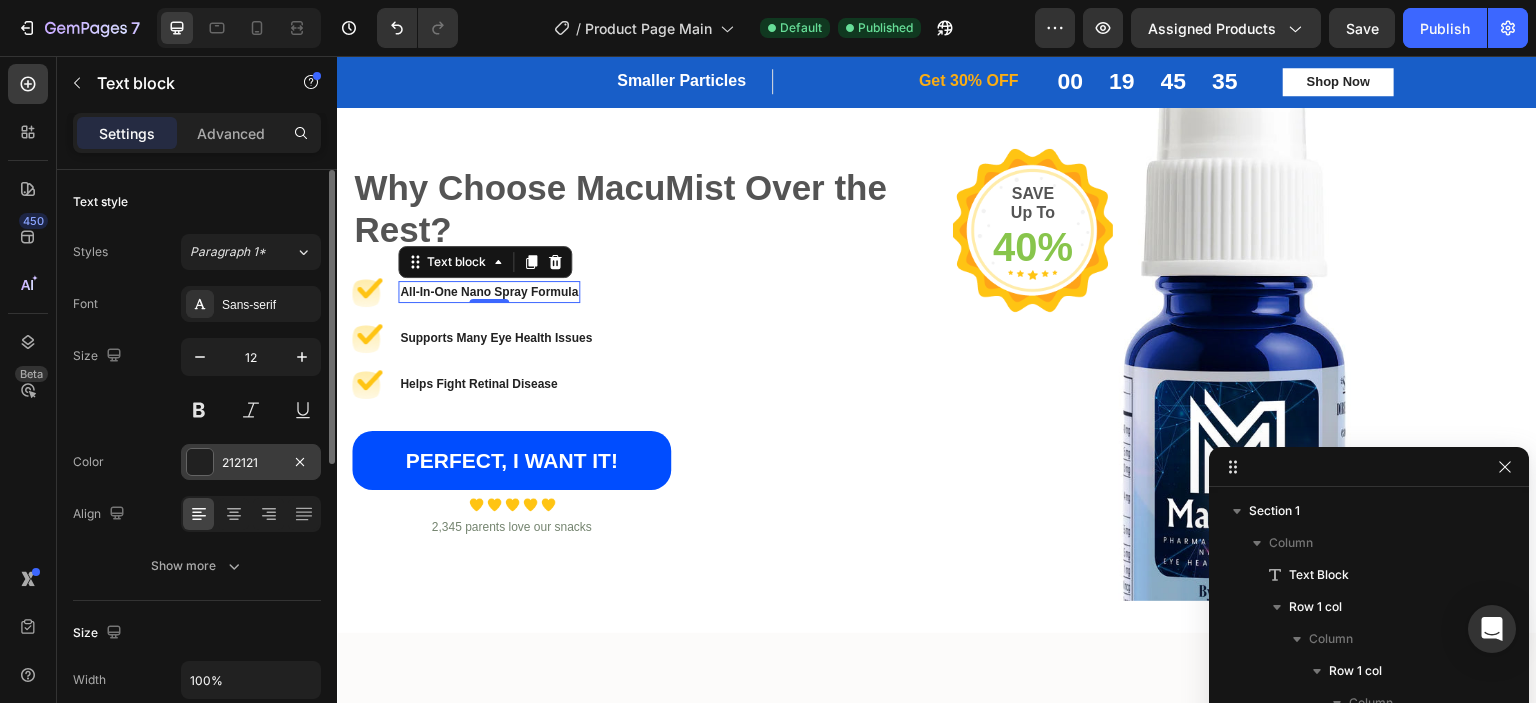 click at bounding box center [200, 462] 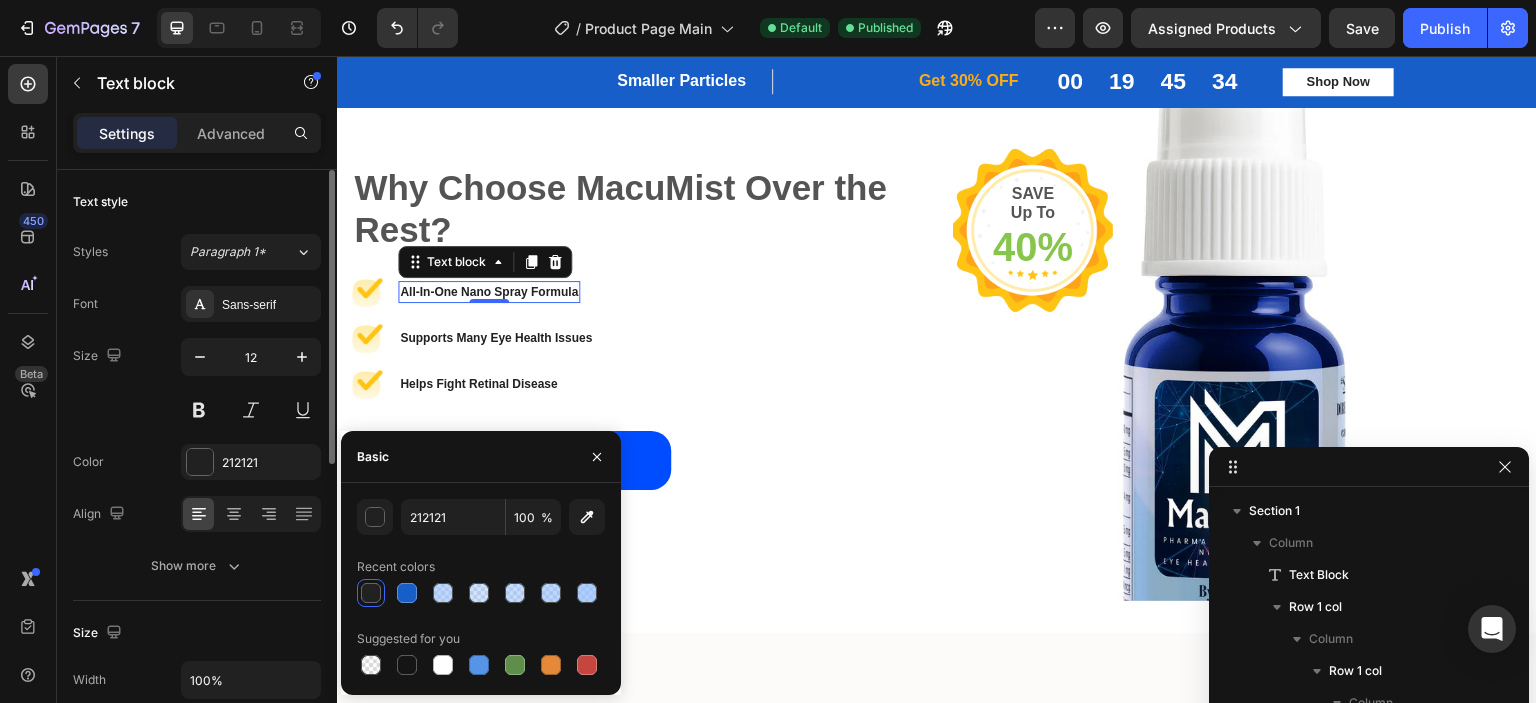 click on "Font Sans-serif Size 12 Color 212121 Align Show more" at bounding box center [197, 435] 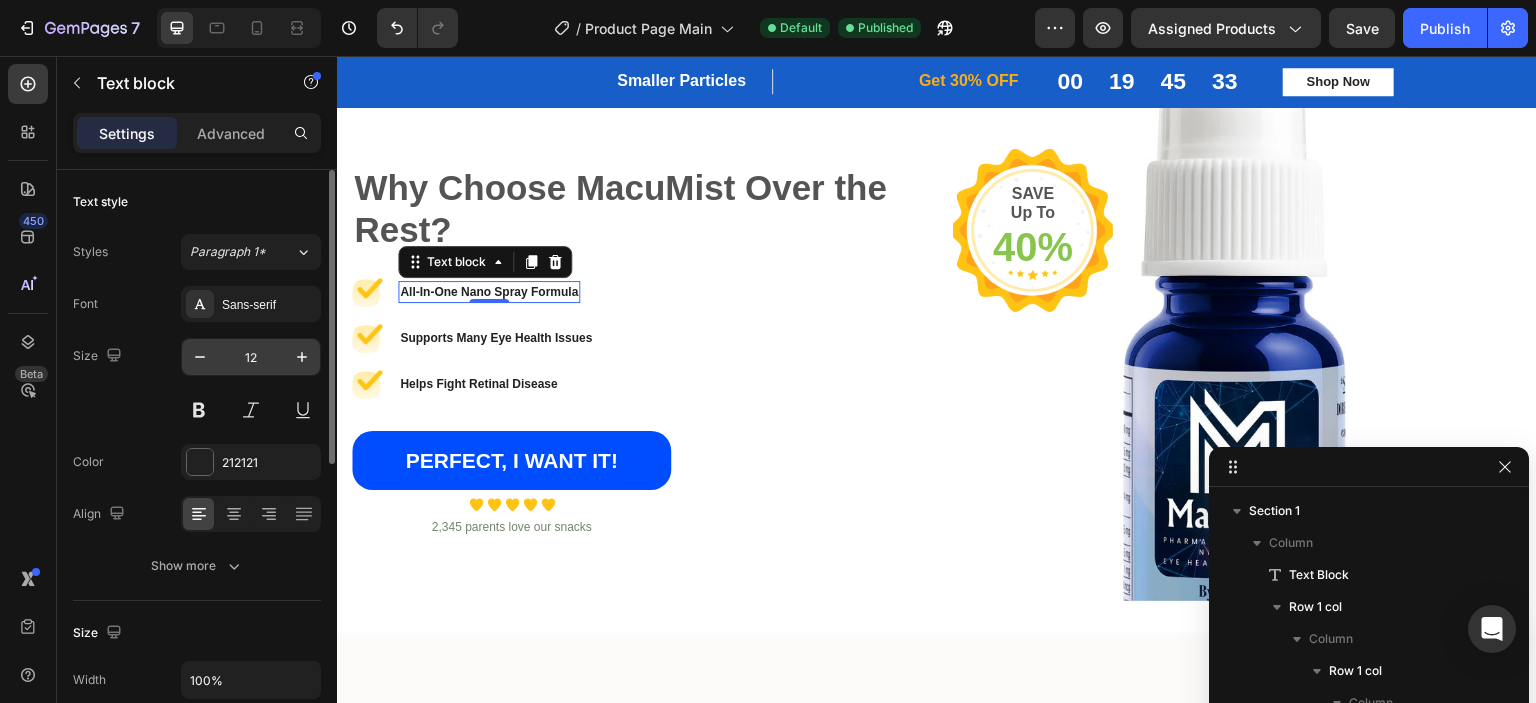 click on "12" at bounding box center [251, 357] 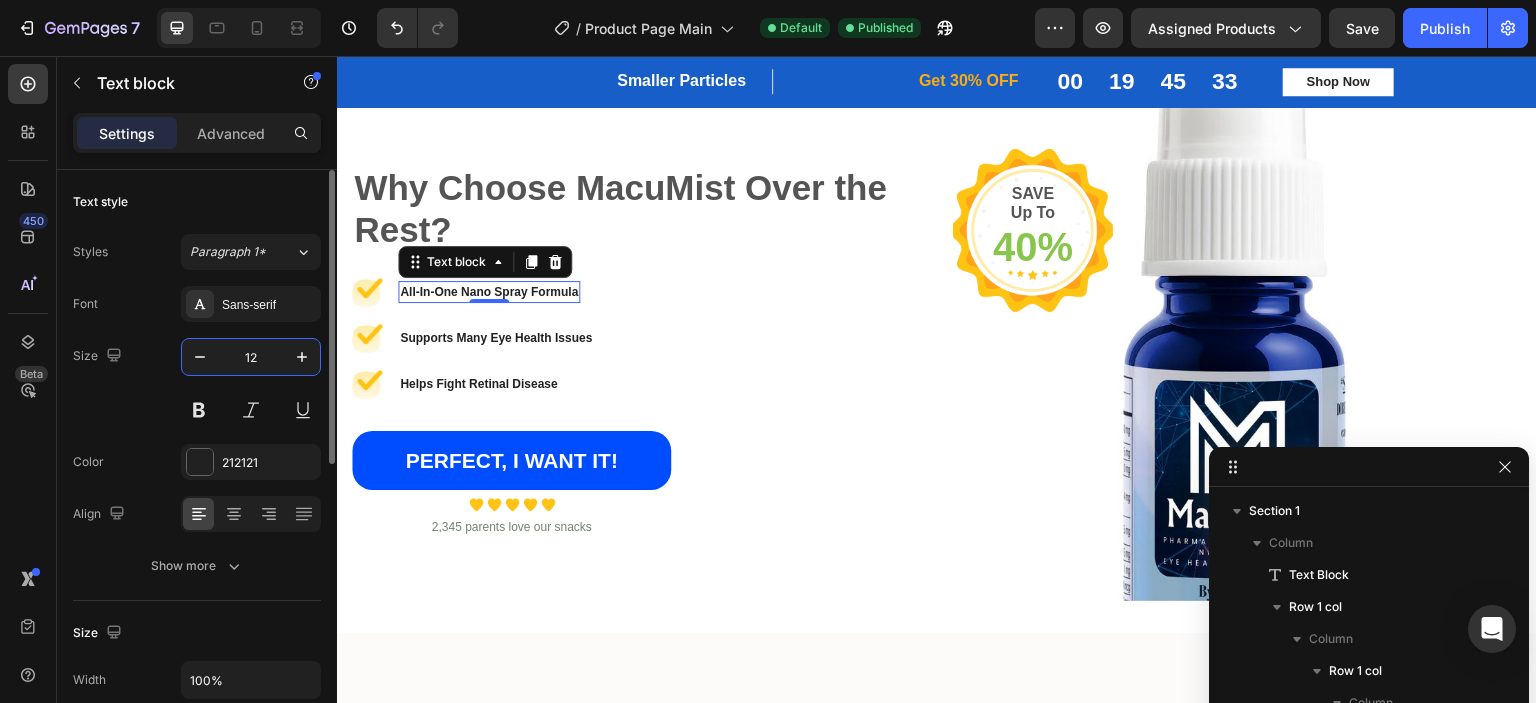 click on "12" at bounding box center [251, 357] 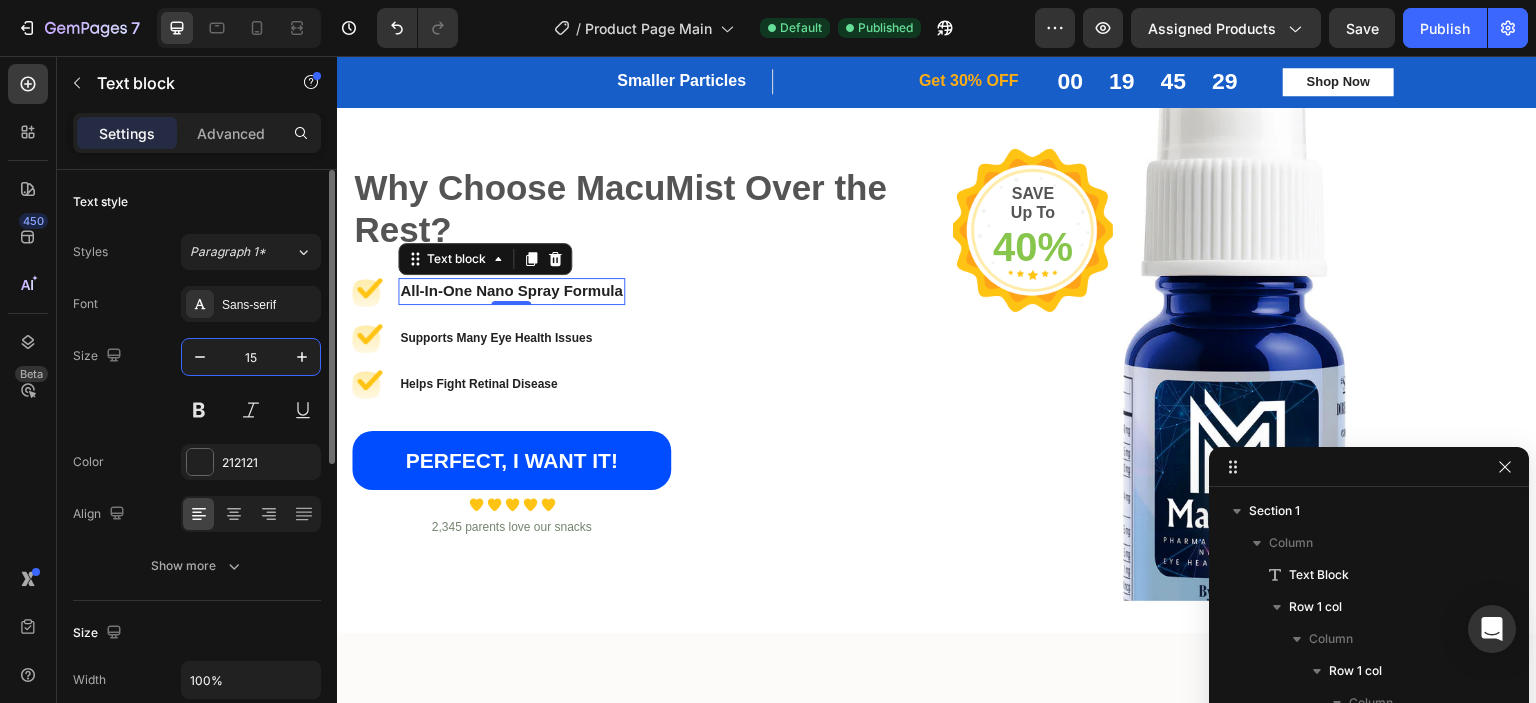 type on "14" 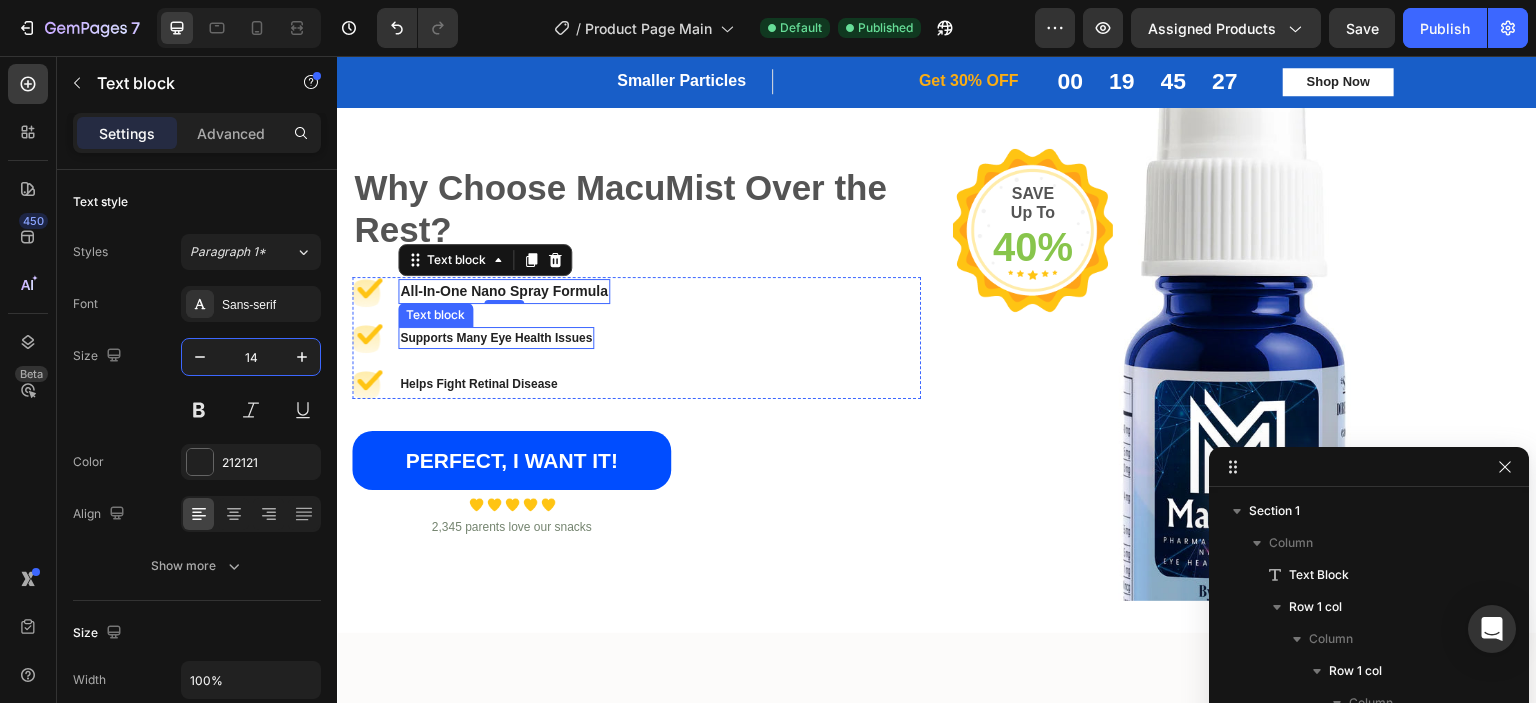 click on "Supports Many Eye Health Issues" at bounding box center (496, 338) 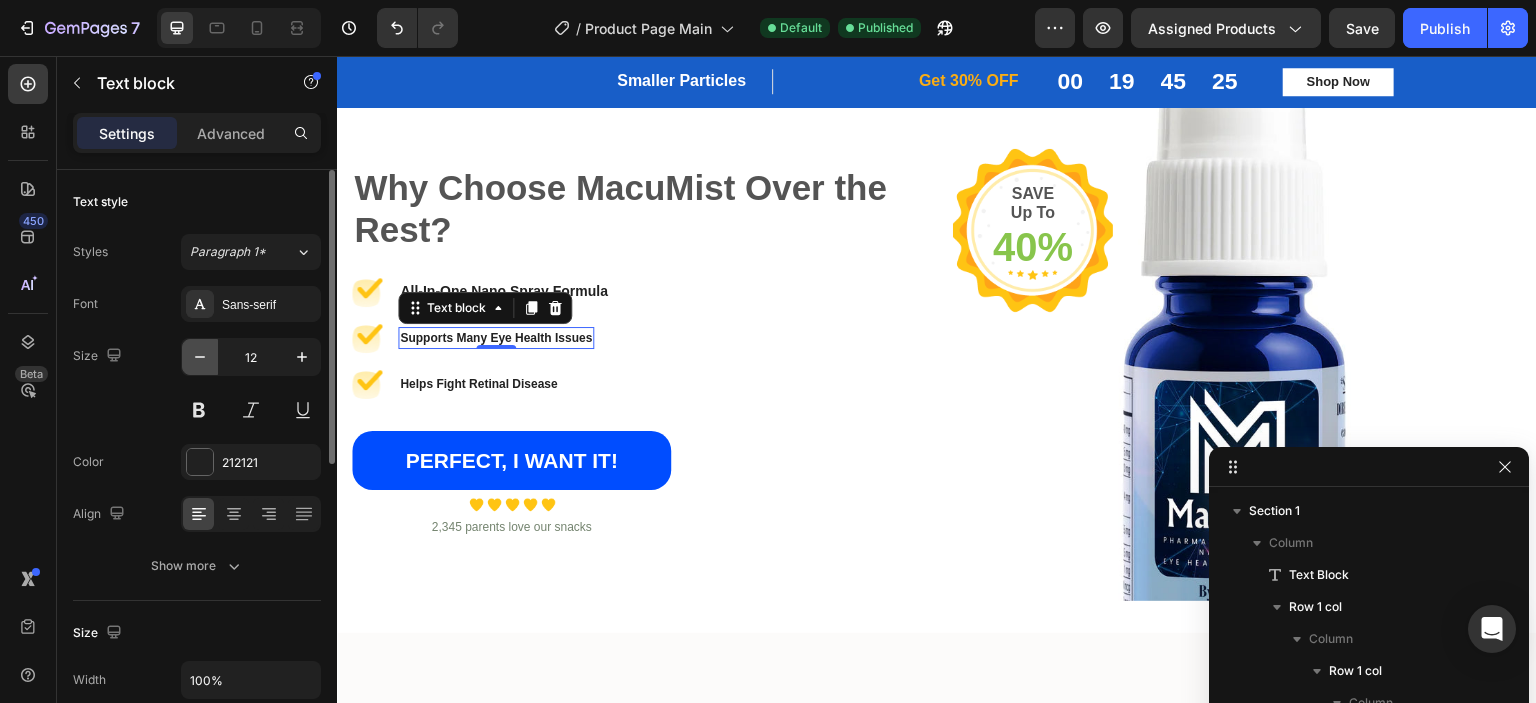 click 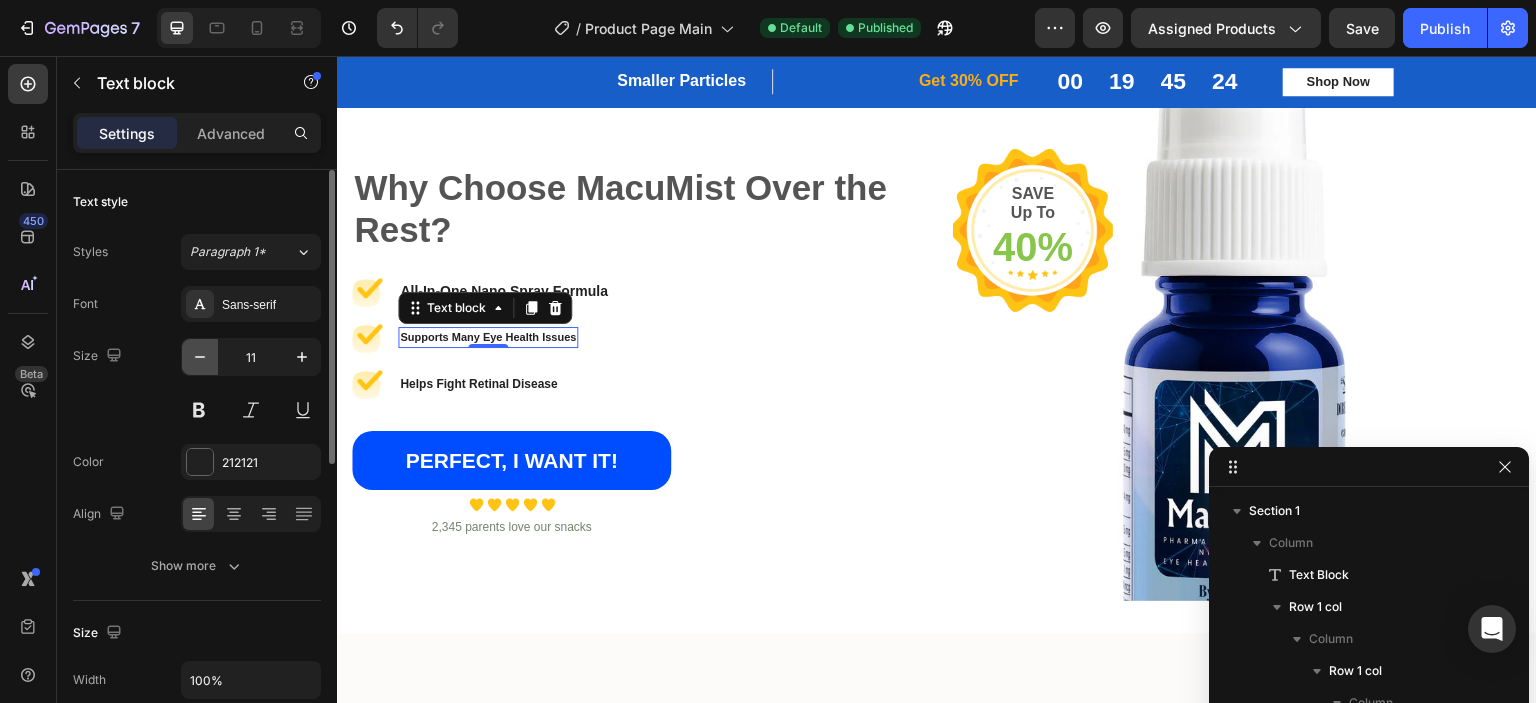click 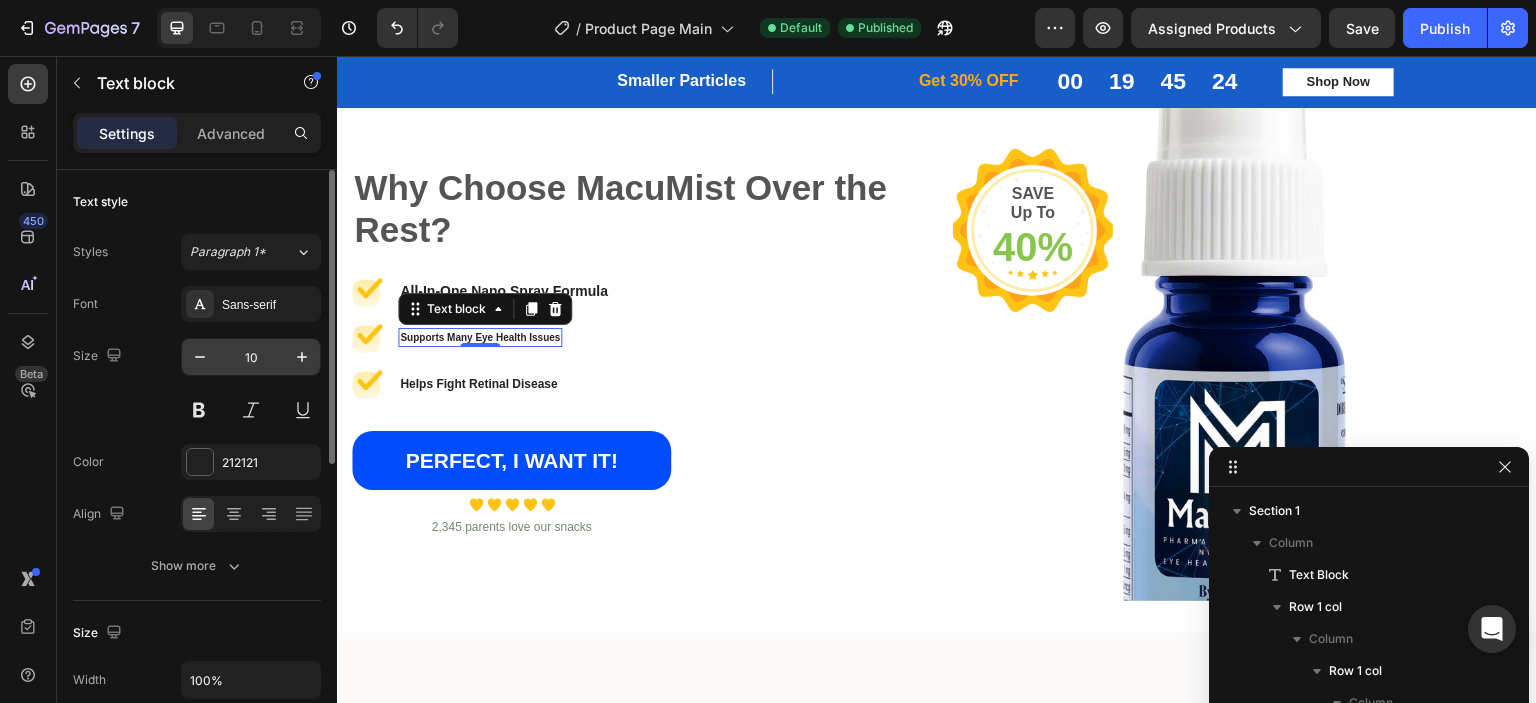 click on "10" at bounding box center [251, 357] 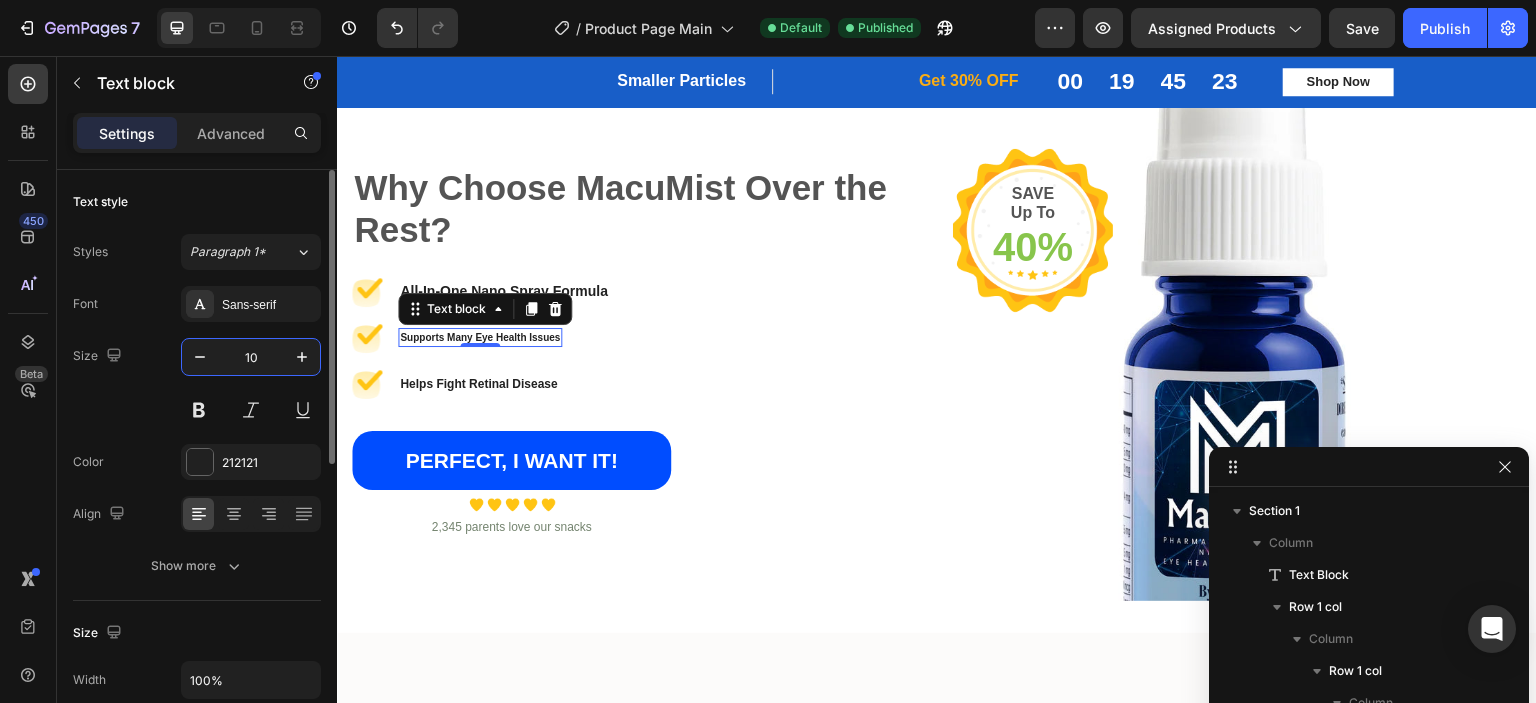 click on "10" at bounding box center [251, 357] 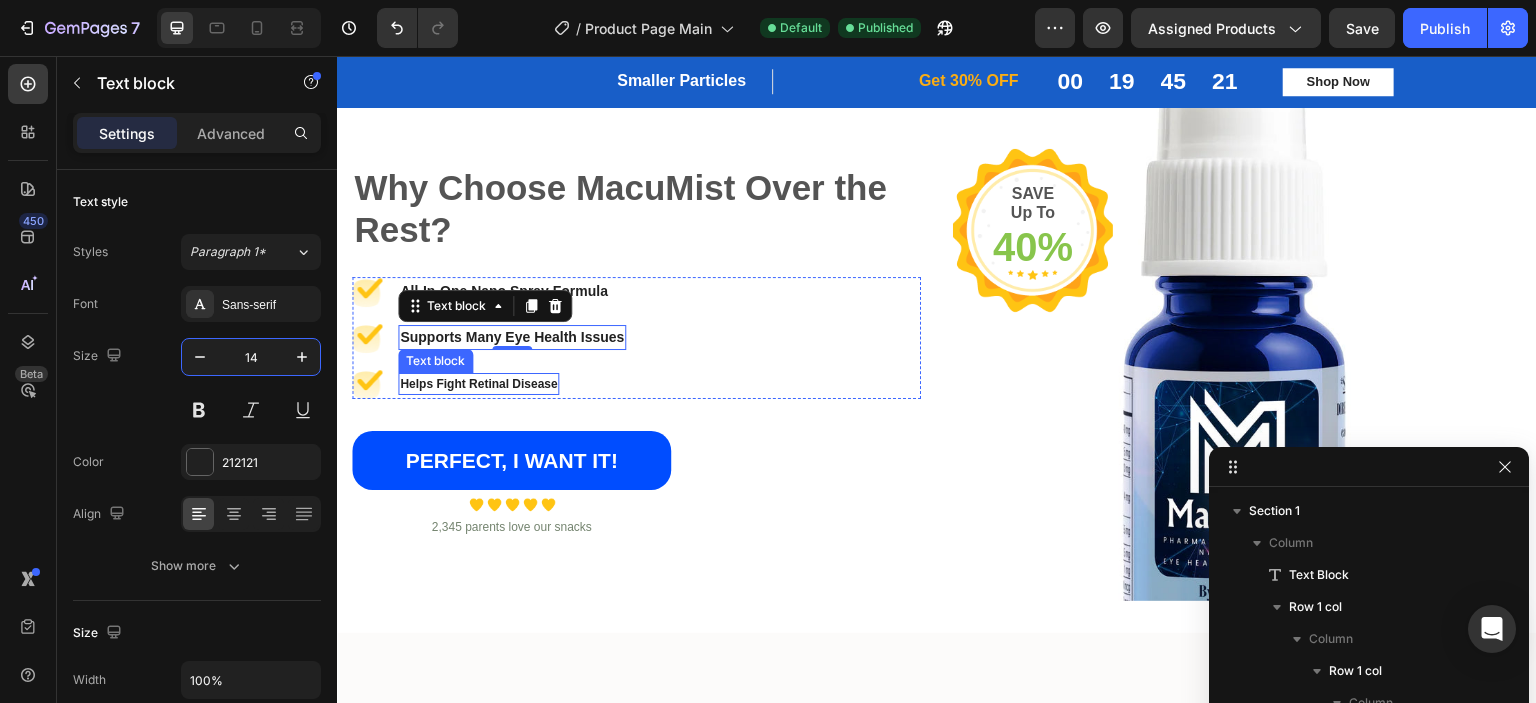 click on "Helps Fight Retinal Disease" at bounding box center [478, 384] 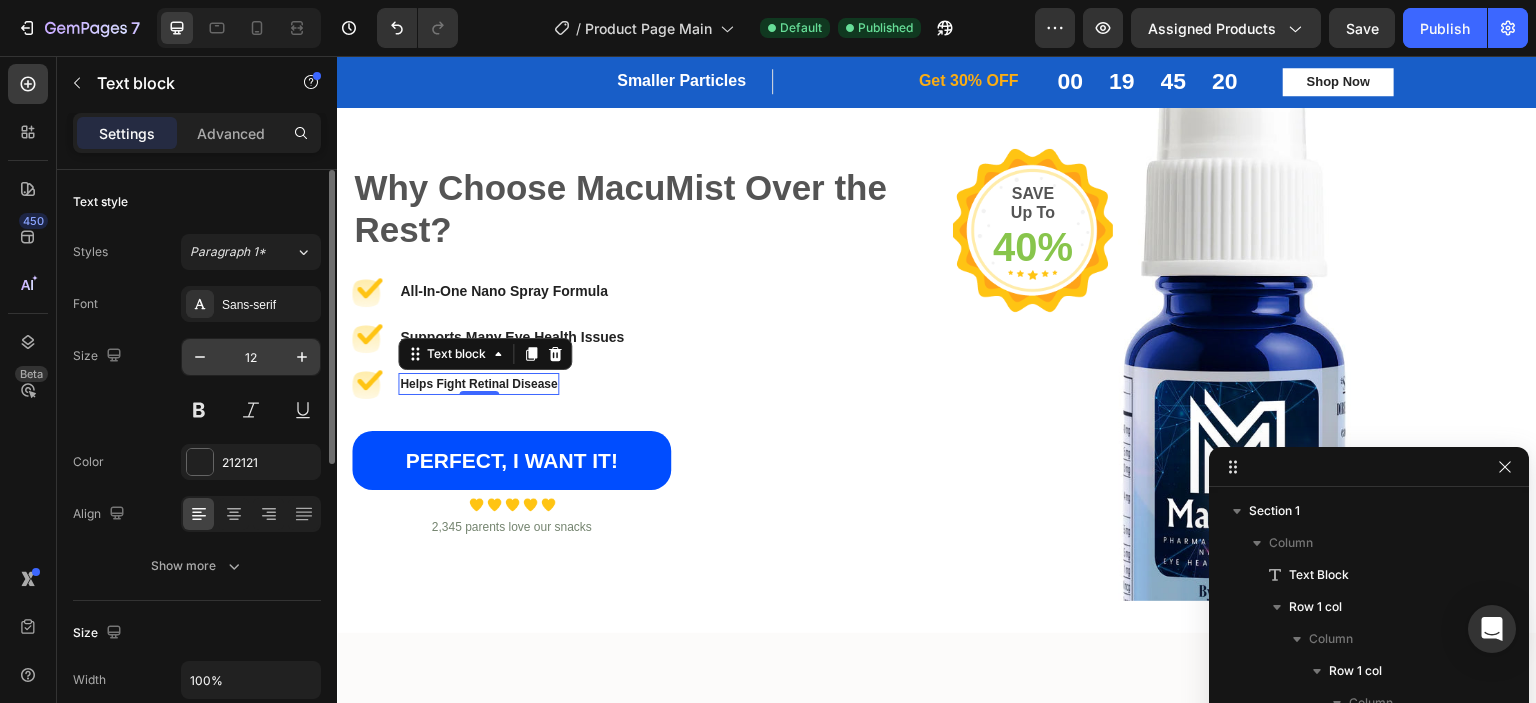 click on "12" at bounding box center [251, 357] 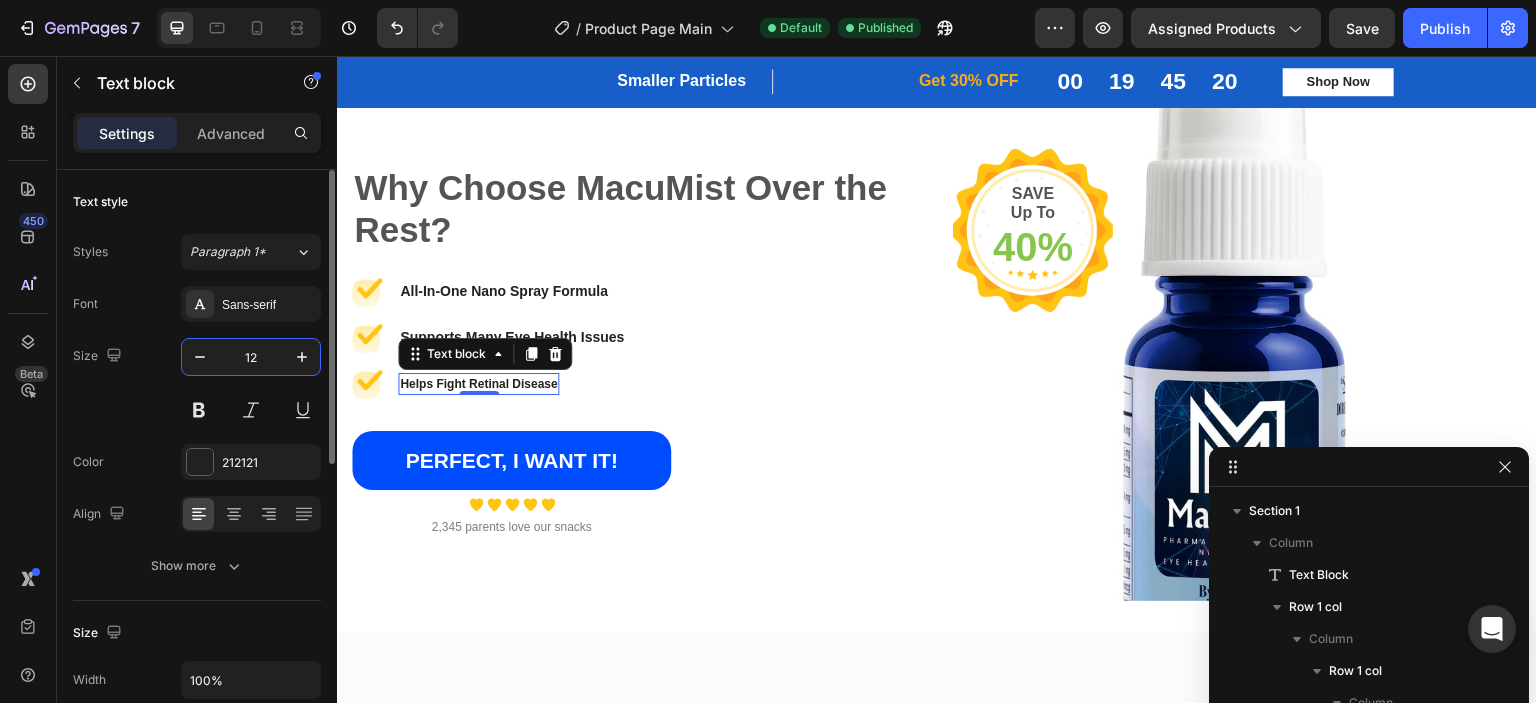 click on "12" at bounding box center (251, 357) 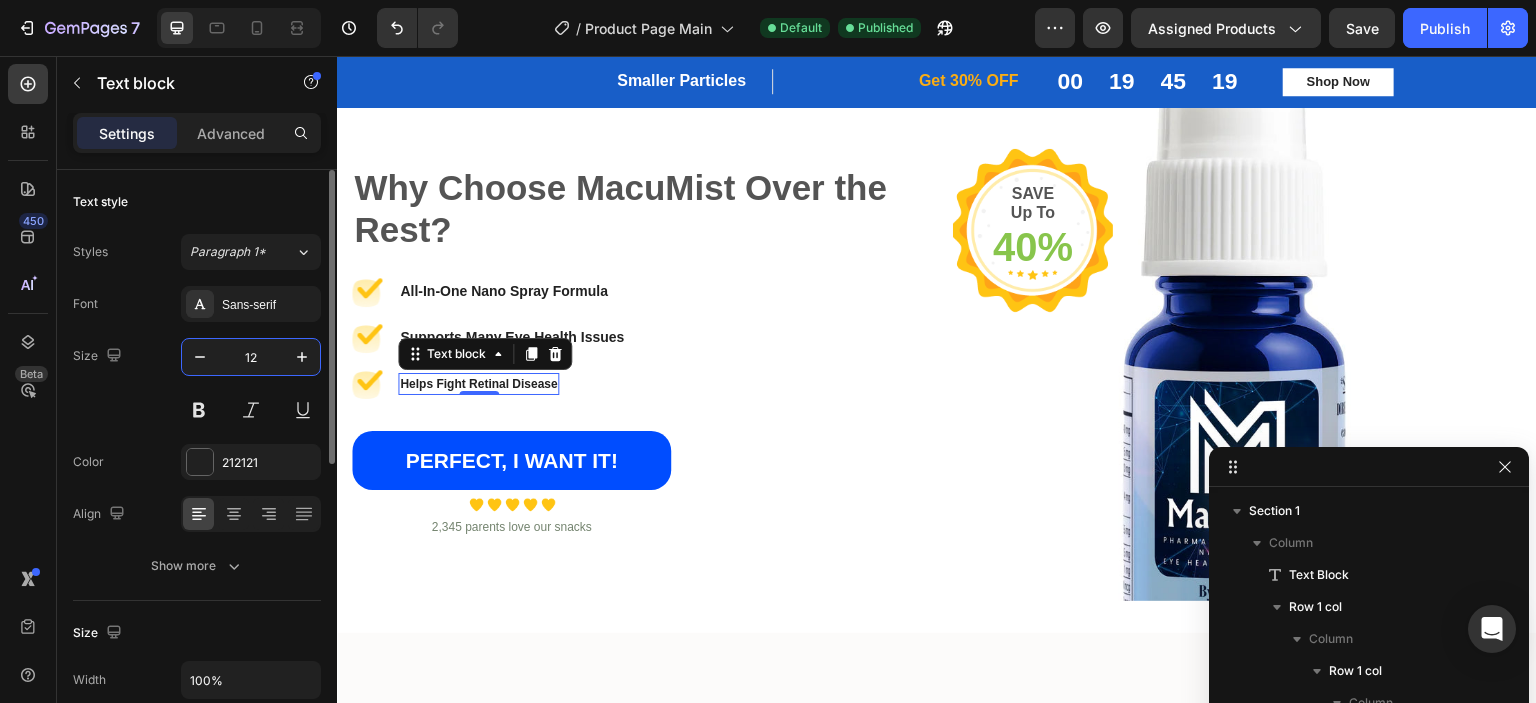 paste on "4" 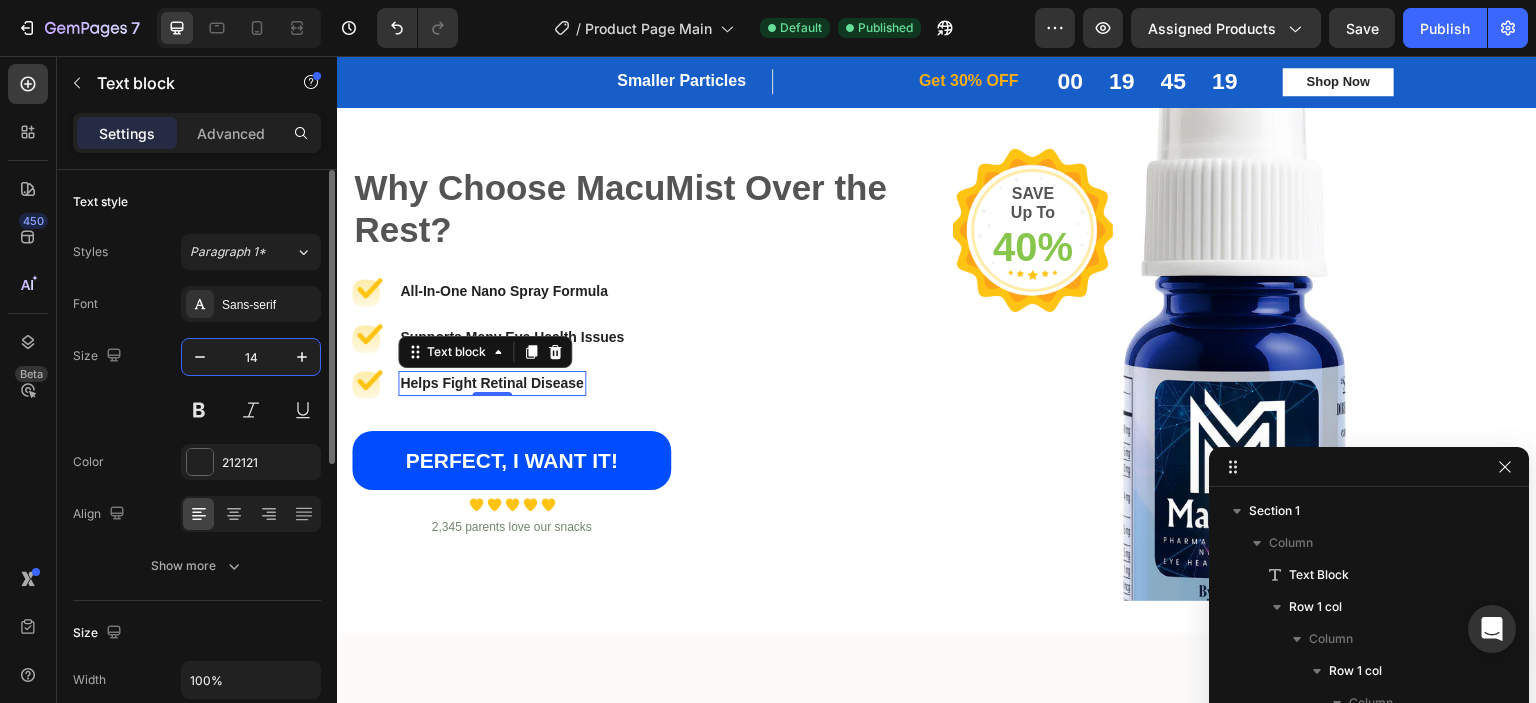 type on "14" 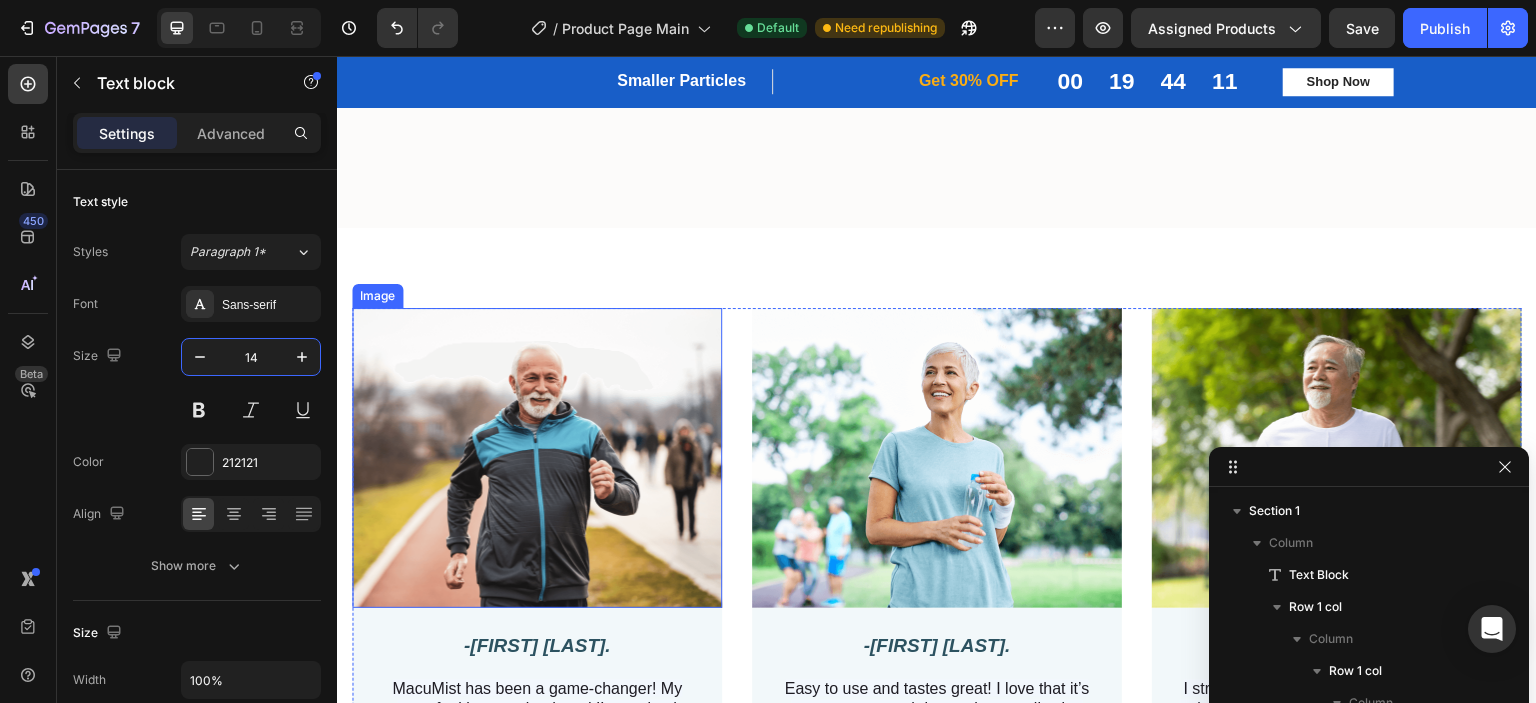 scroll, scrollTop: 4282, scrollLeft: 0, axis: vertical 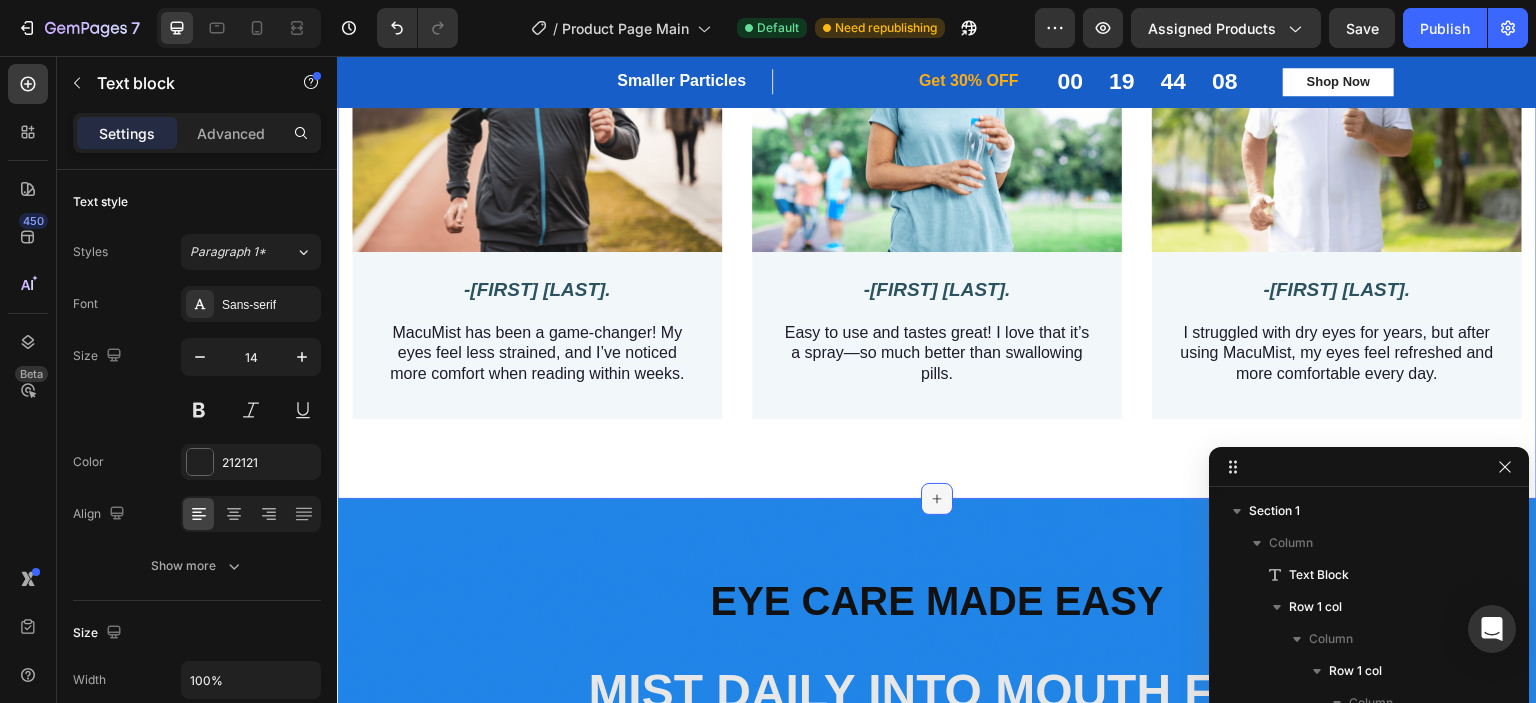 click at bounding box center (937, 499) 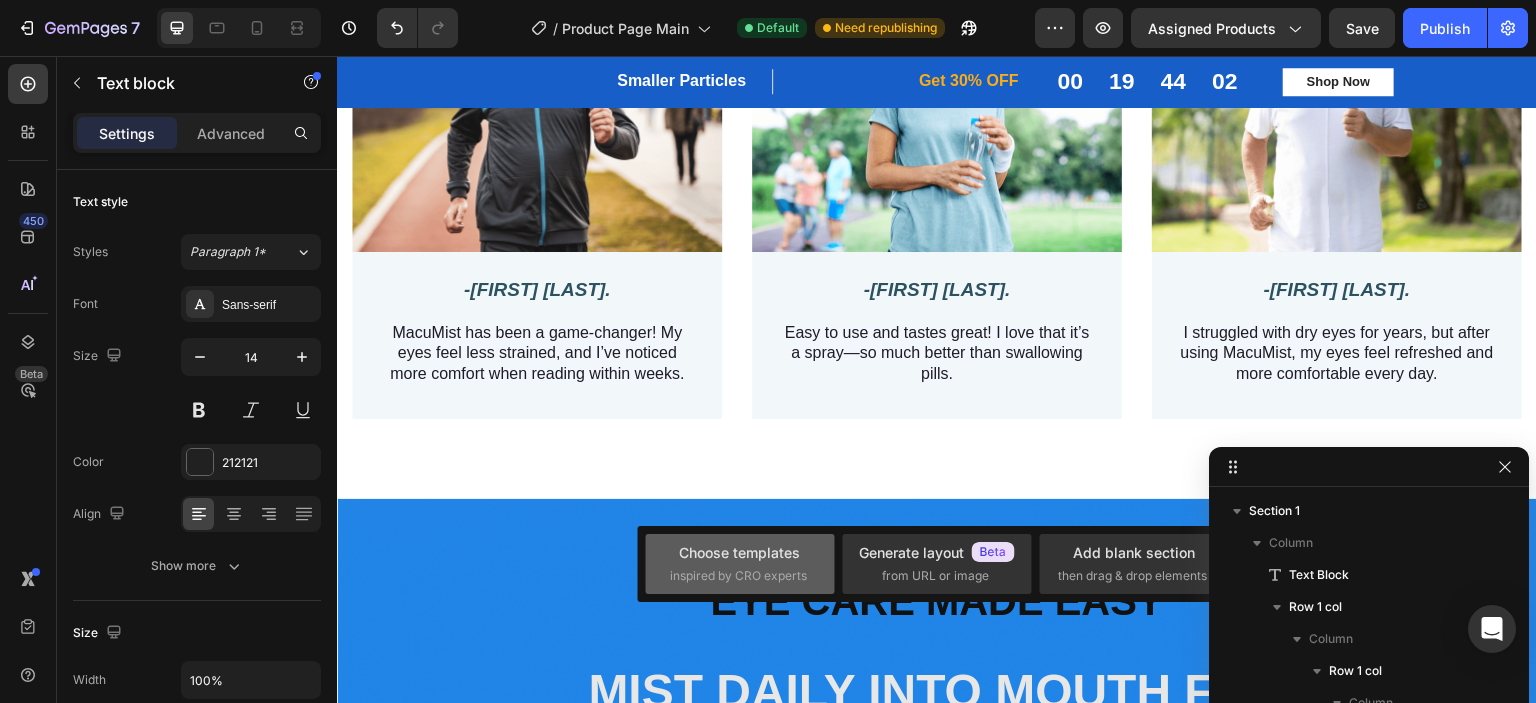 click on "inspired by CRO experts" at bounding box center [738, 576] 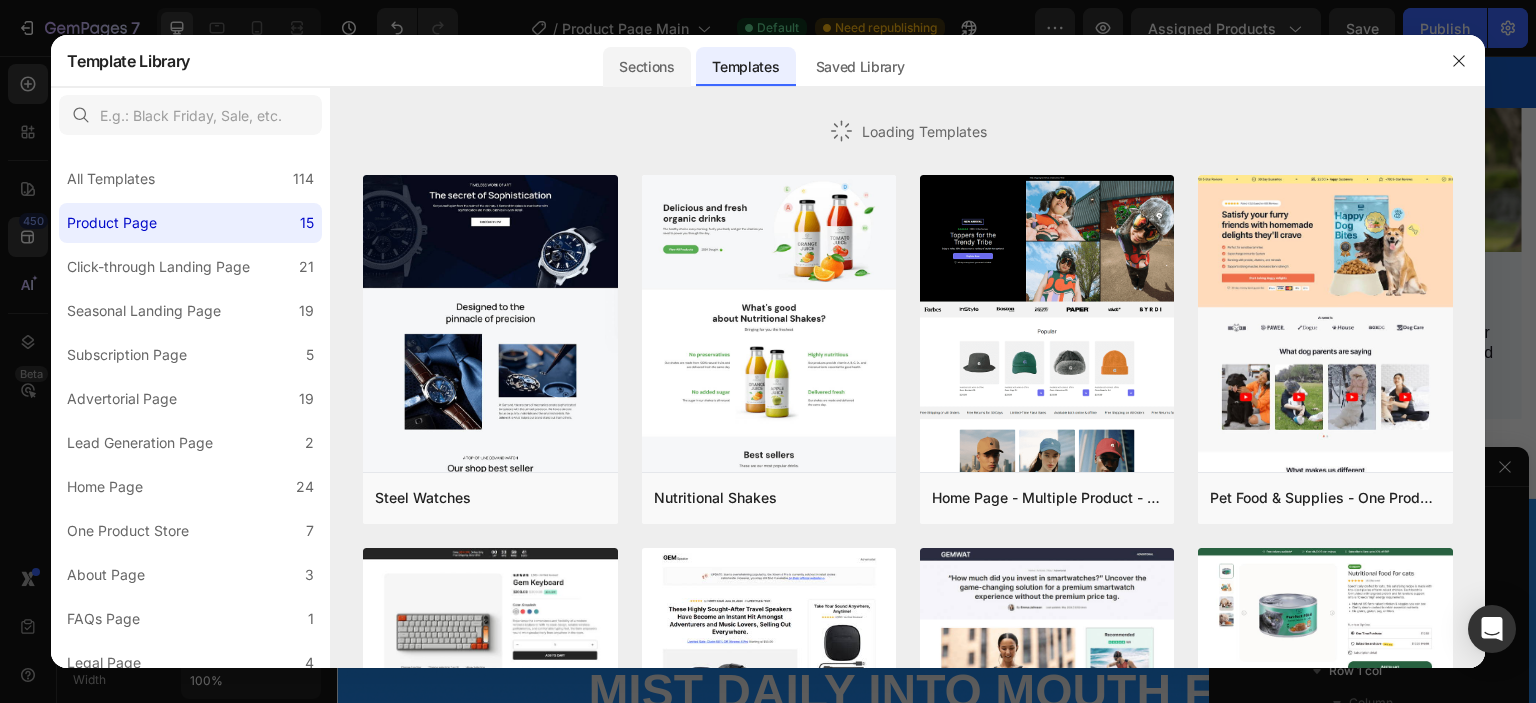 click on "Sections" 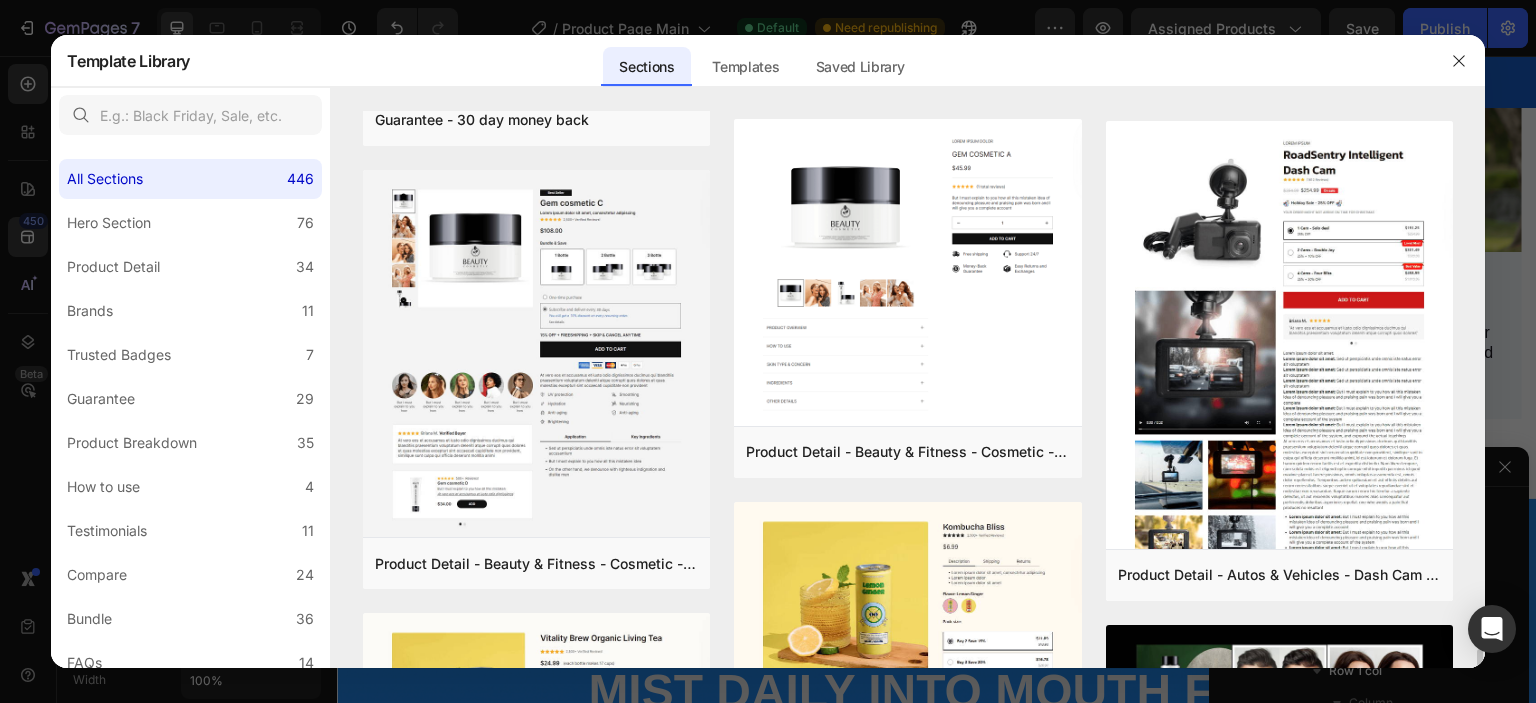 scroll, scrollTop: 776, scrollLeft: 0, axis: vertical 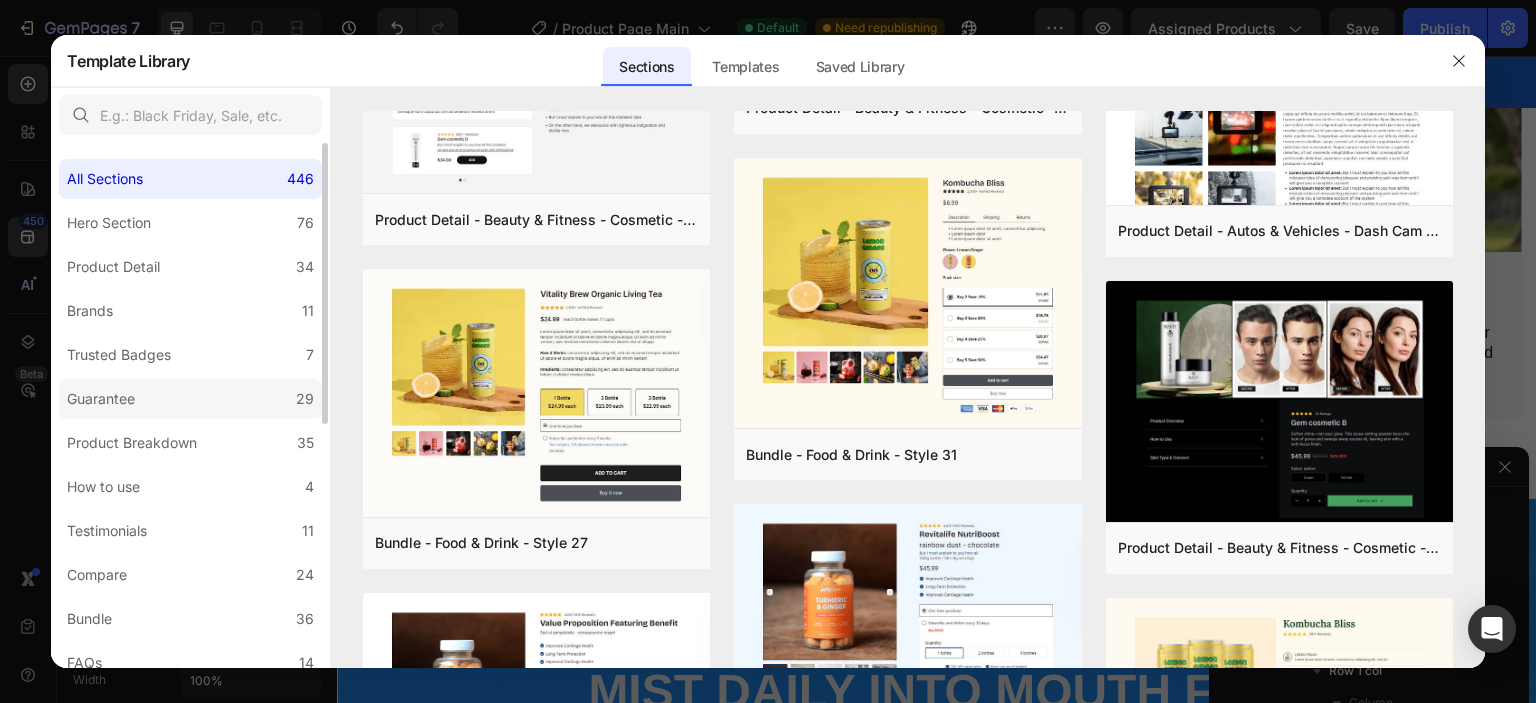 click on "Guarantee 29" 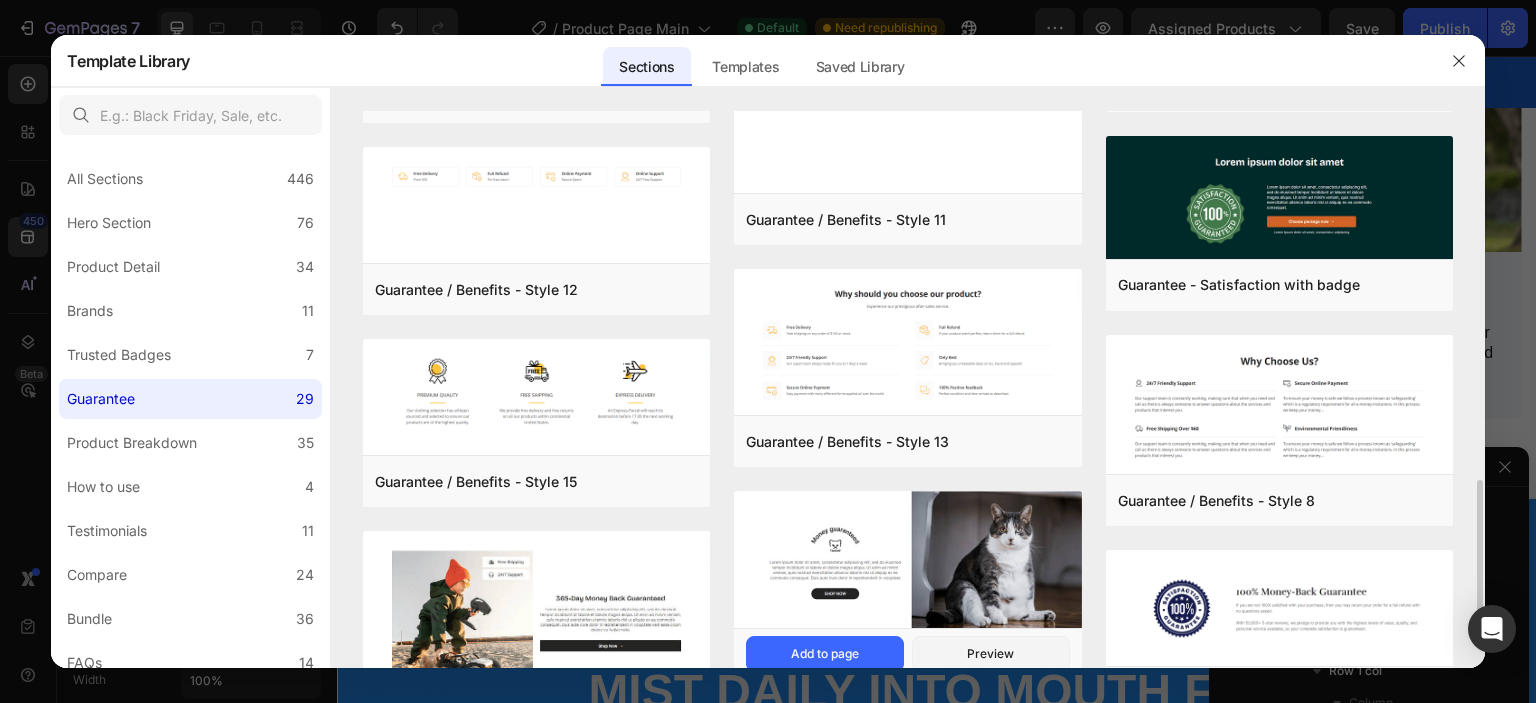 scroll, scrollTop: 1456, scrollLeft: 0, axis: vertical 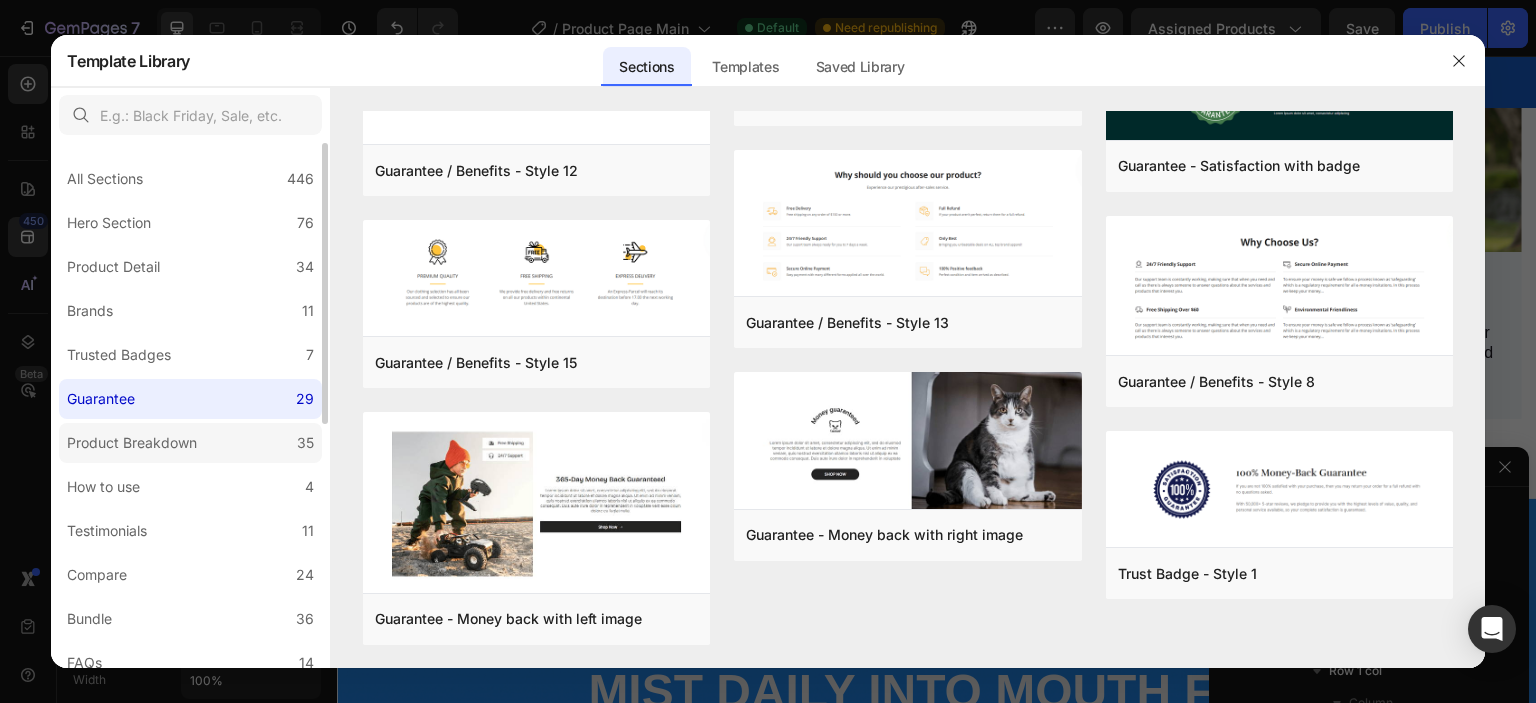 click on "Product Breakdown" at bounding box center (136, 443) 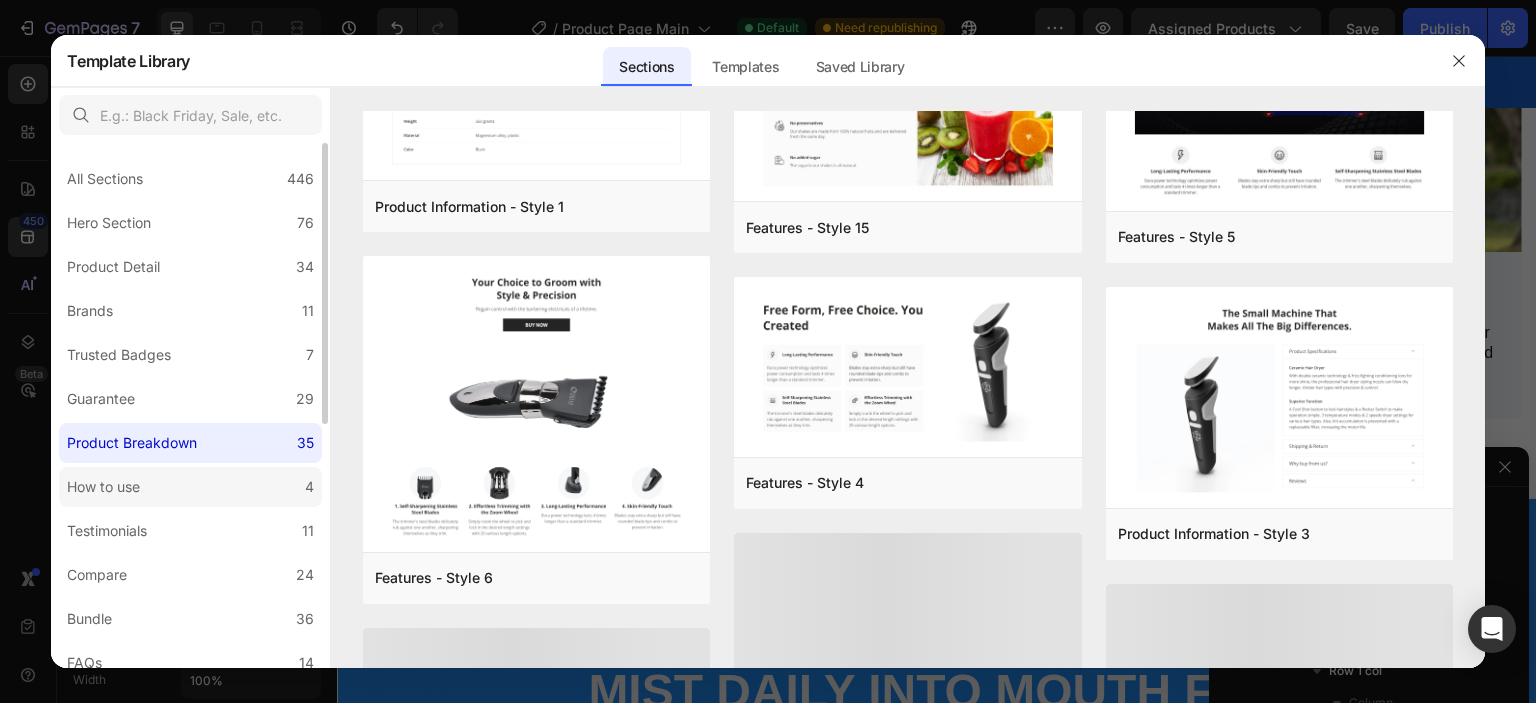 scroll, scrollTop: 848, scrollLeft: 0, axis: vertical 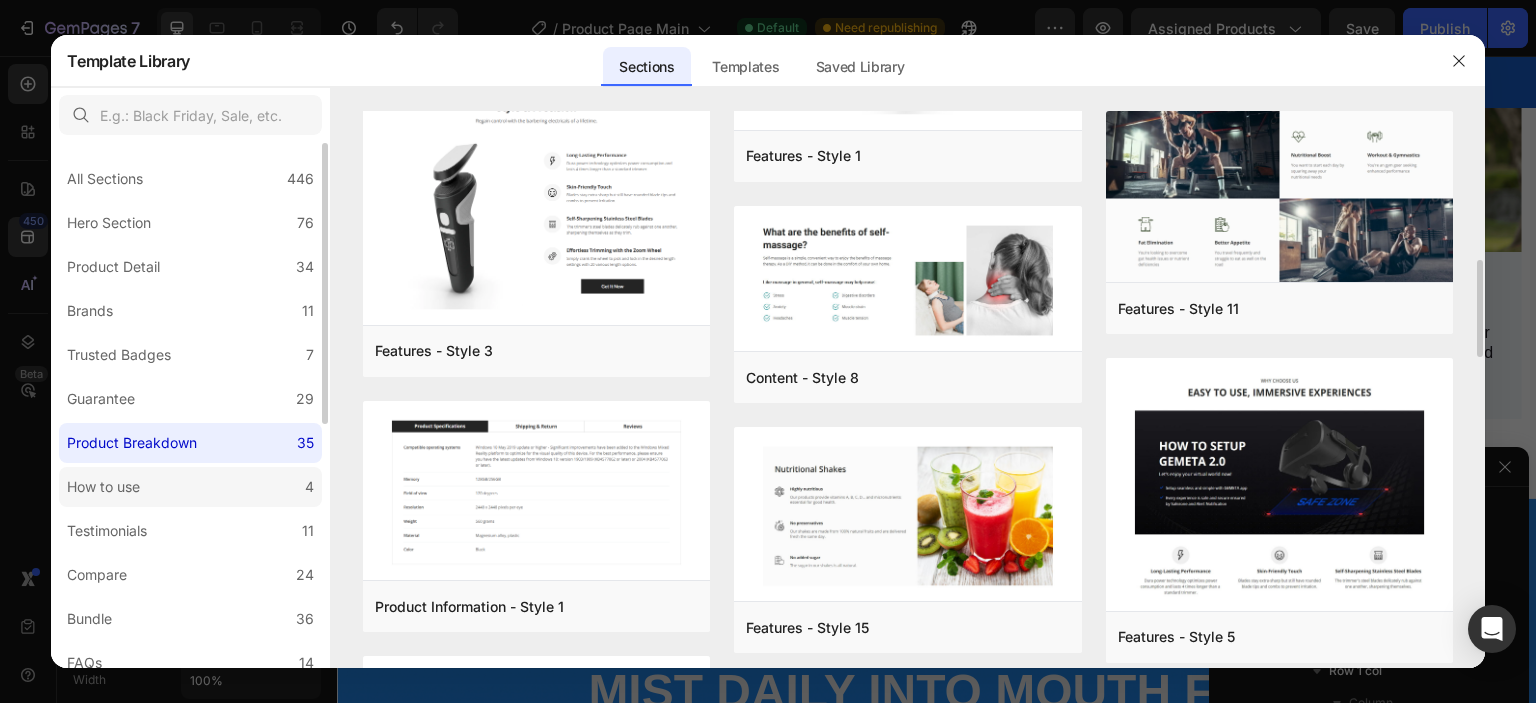 click on "How to use 4" 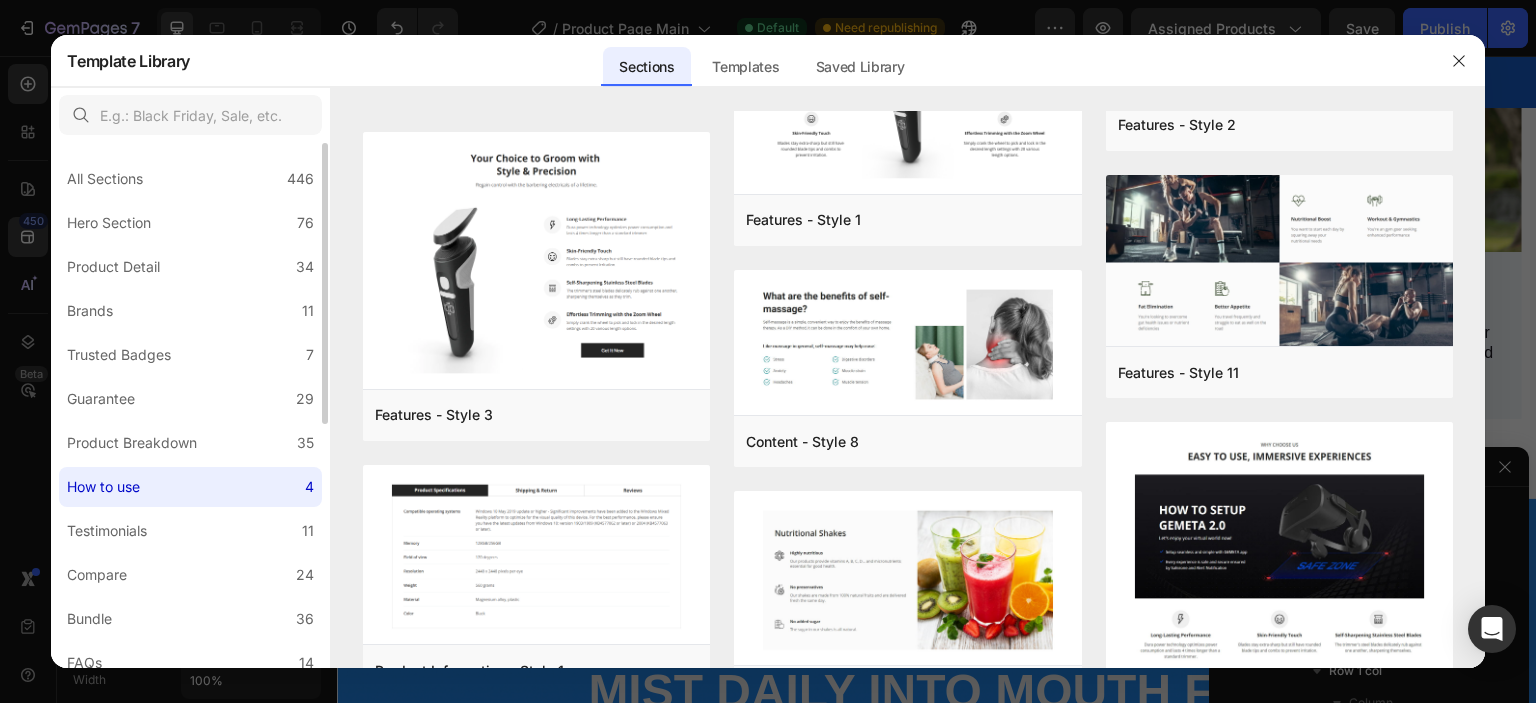 scroll, scrollTop: 0, scrollLeft: 0, axis: both 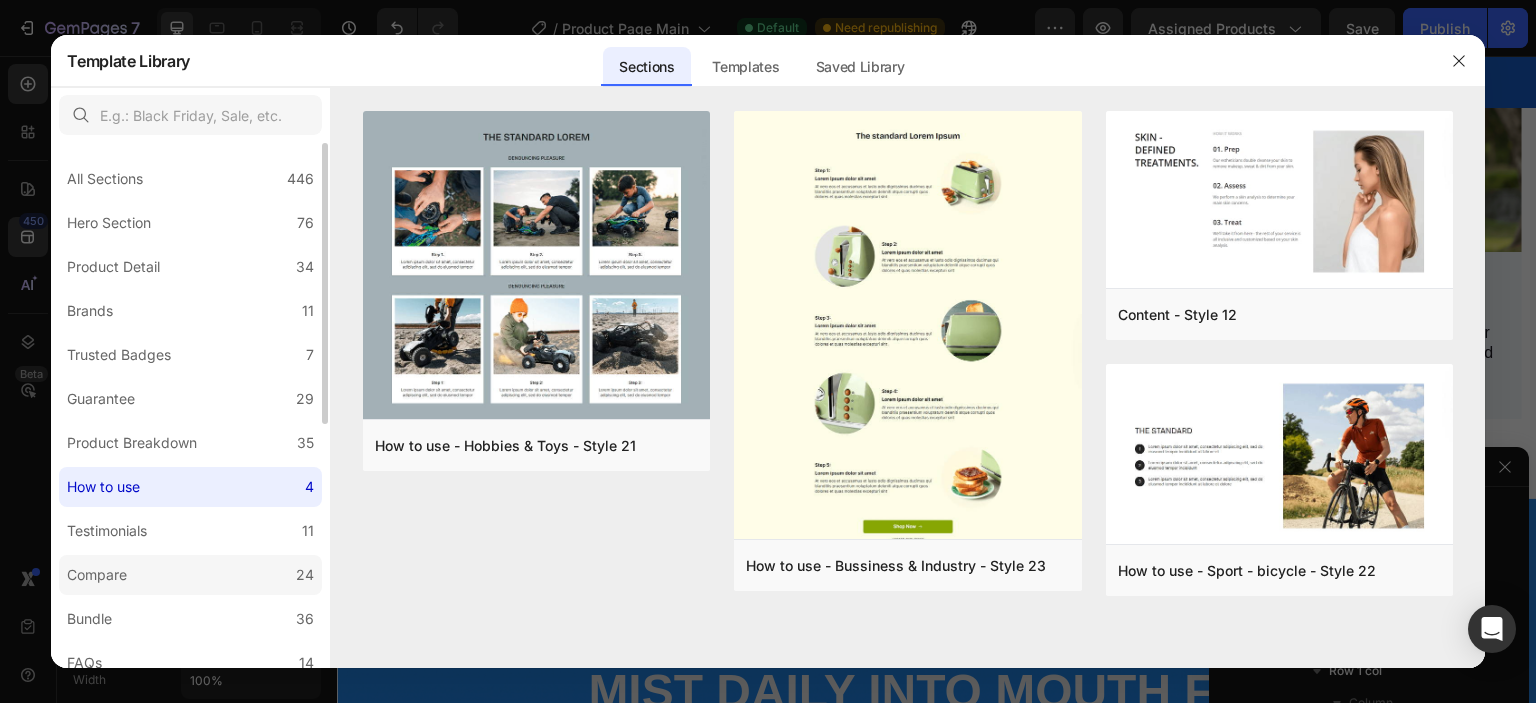 click on "Compare" at bounding box center (97, 575) 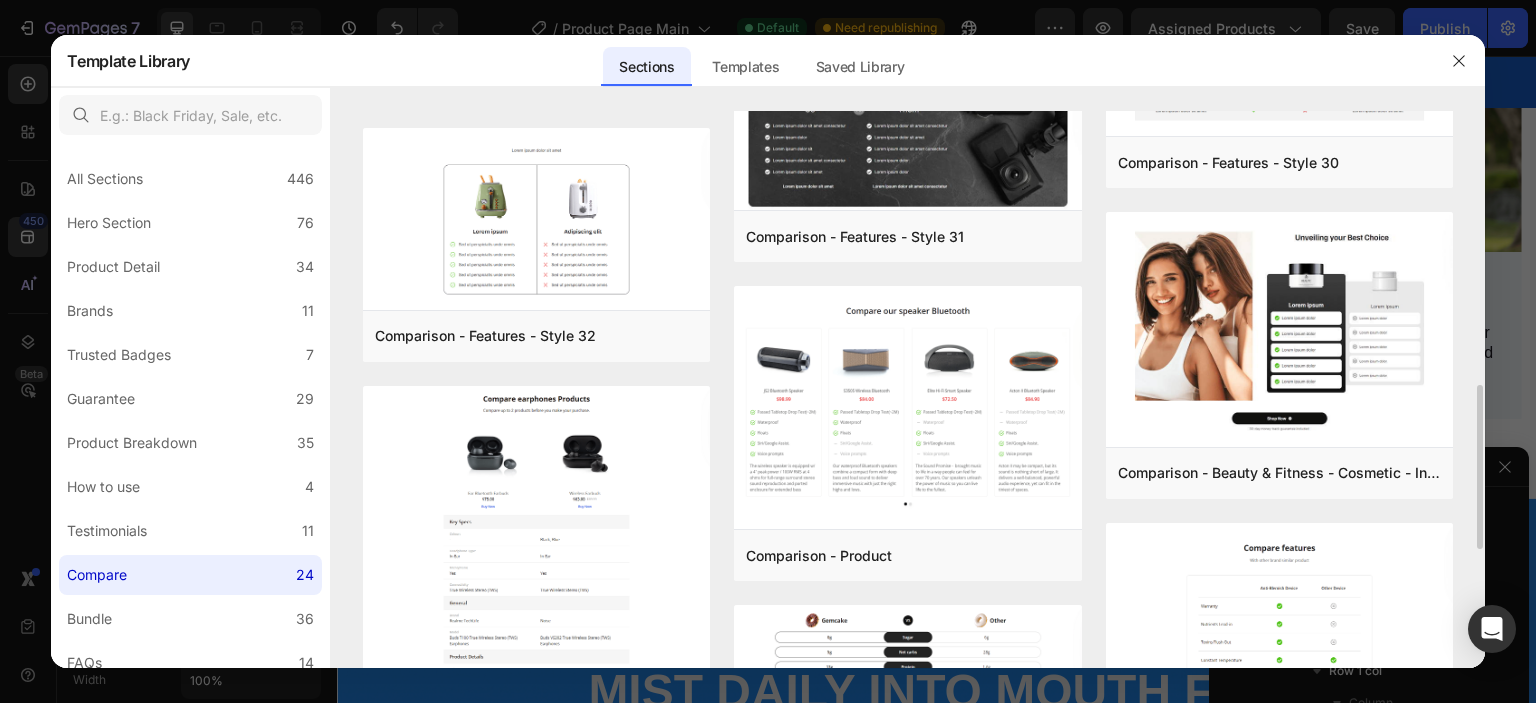 scroll, scrollTop: 904, scrollLeft: 0, axis: vertical 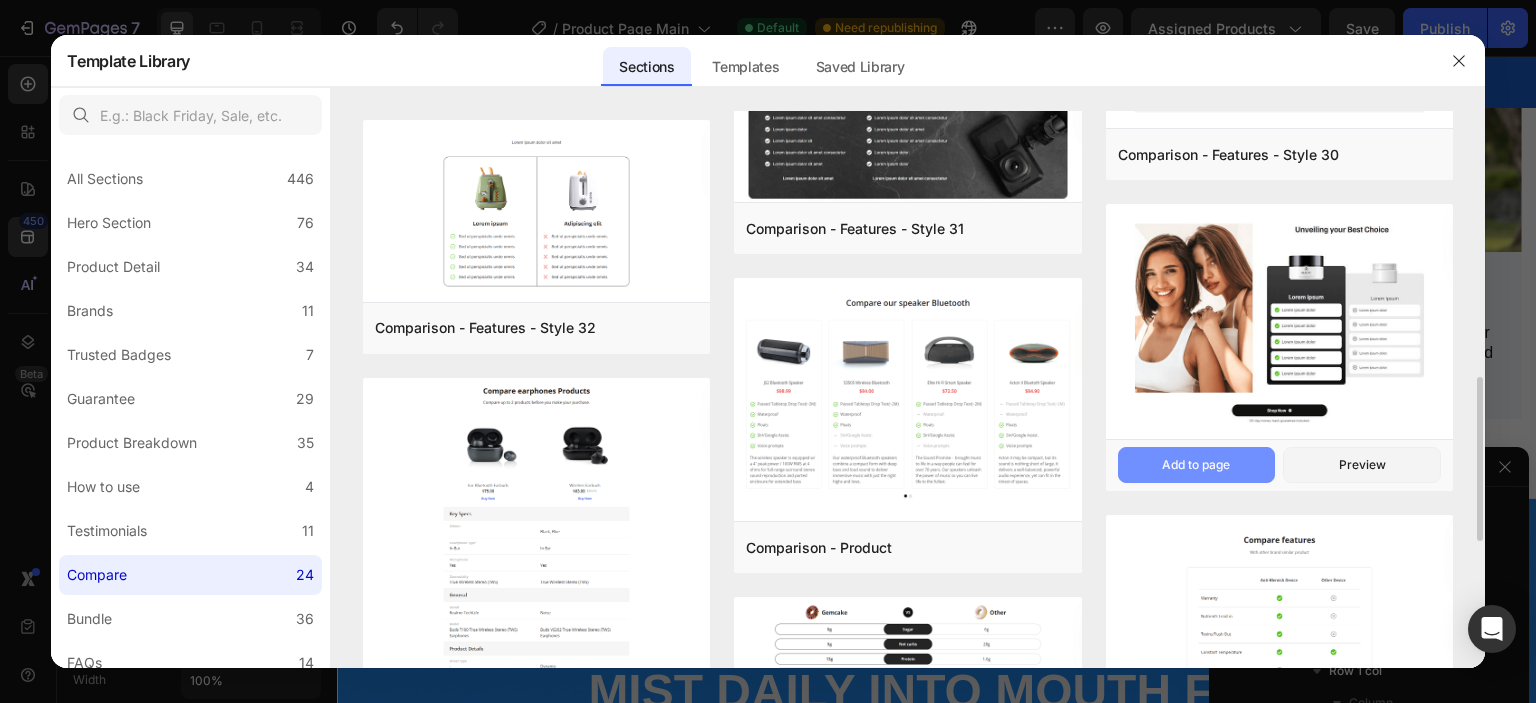 click on "Add to page" at bounding box center [1196, 465] 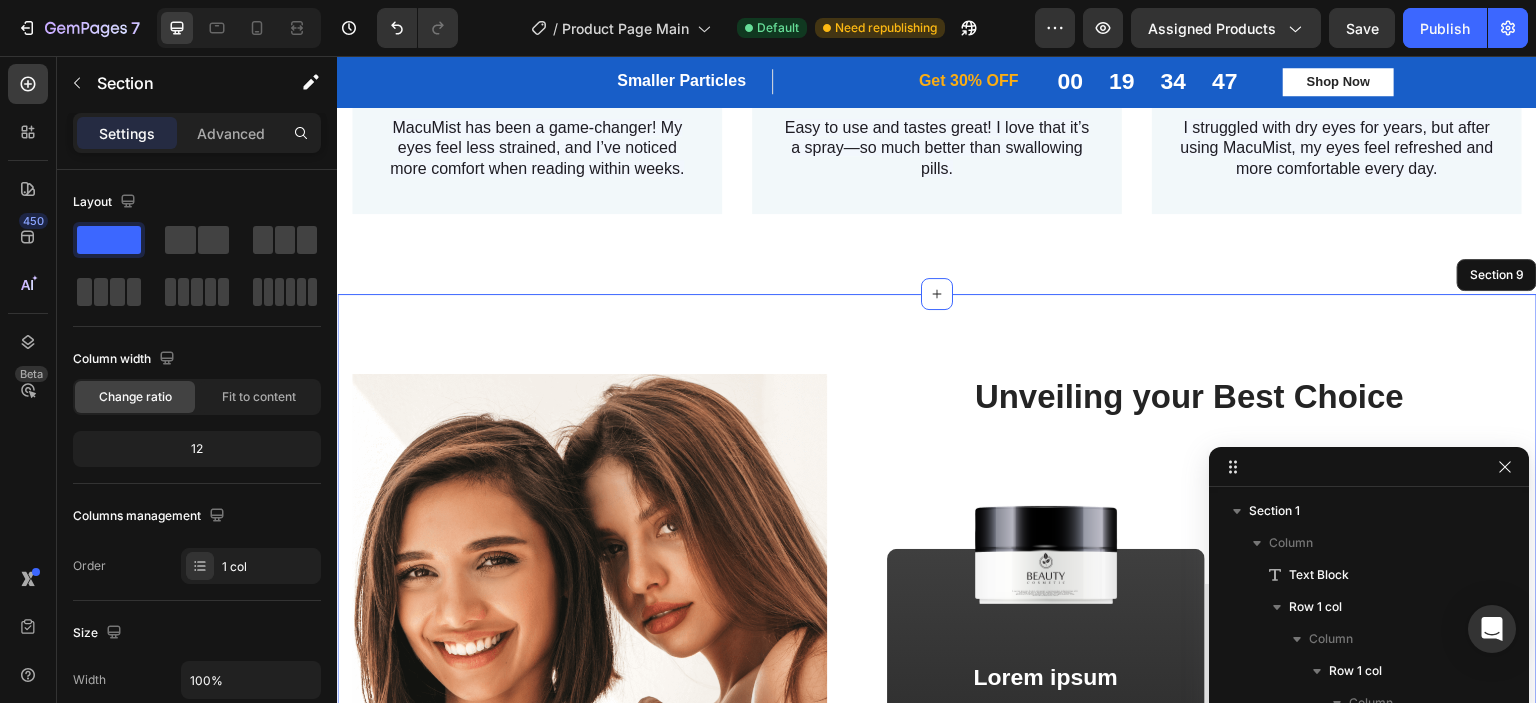 scroll, scrollTop: 4720, scrollLeft: 0, axis: vertical 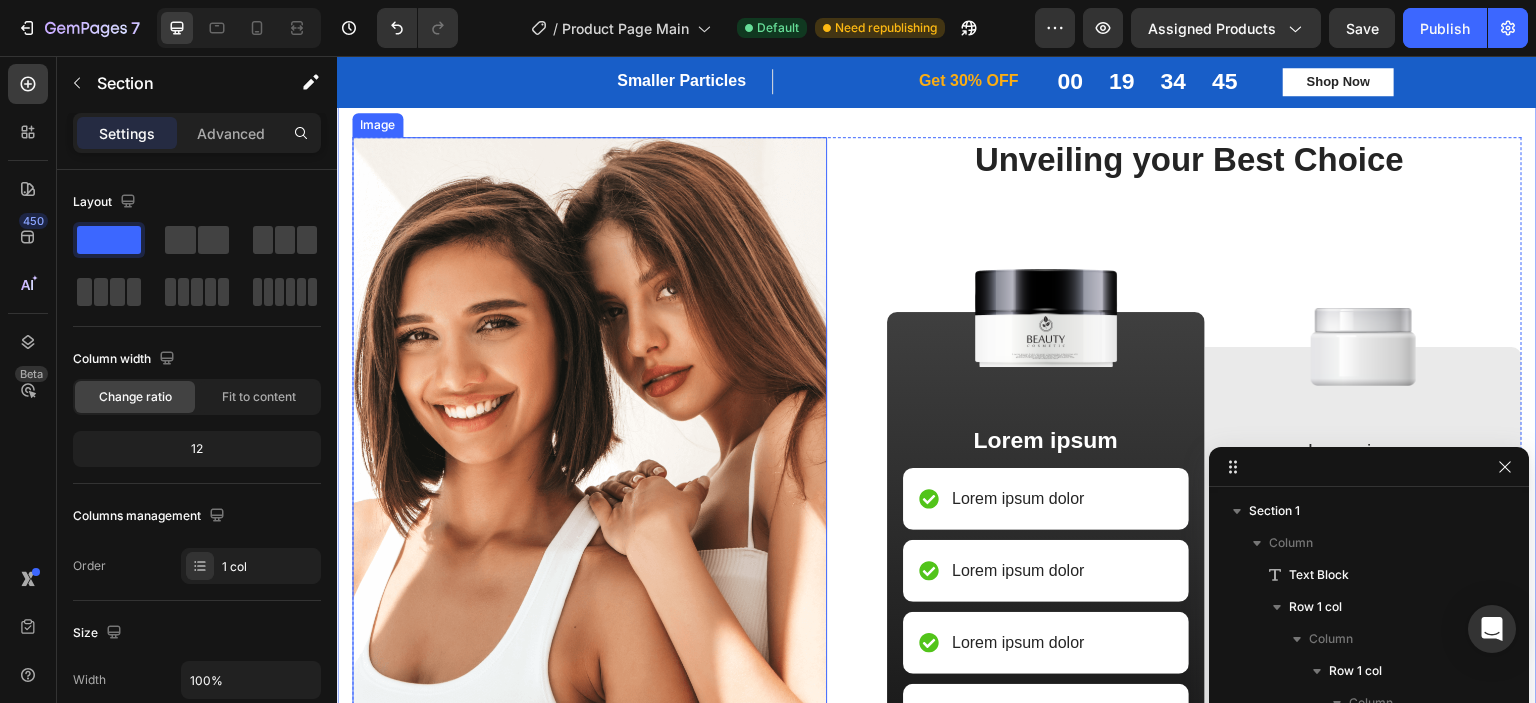 click at bounding box center (589, 470) 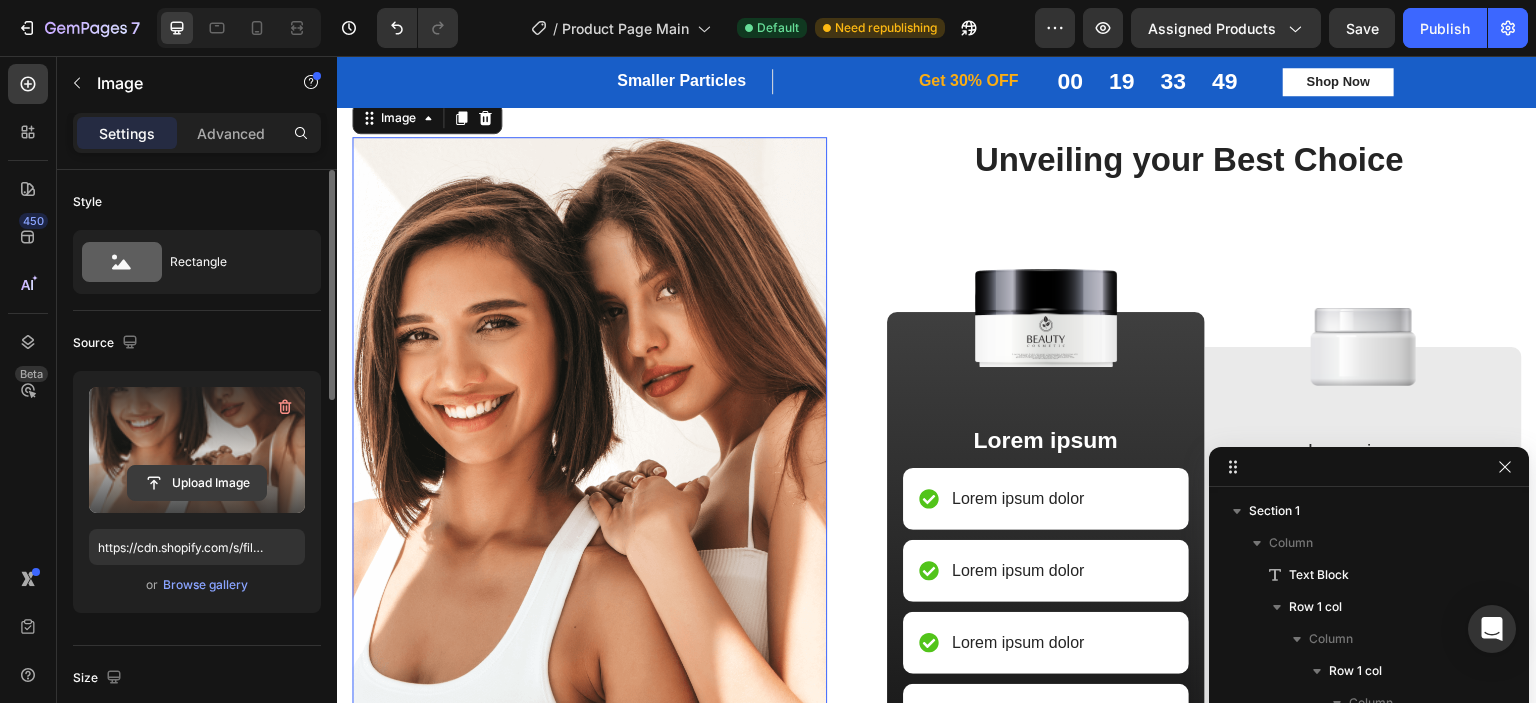 click 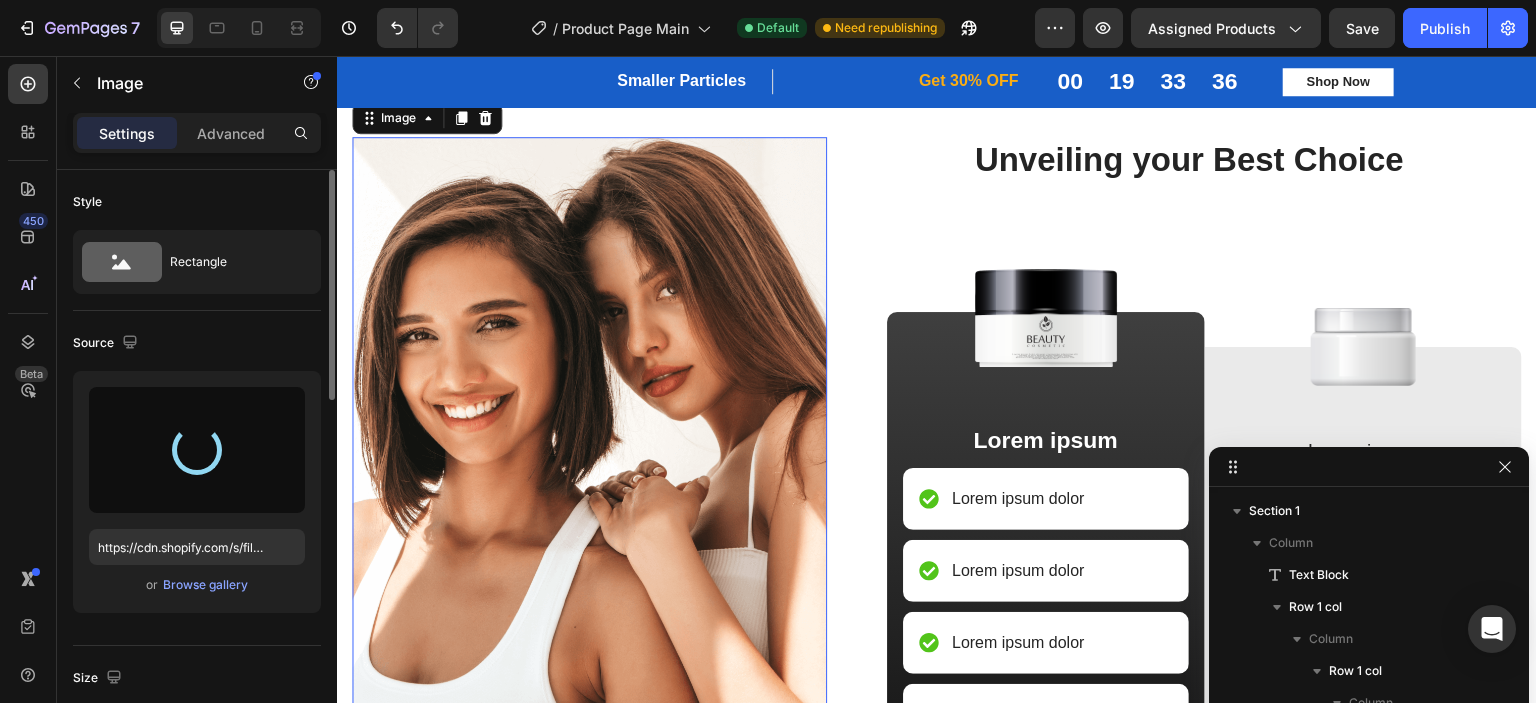 type on "https://cdn.shopify.com/s/files/1/0902/7151/4993/files/gempages_574590915373433631-772d9fcc-0dc7-44f7-bea6-1e4e7e7ac818.webp" 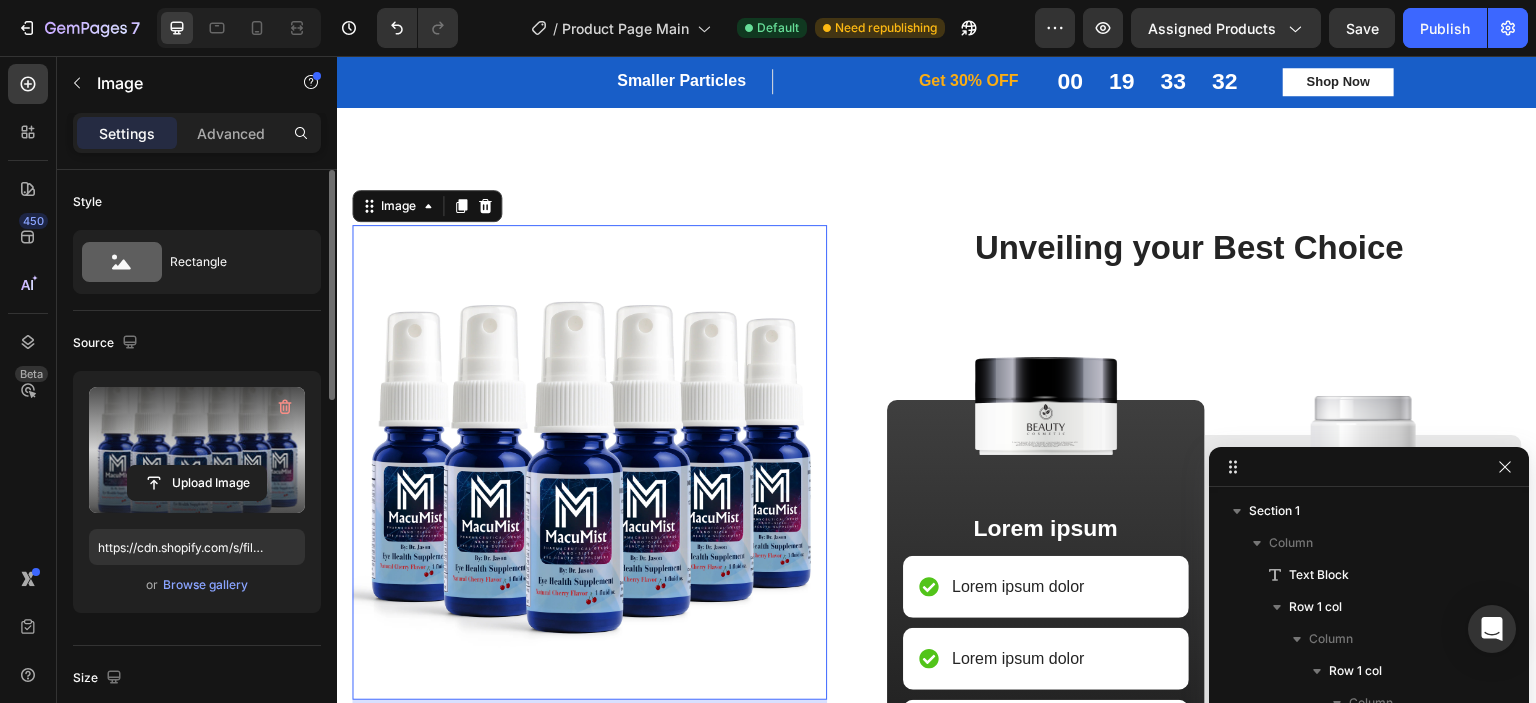 scroll, scrollTop: 4146, scrollLeft: 0, axis: vertical 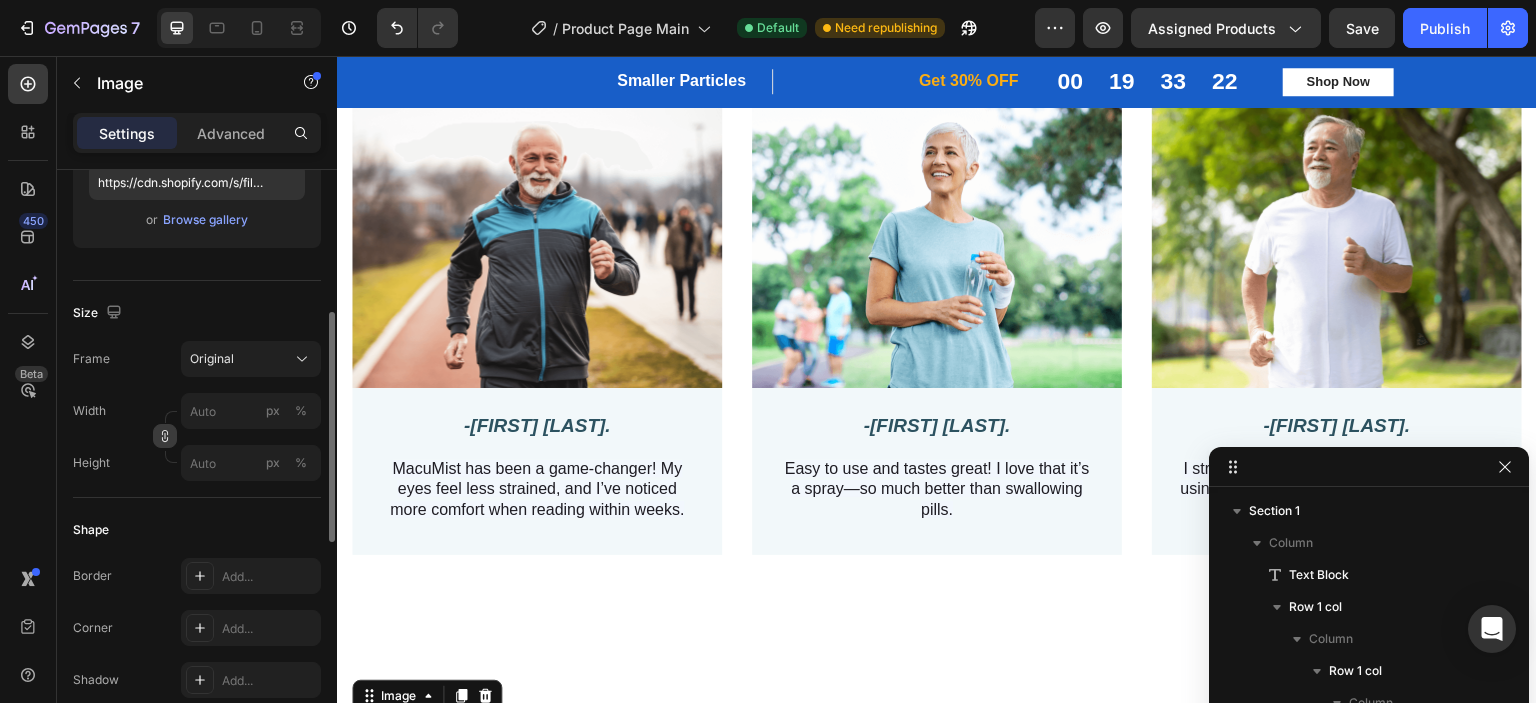 click 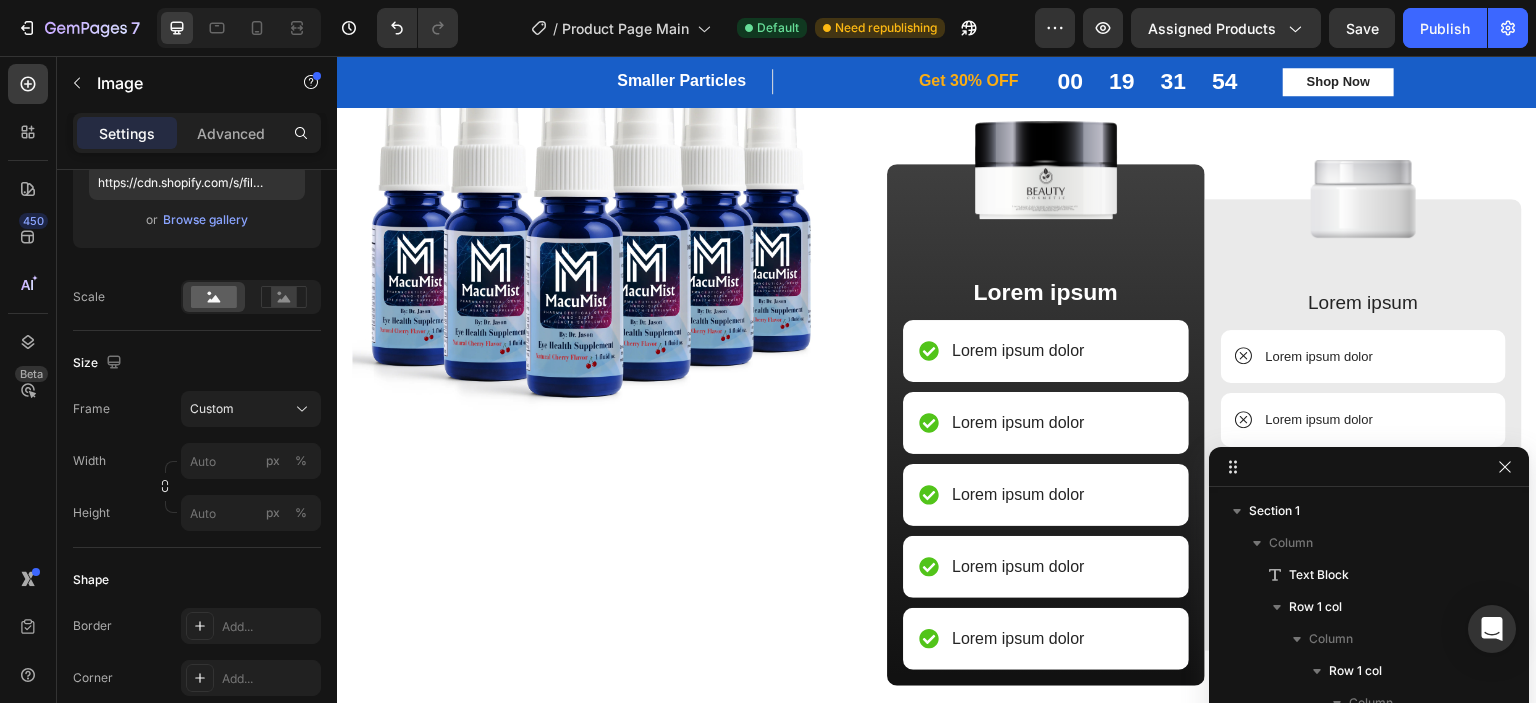 scroll, scrollTop: 4296, scrollLeft: 0, axis: vertical 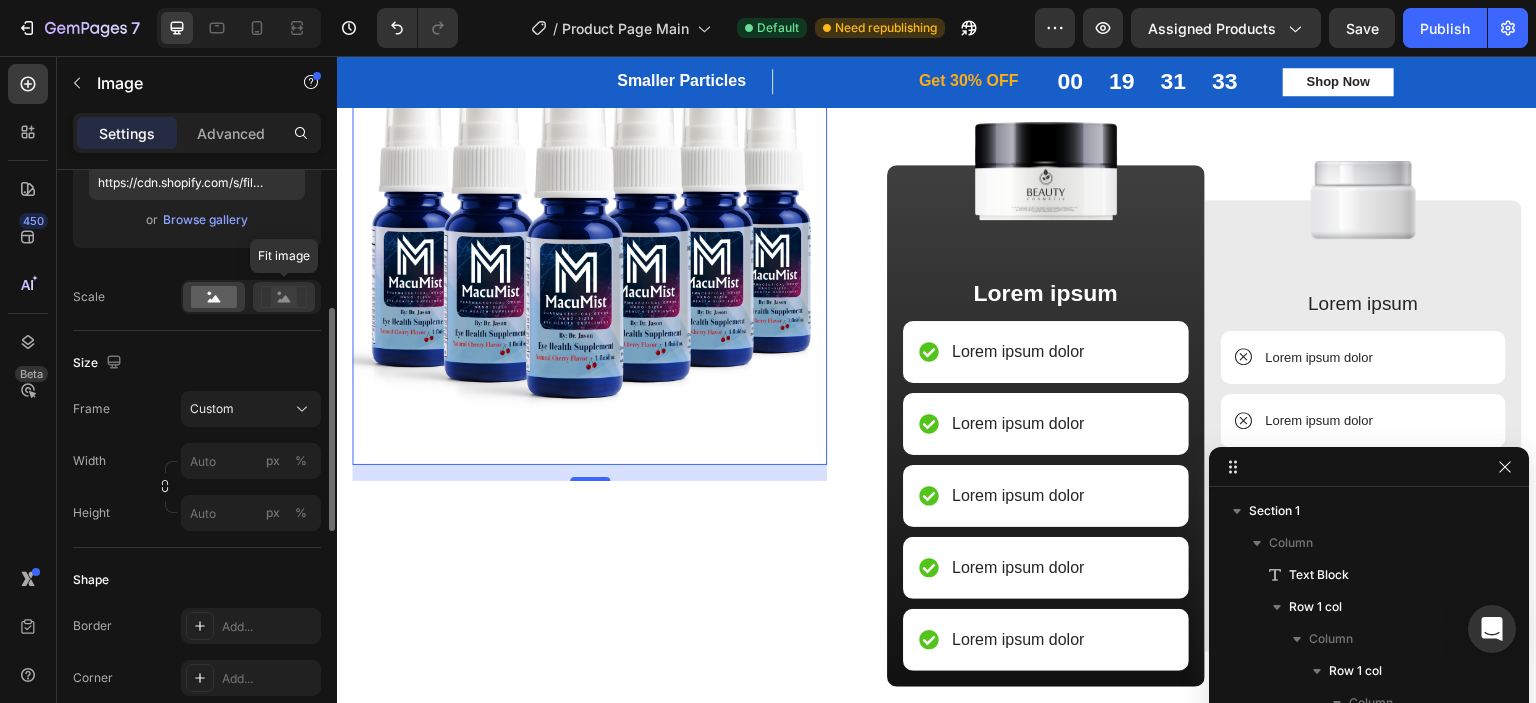 click 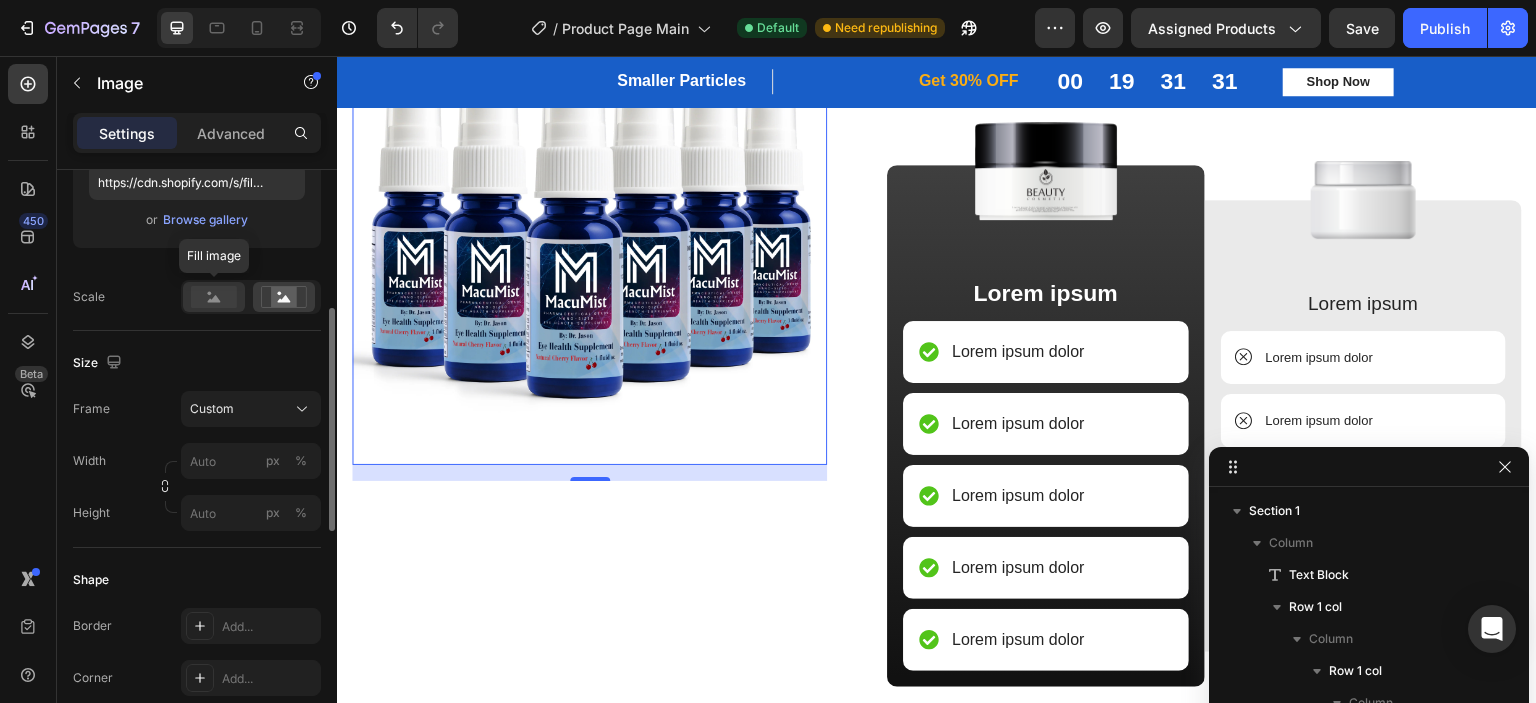 click 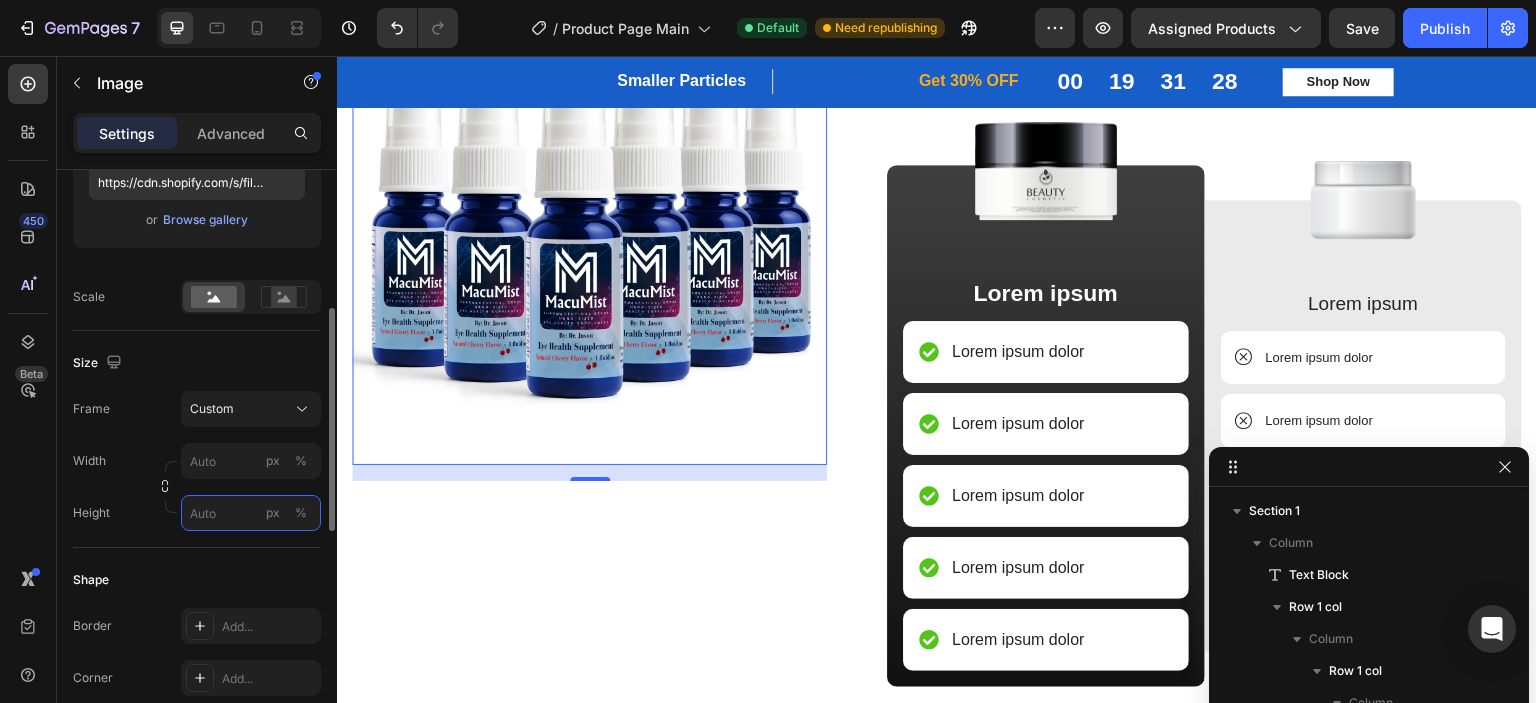 click on "px %" at bounding box center [251, 513] 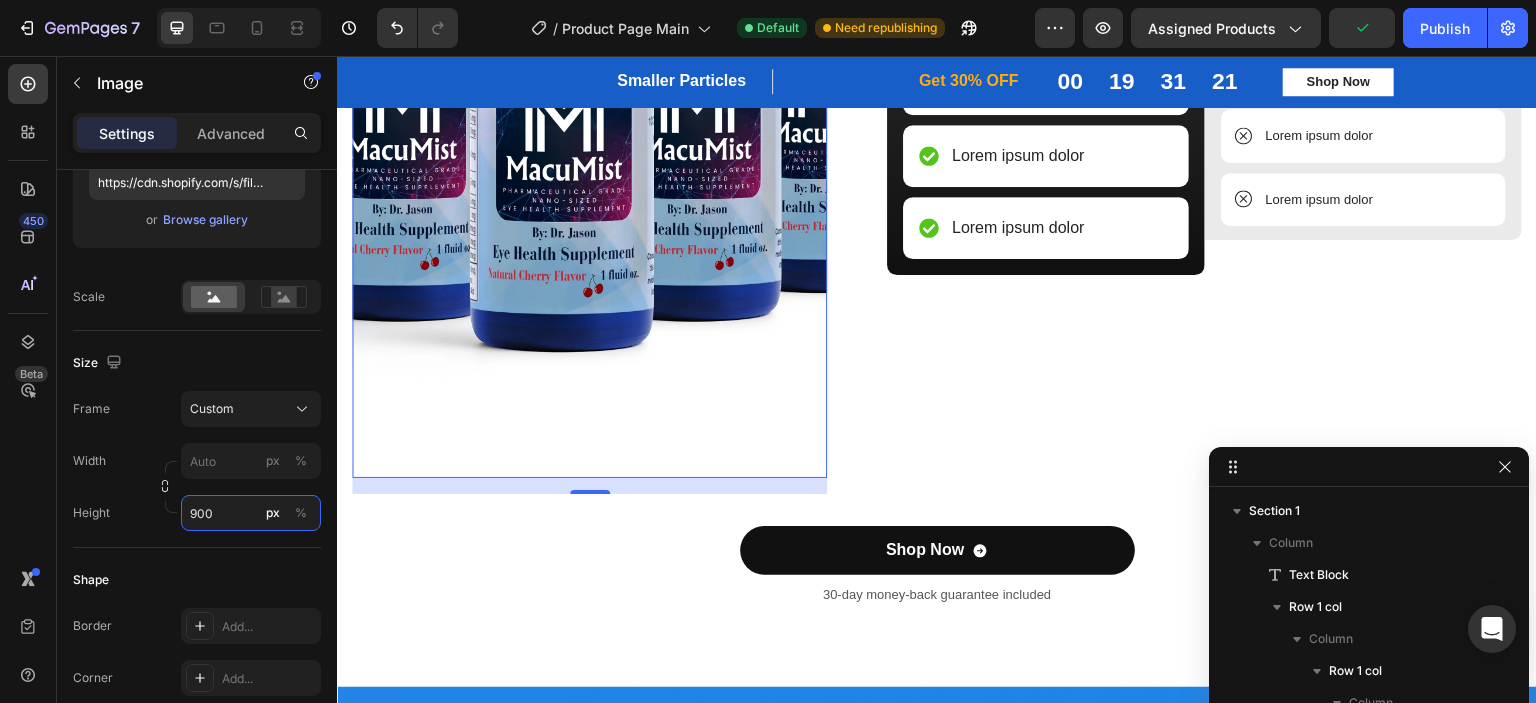 scroll, scrollTop: 4400, scrollLeft: 0, axis: vertical 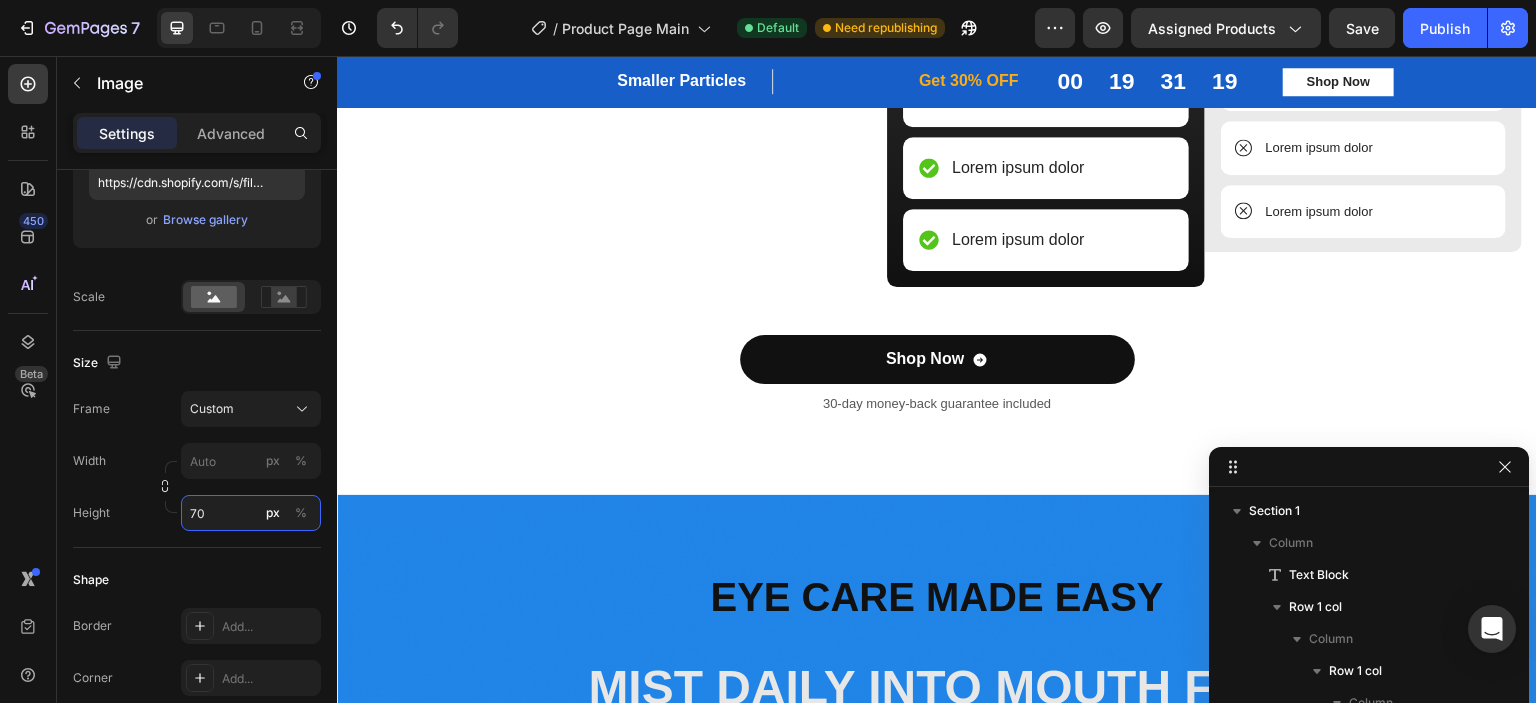 type on "700" 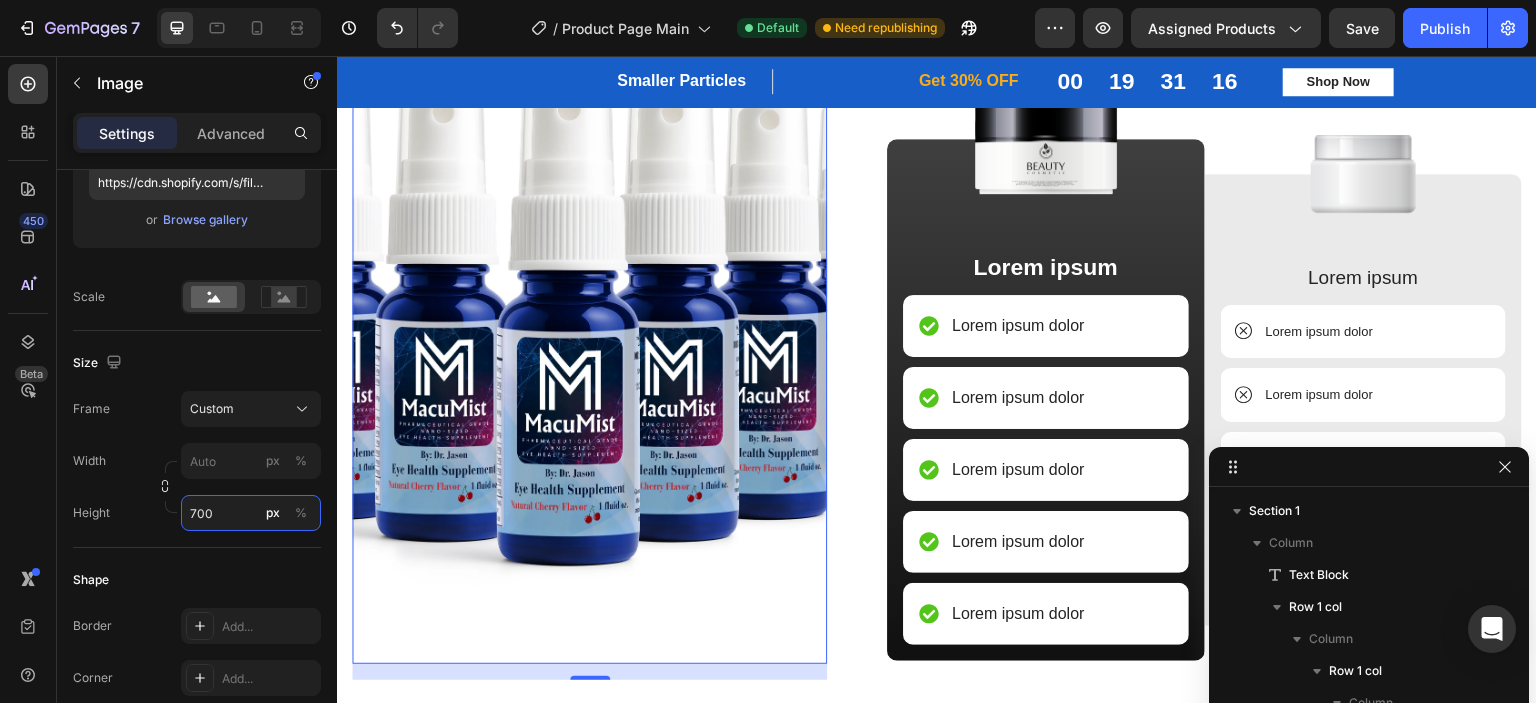 scroll, scrollTop: 4024, scrollLeft: 0, axis: vertical 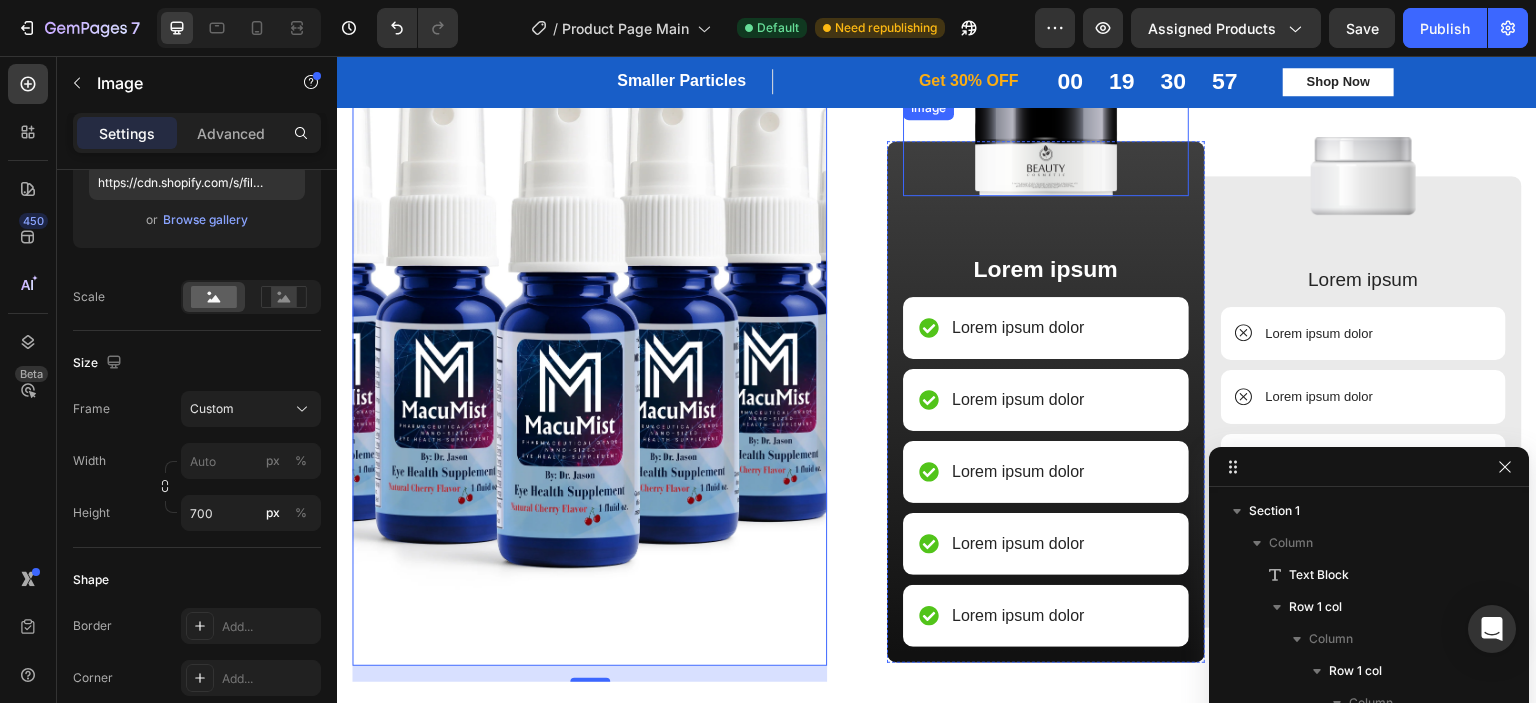 click at bounding box center (1046, 146) 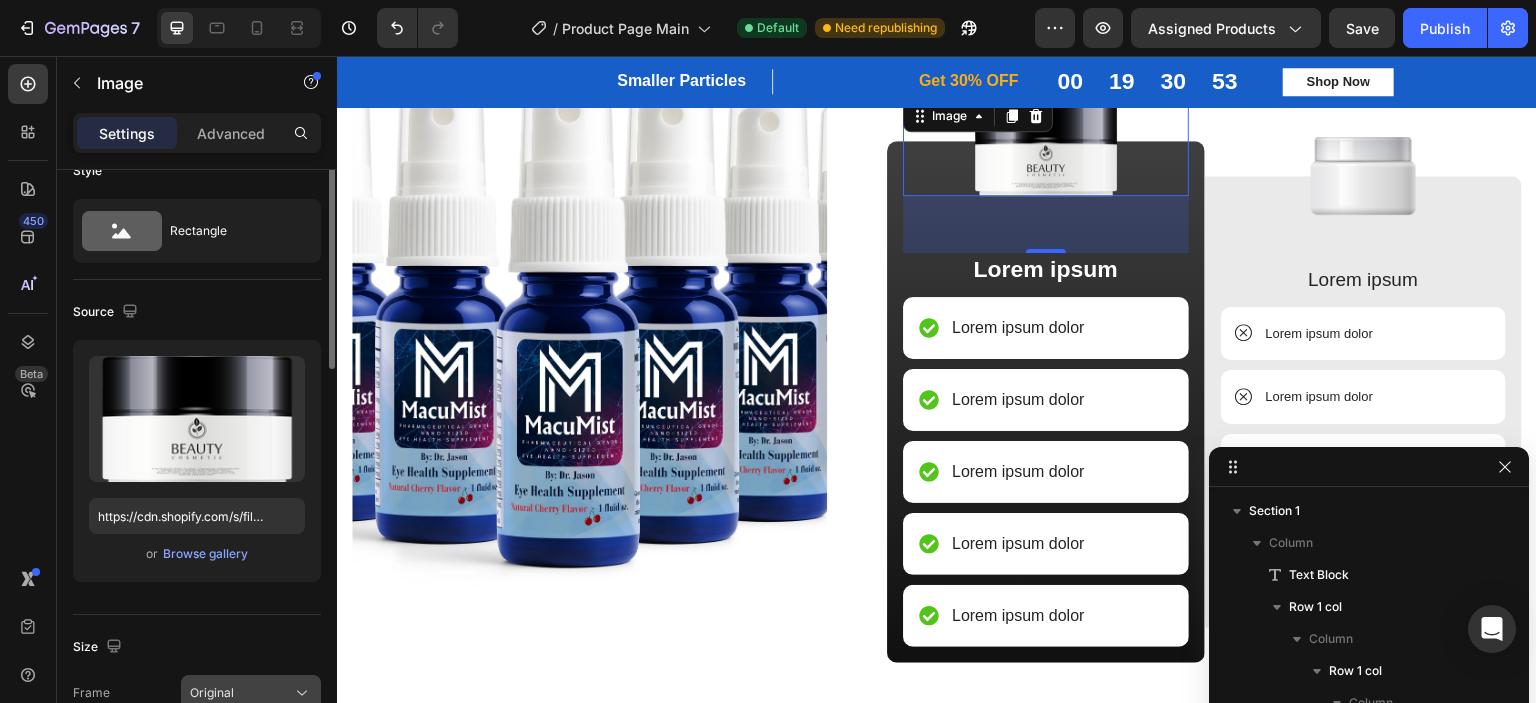 scroll, scrollTop: 0, scrollLeft: 0, axis: both 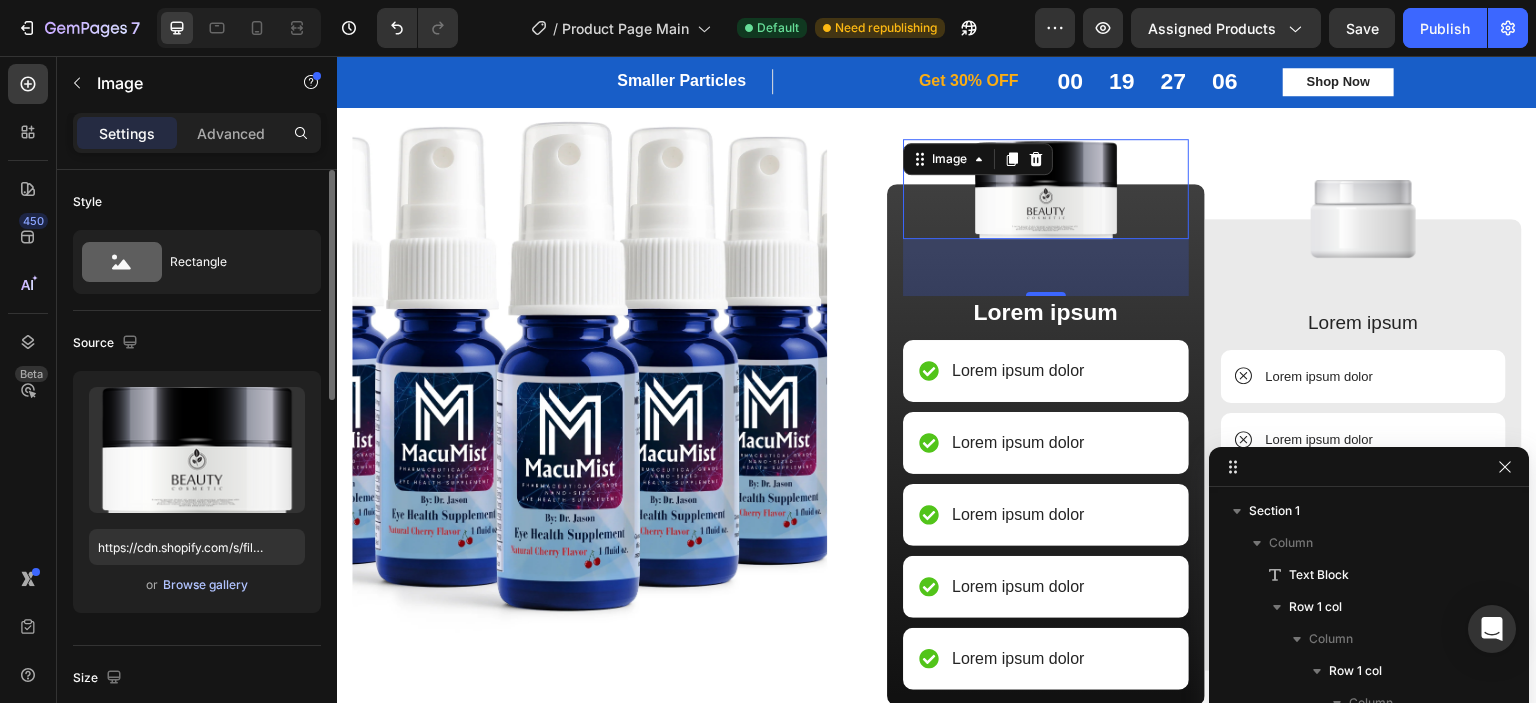 click on "Browse gallery" at bounding box center [205, 585] 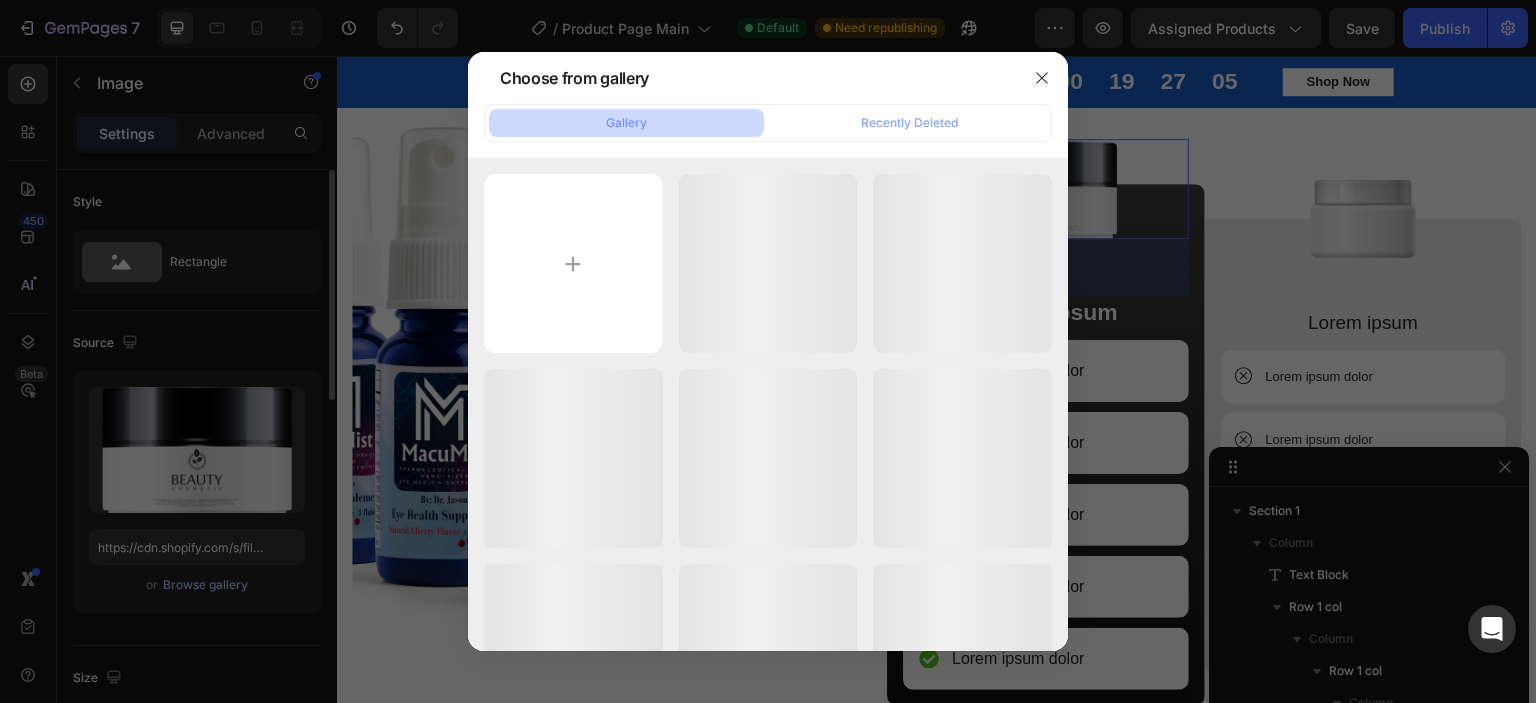 click at bounding box center [768, 351] 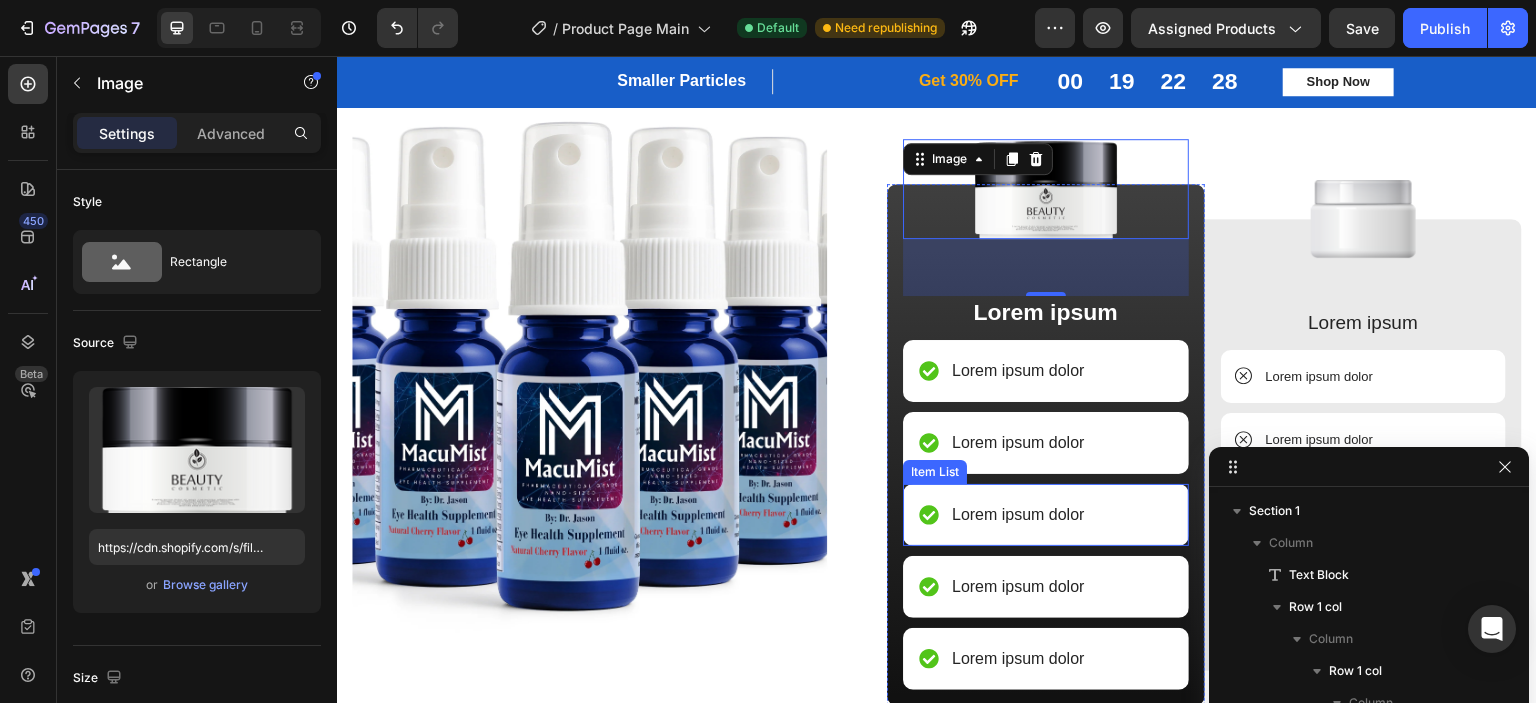 scroll, scrollTop: 4136, scrollLeft: 0, axis: vertical 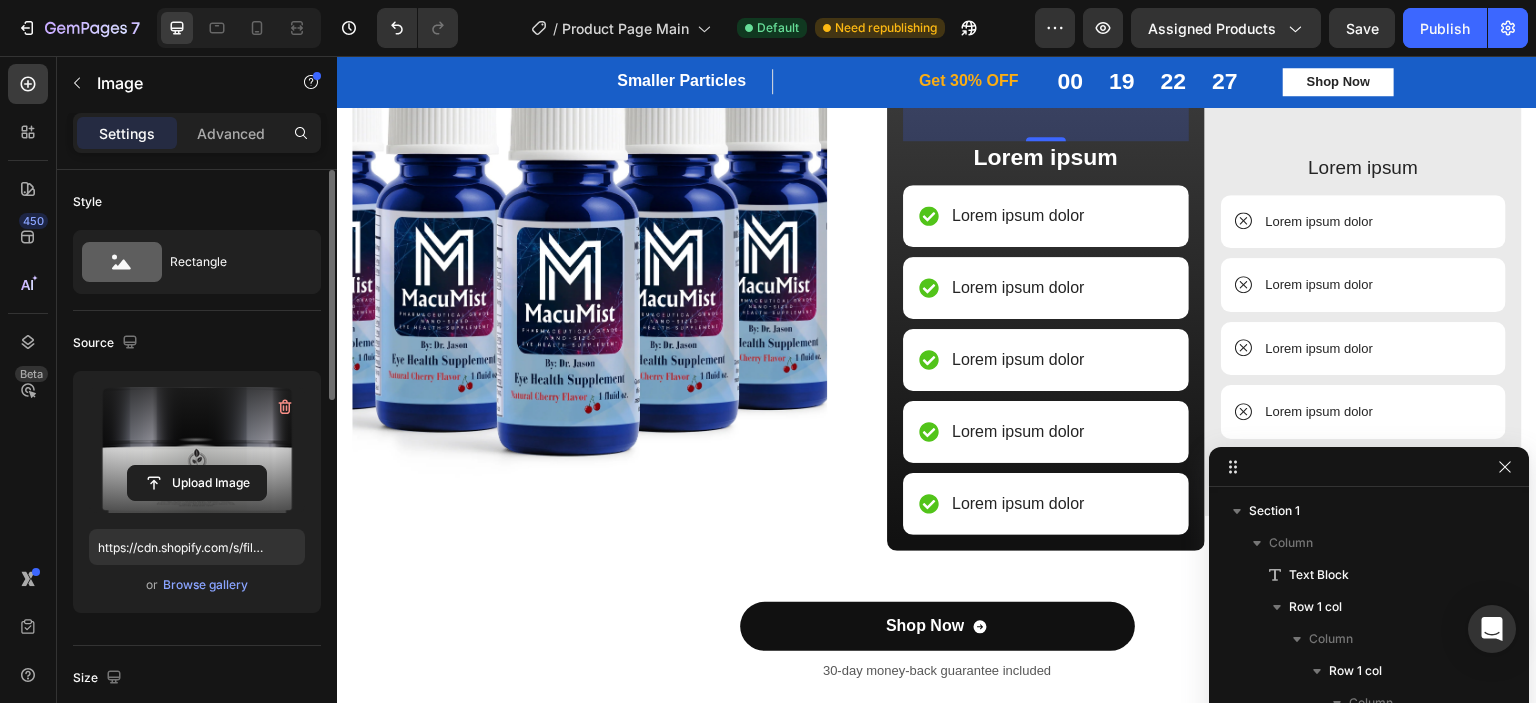 click at bounding box center (197, 450) 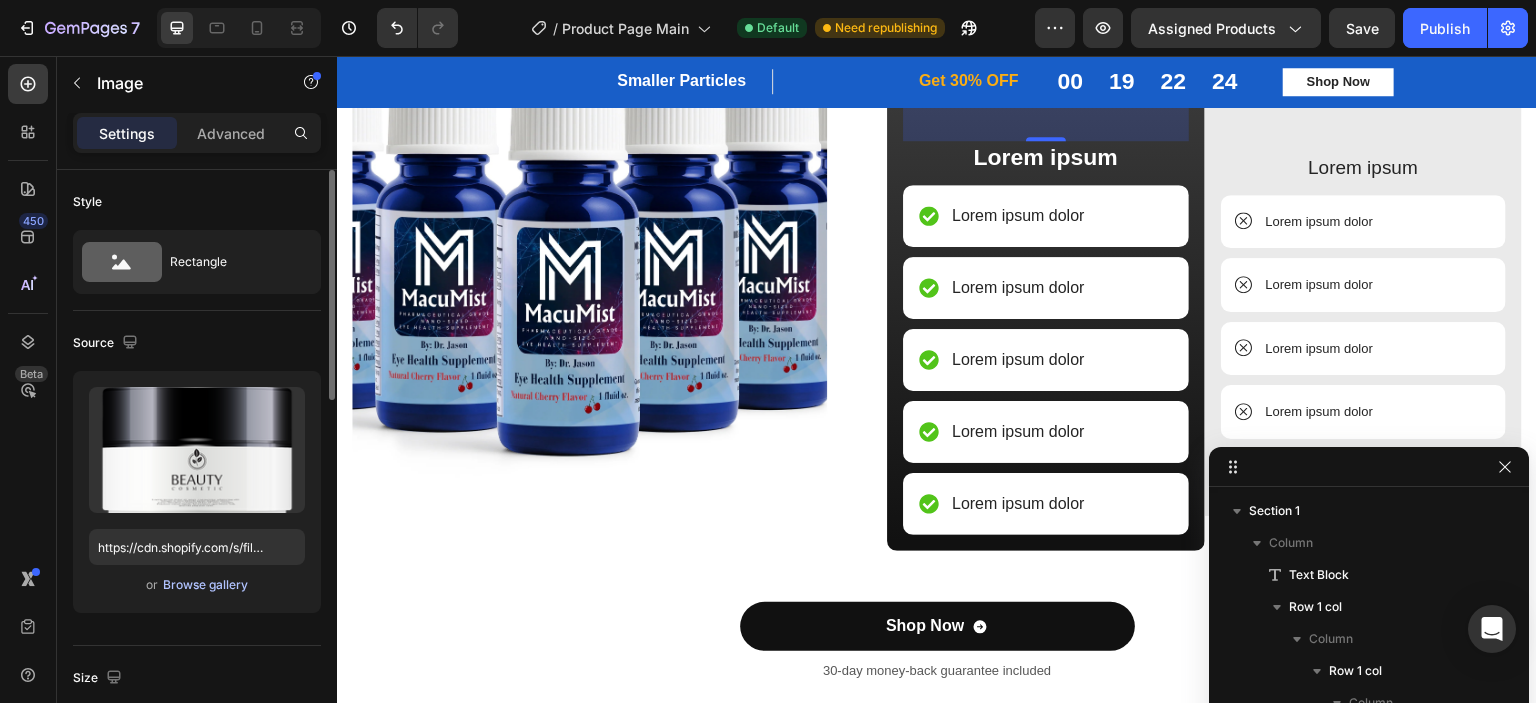 click on "Browse gallery" at bounding box center [205, 585] 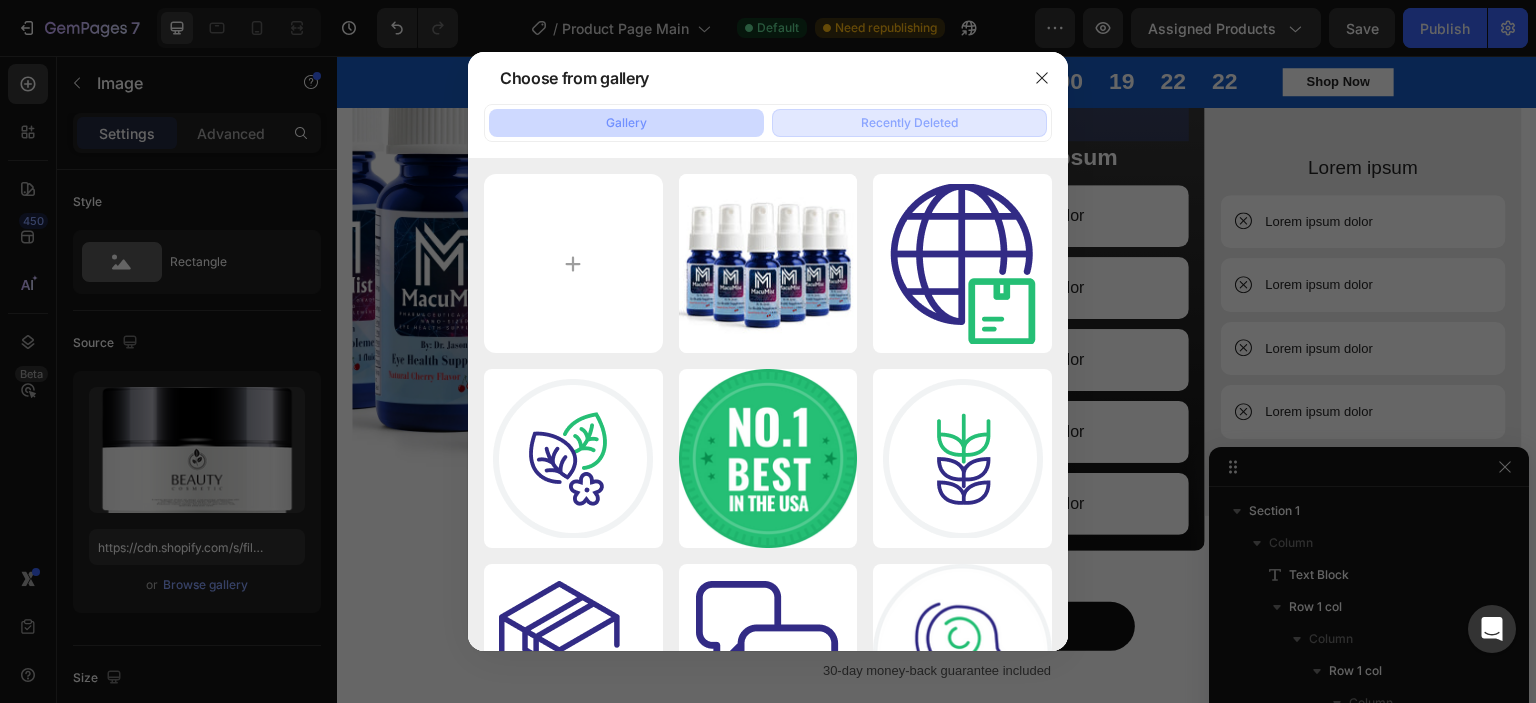 click on "Recently Deleted" 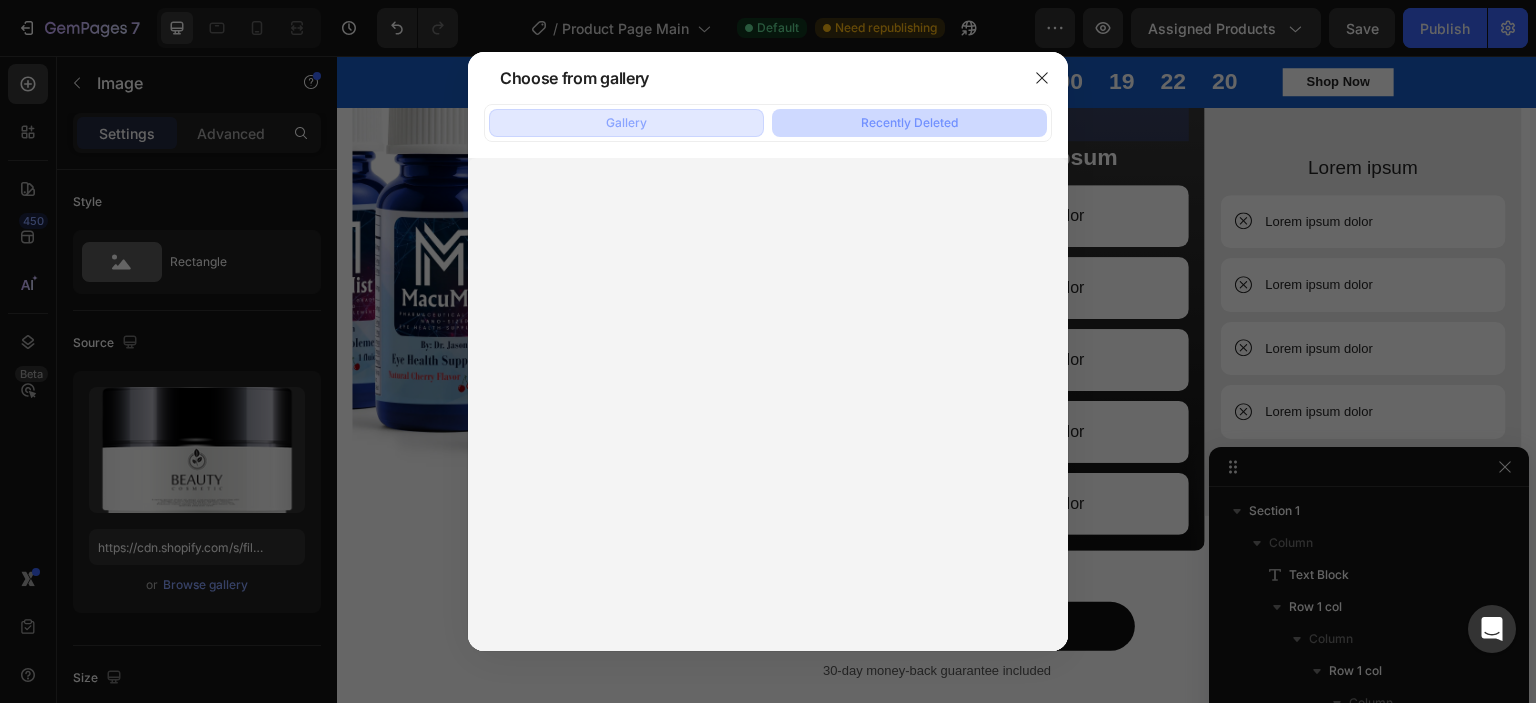 click on "Gallery" 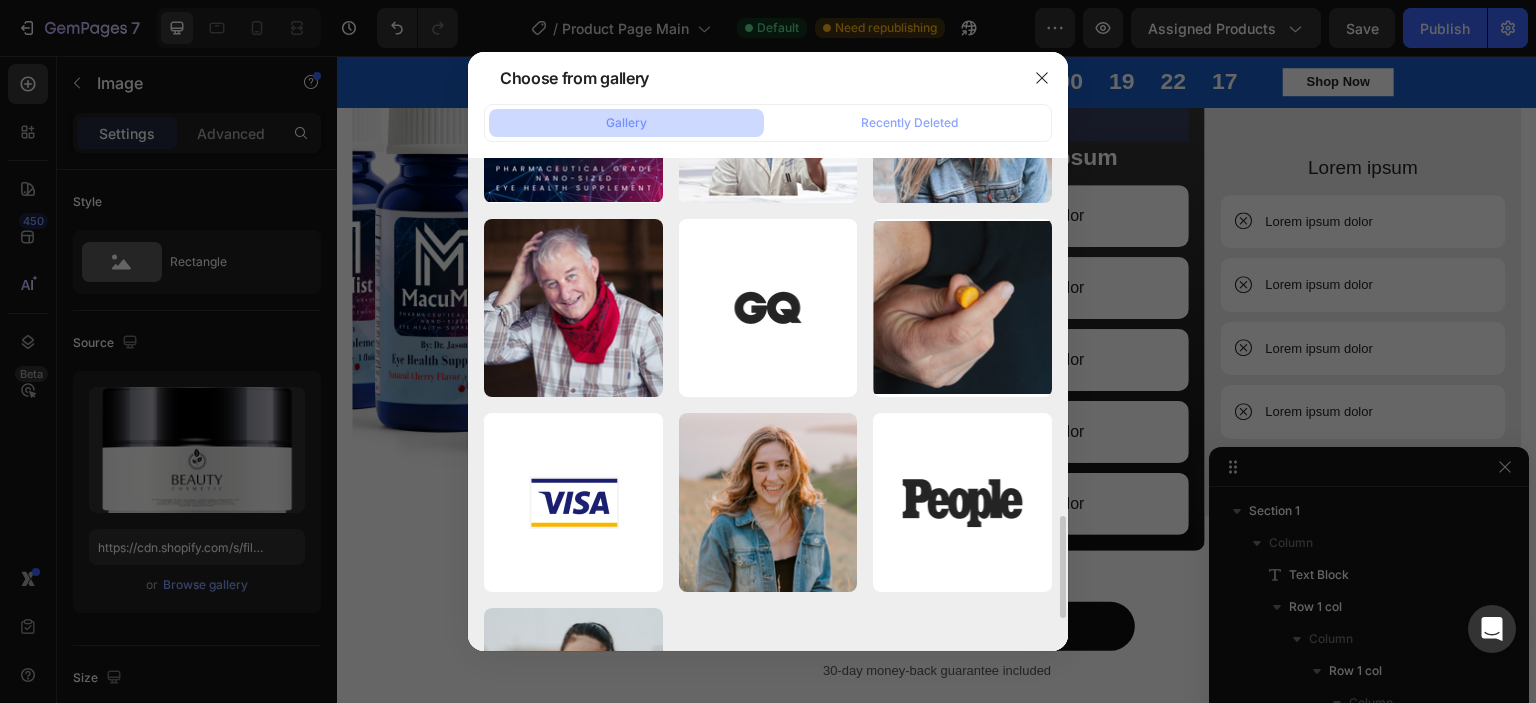 scroll, scrollTop: 1860, scrollLeft: 0, axis: vertical 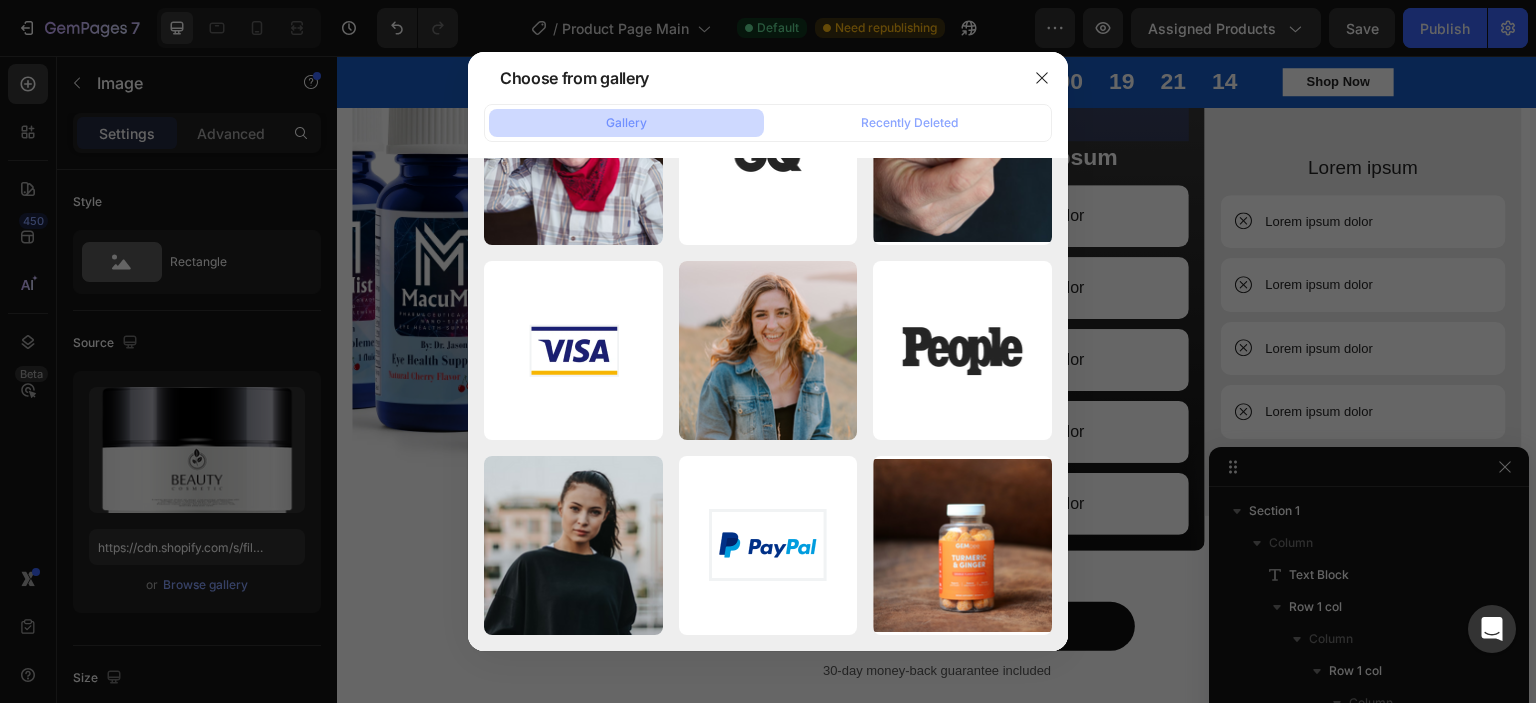 type 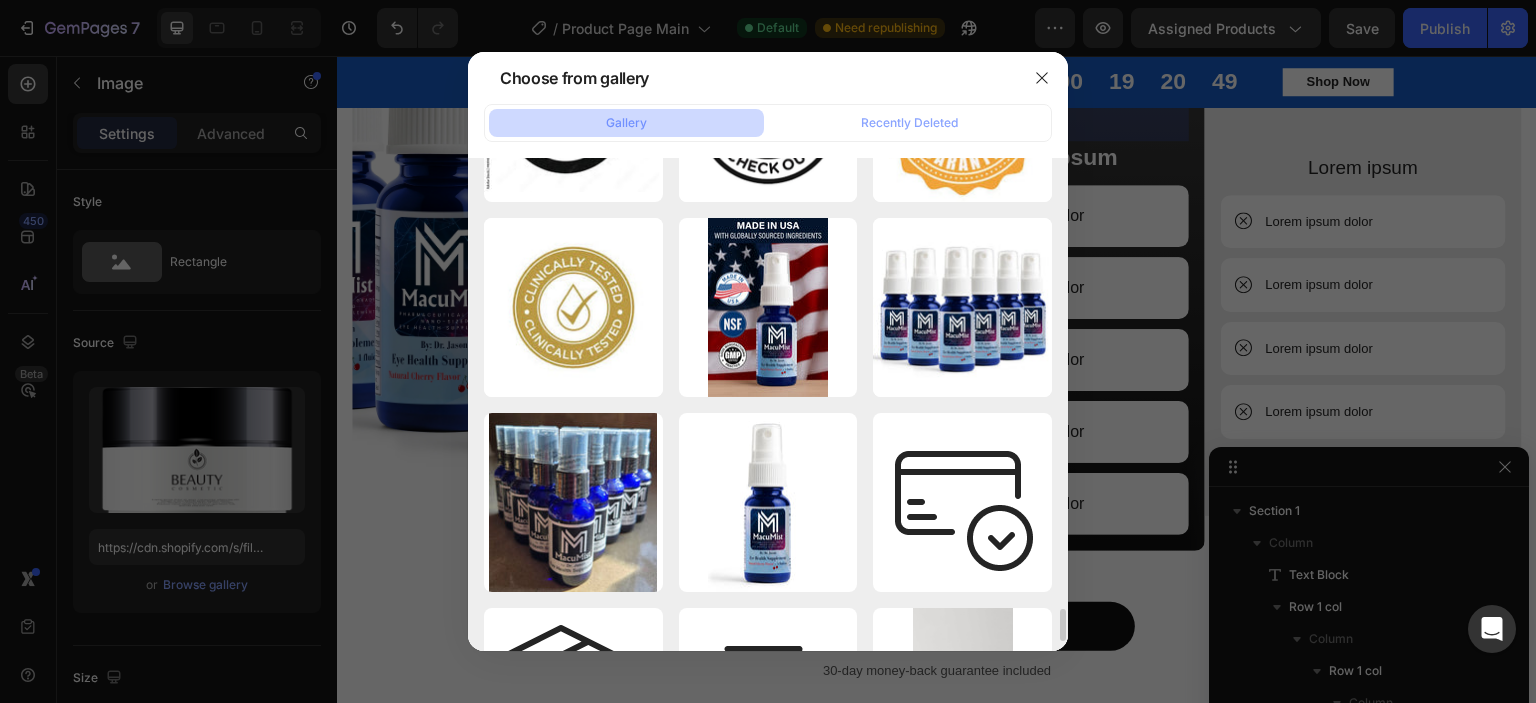 scroll, scrollTop: 6589, scrollLeft: 0, axis: vertical 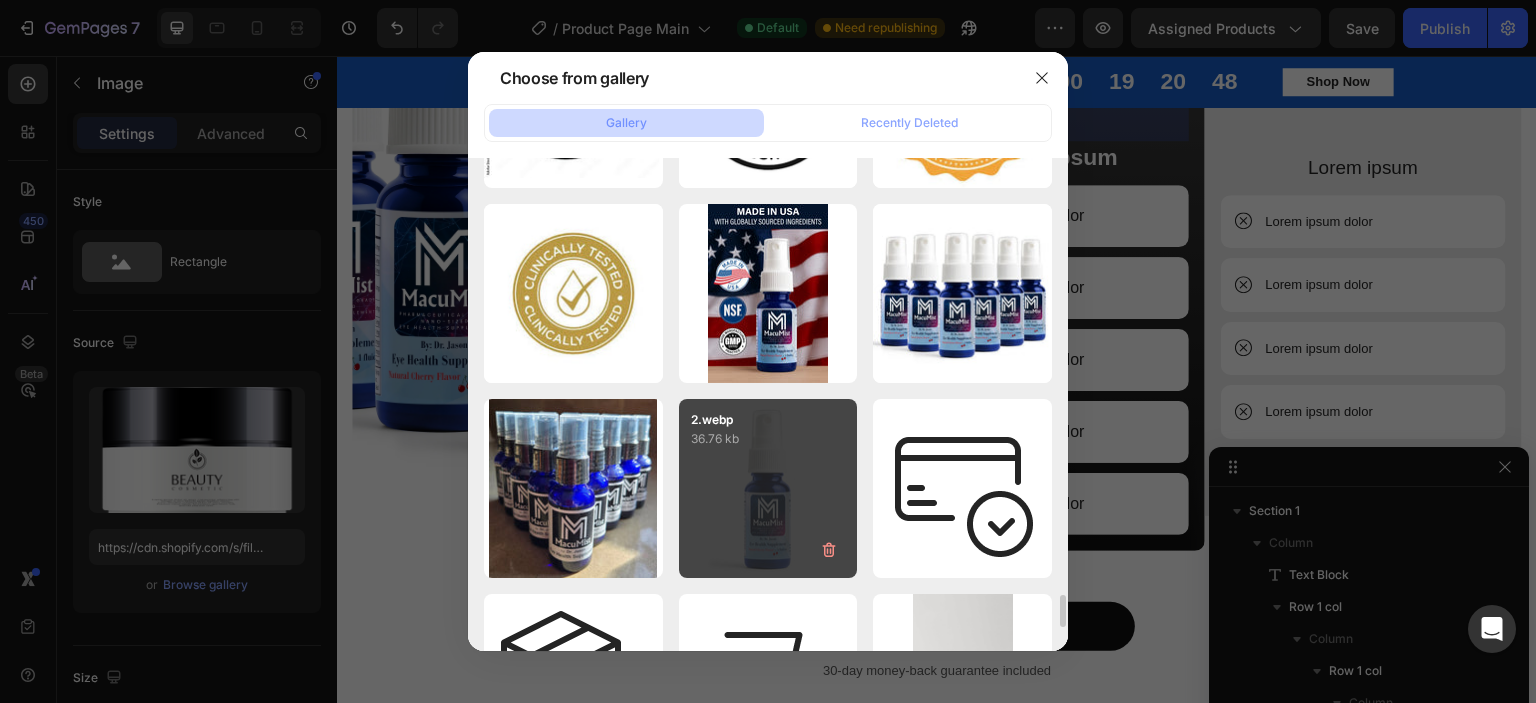 click on "2.webp 36.76 kb" at bounding box center (768, 488) 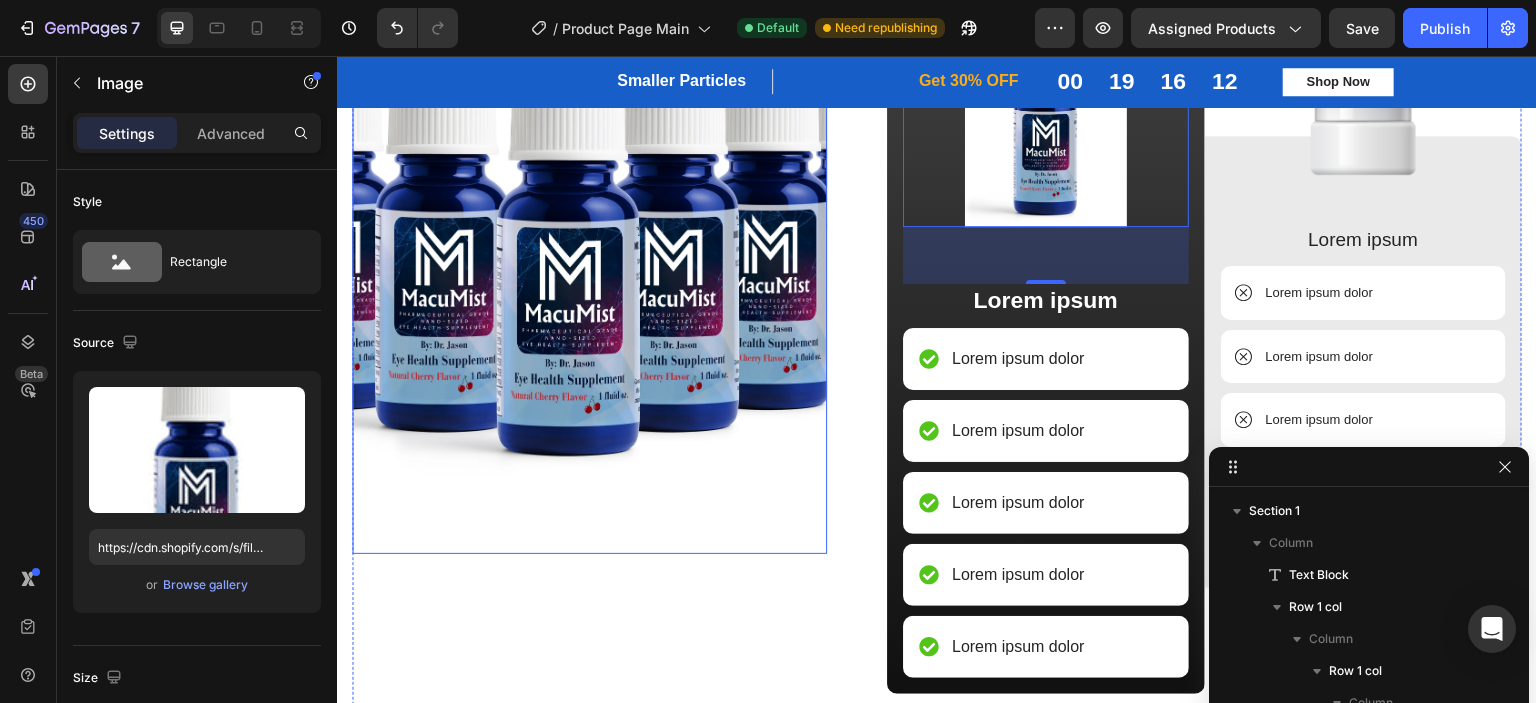 scroll, scrollTop: 3914, scrollLeft: 0, axis: vertical 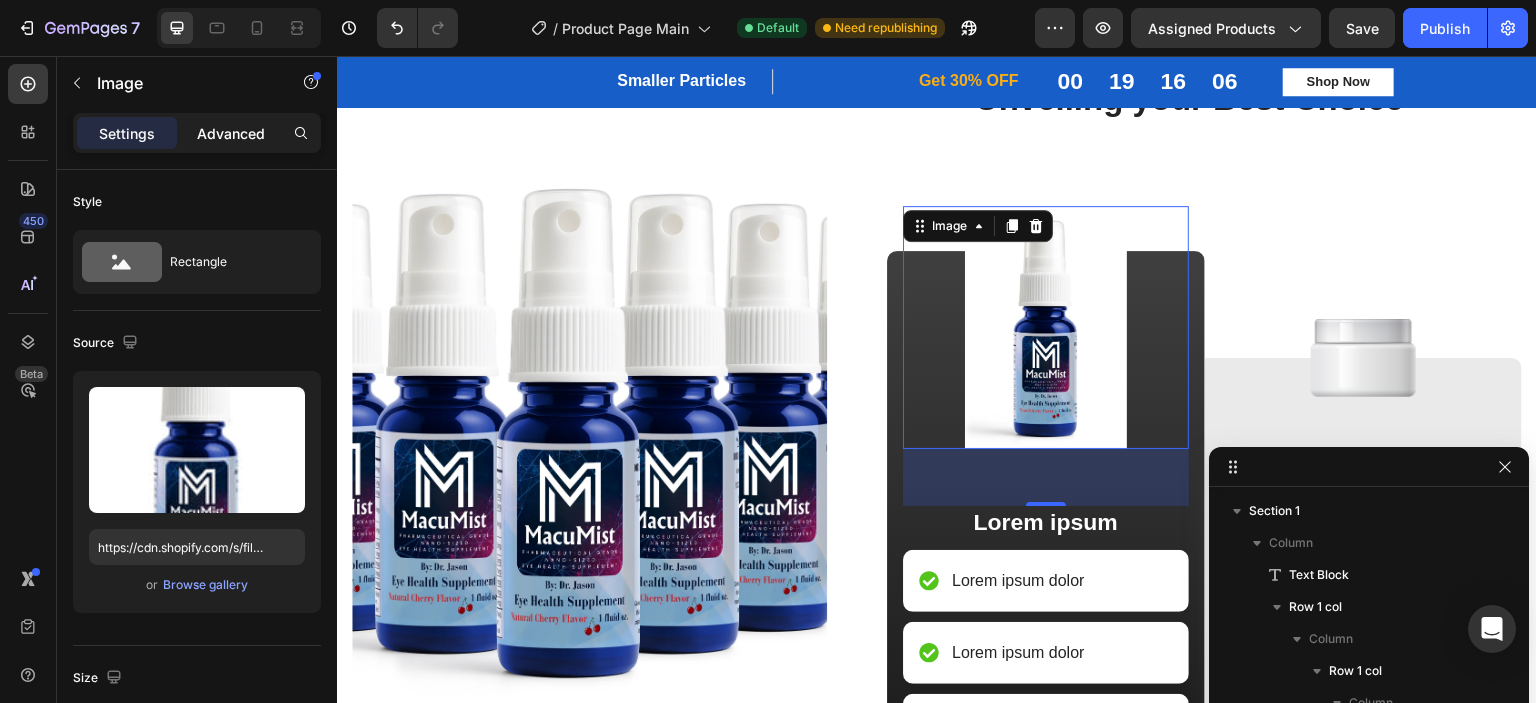 click on "Advanced" 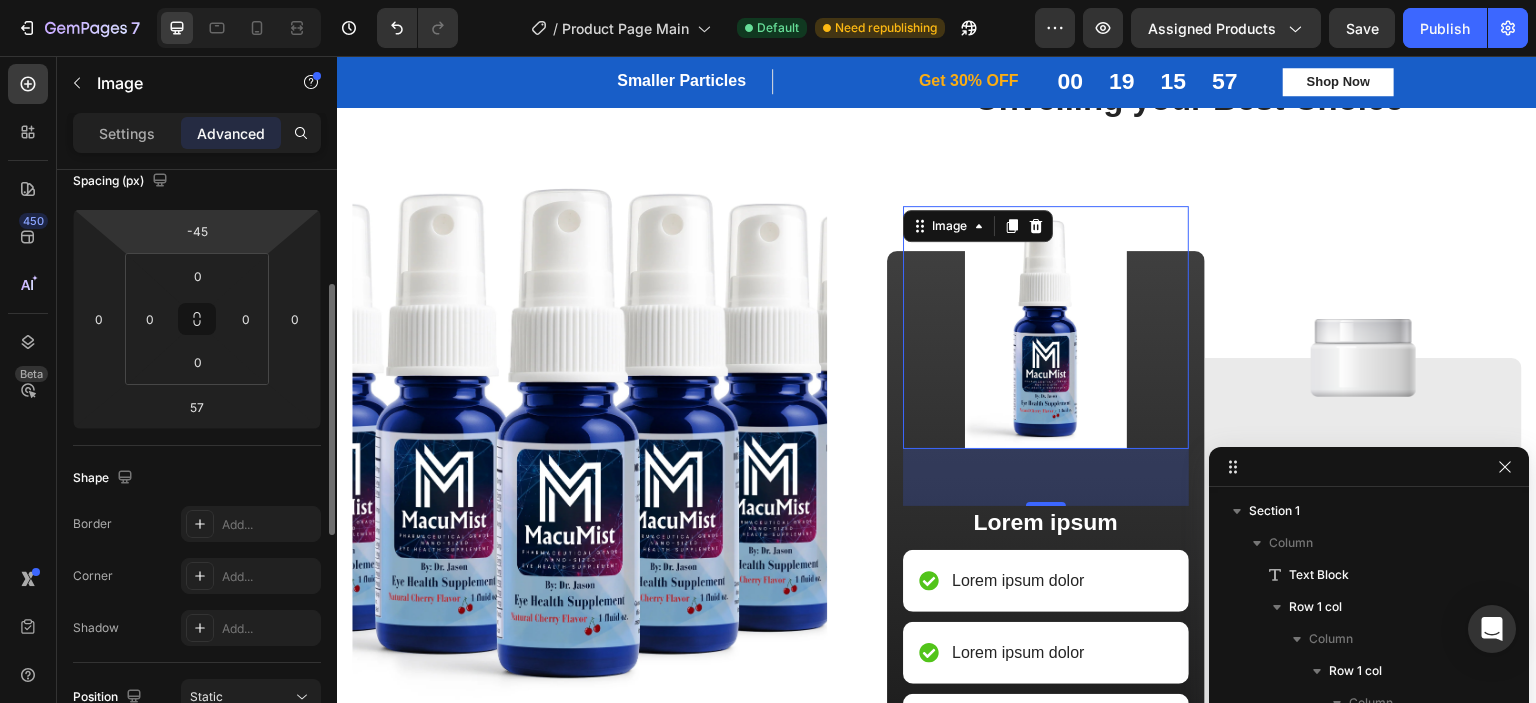 scroll, scrollTop: 223, scrollLeft: 0, axis: vertical 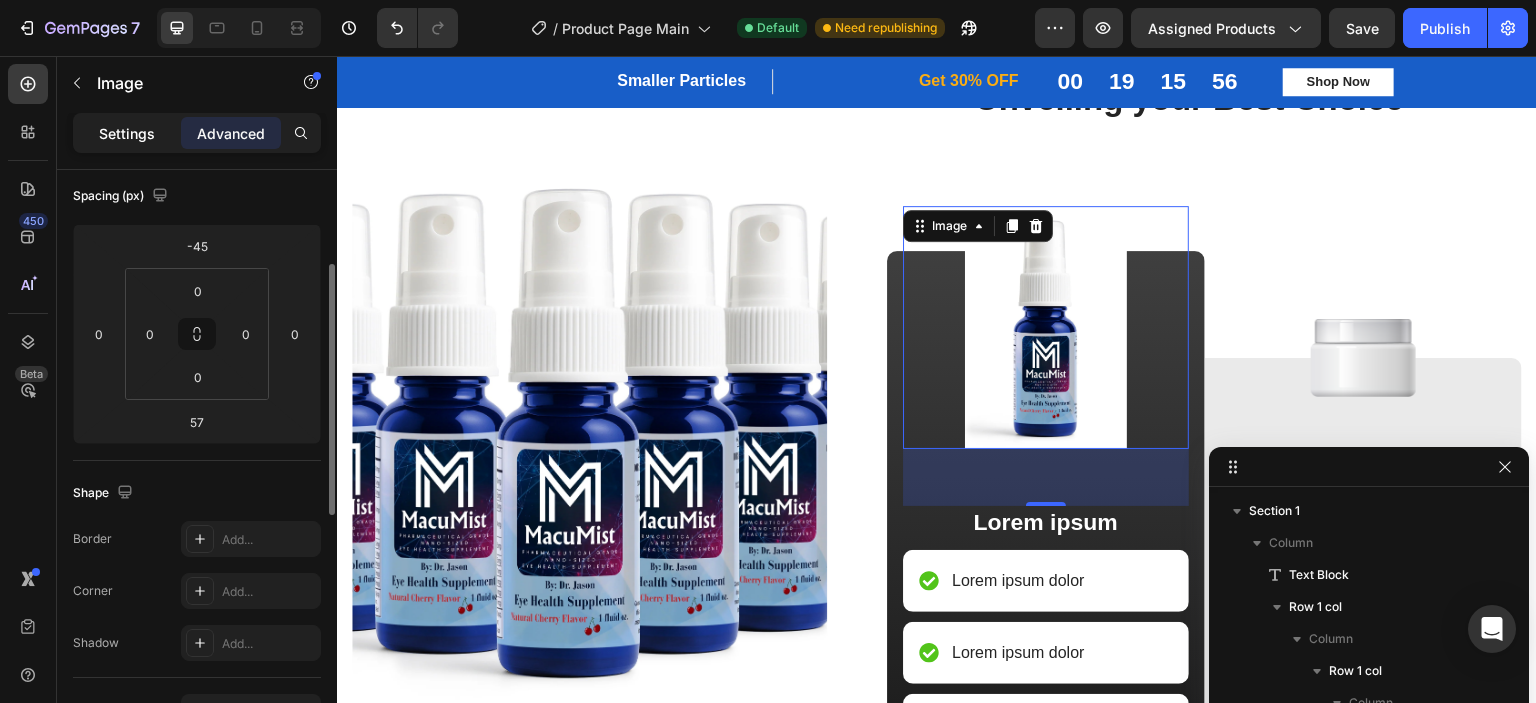 click on "Settings" 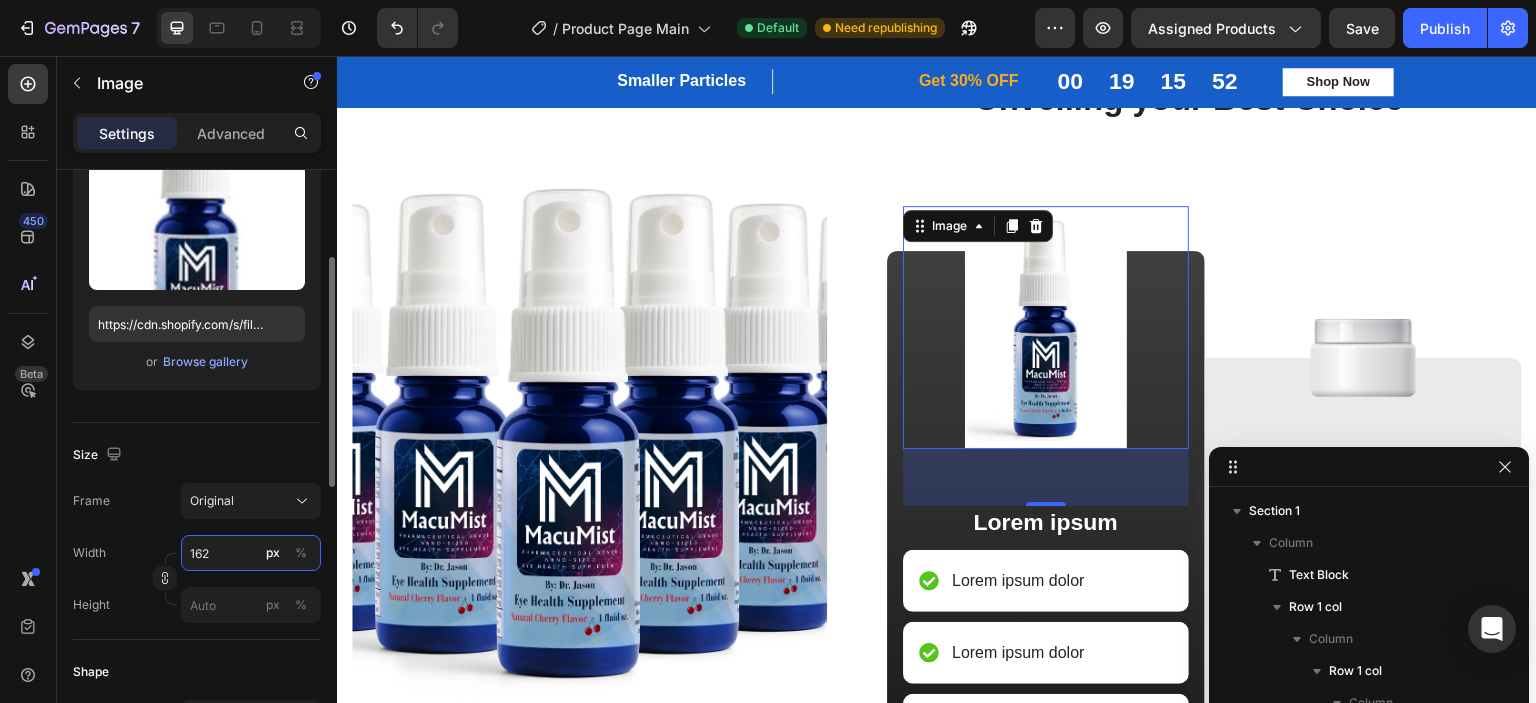 click on "162" at bounding box center (251, 553) 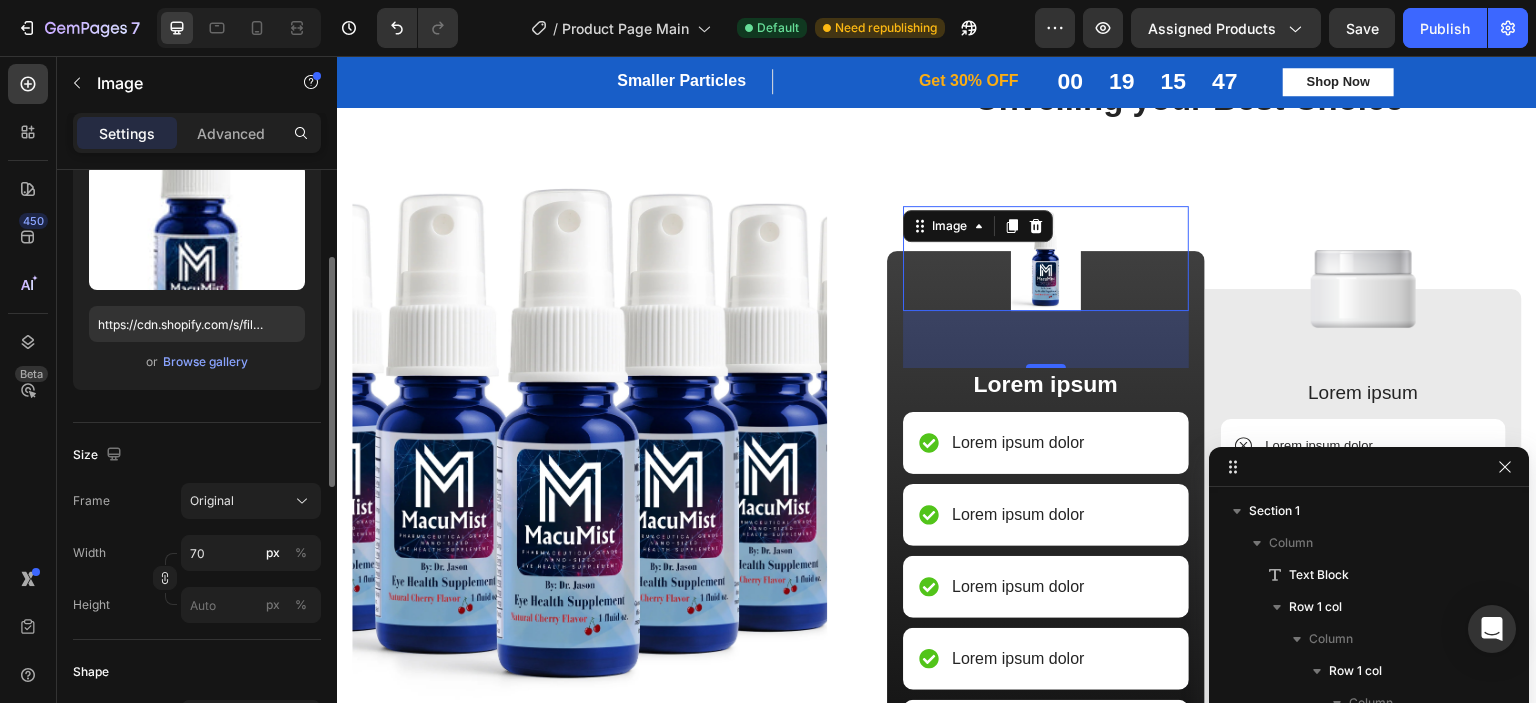 click on "Width 70 px %" at bounding box center (197, 553) 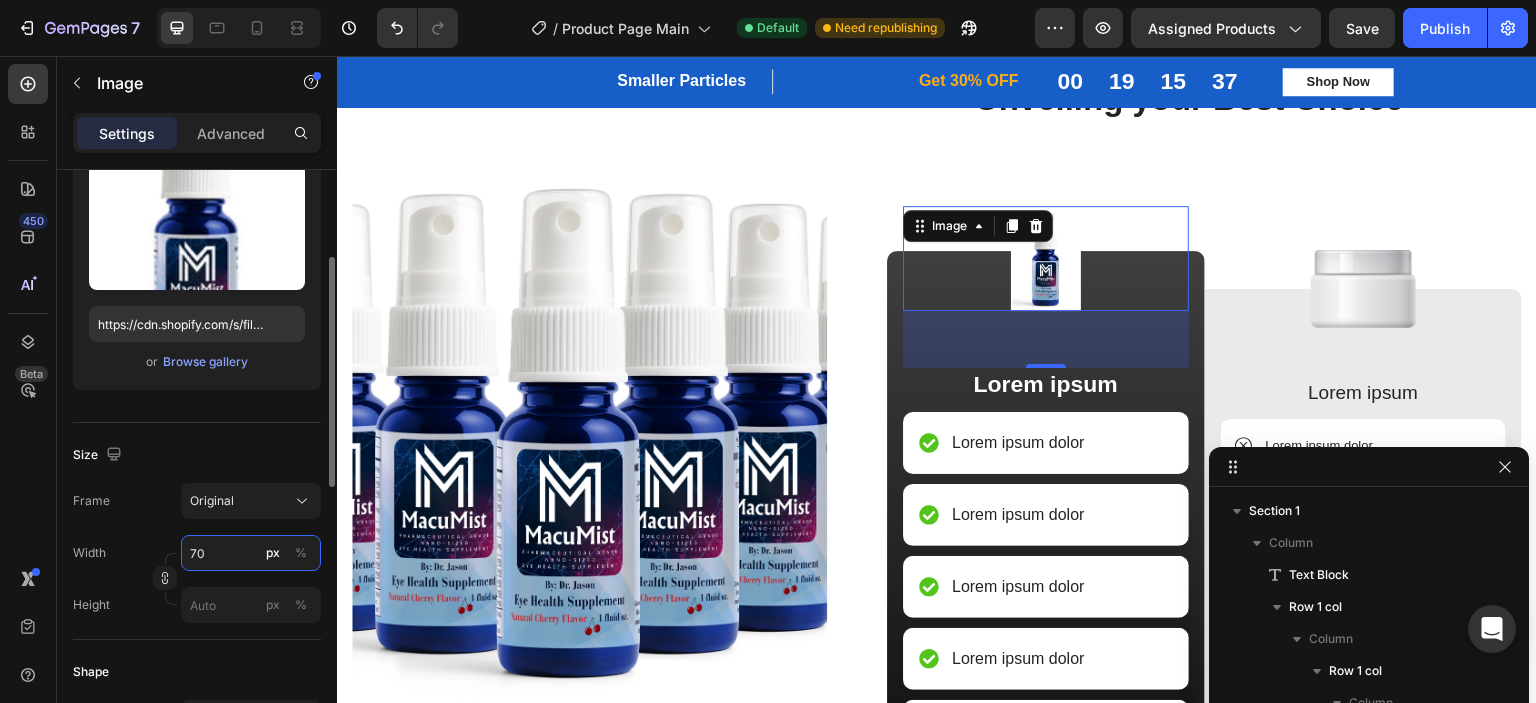 click on "70" at bounding box center [251, 553] 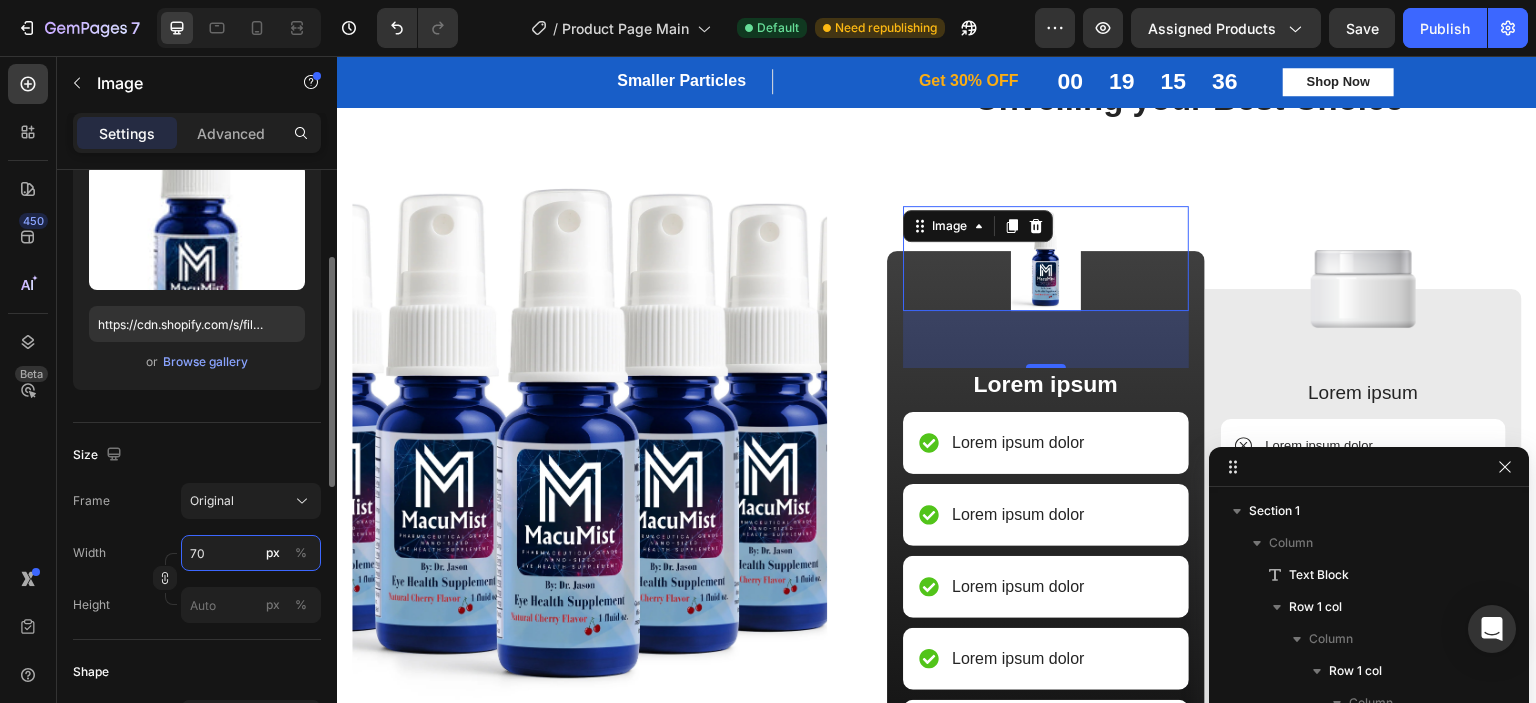 click on "70" at bounding box center (251, 553) 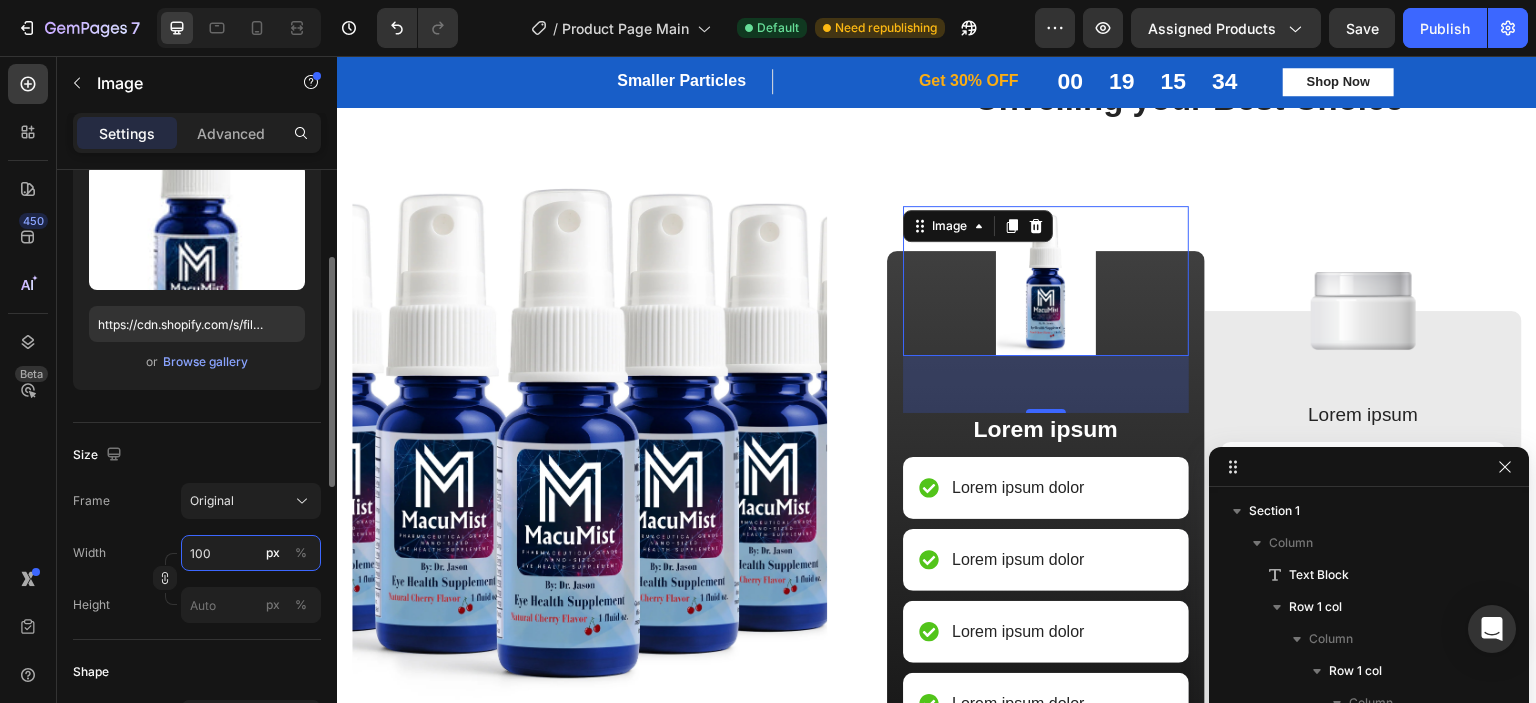 type on "100" 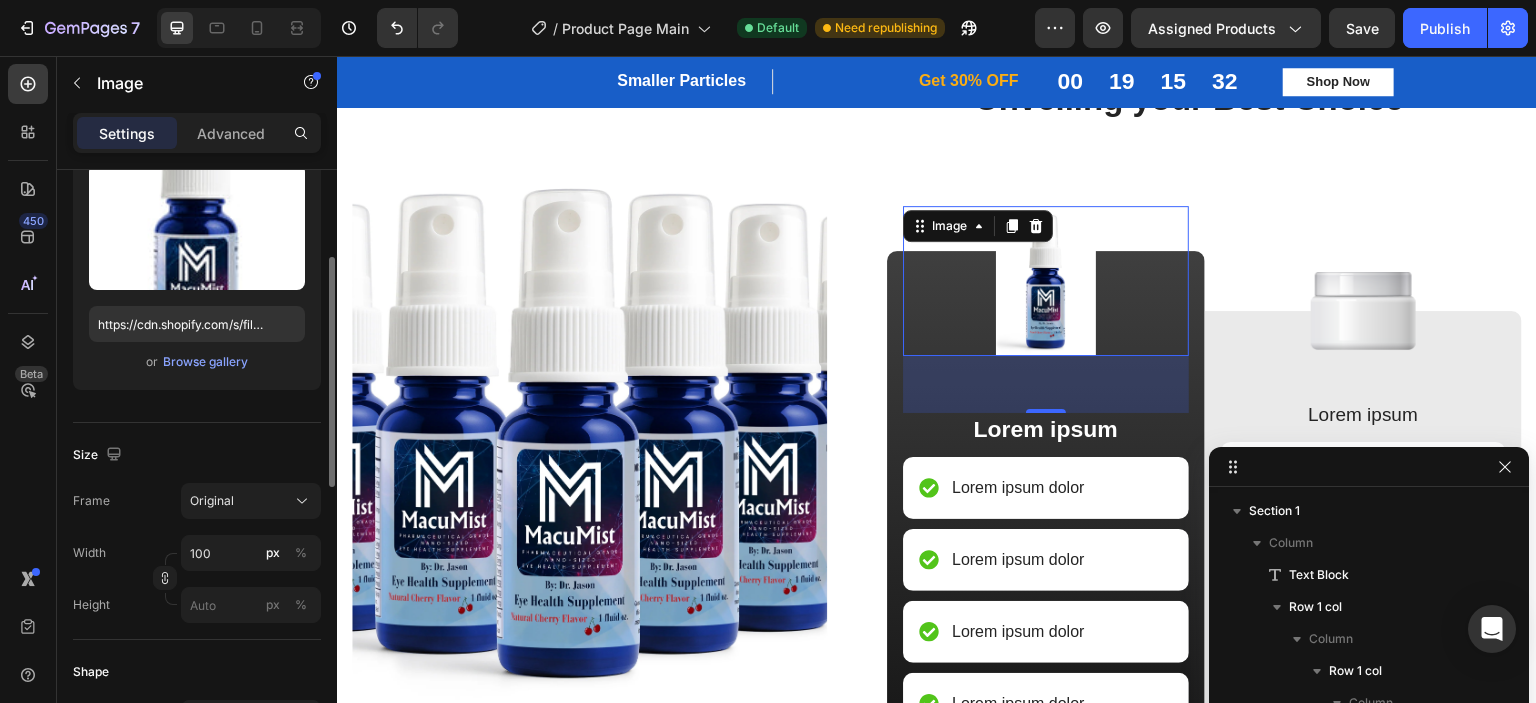 click on "Frame" at bounding box center [91, 501] 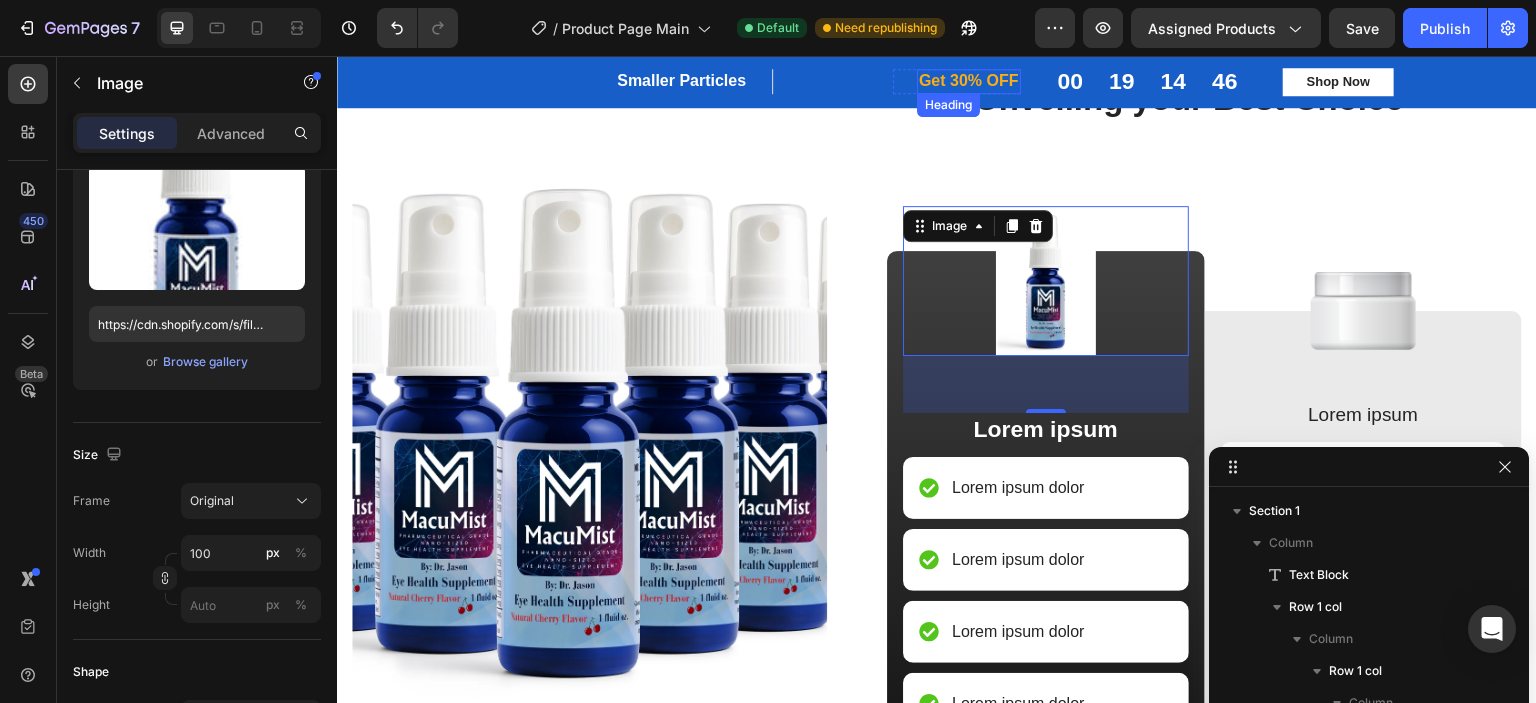 click on "Get 30% OFF" at bounding box center (969, 80) 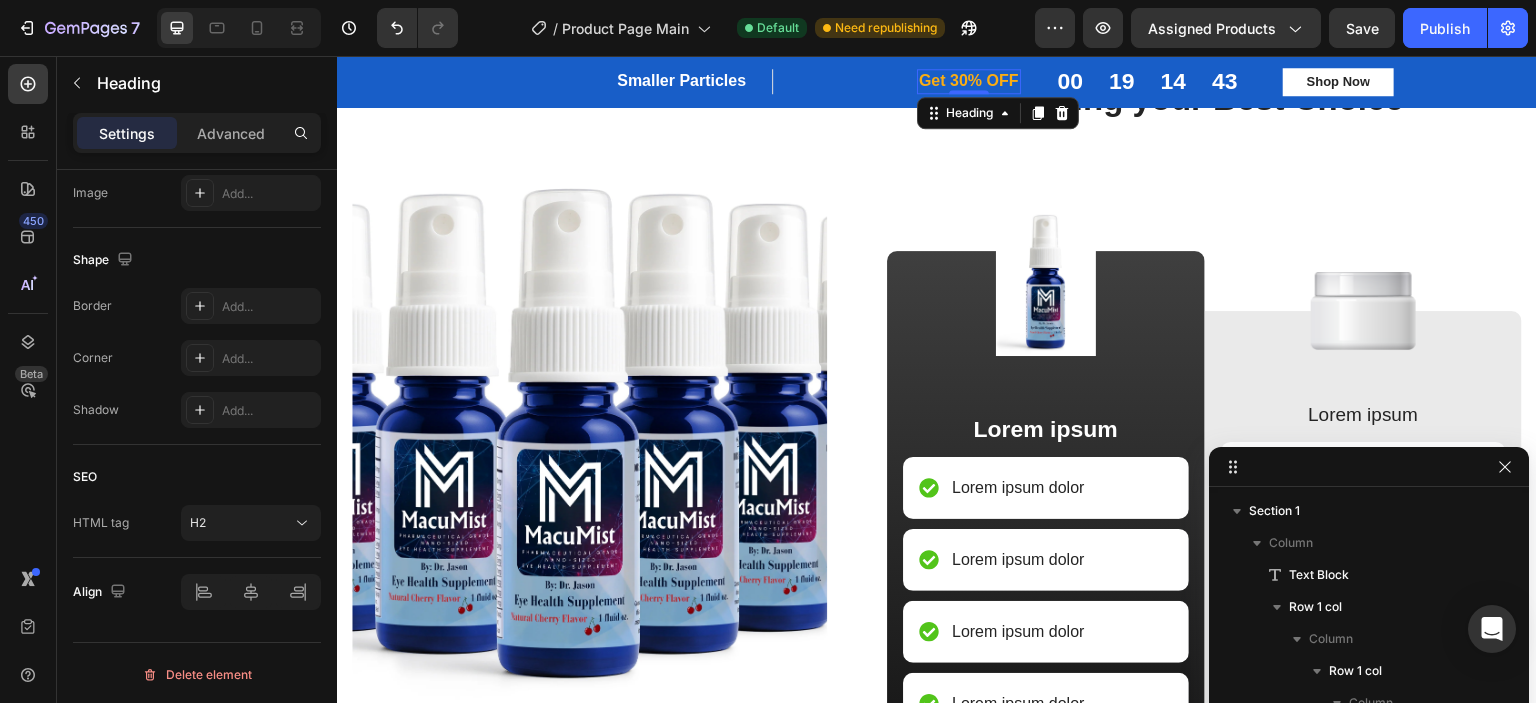 scroll, scrollTop: 0, scrollLeft: 0, axis: both 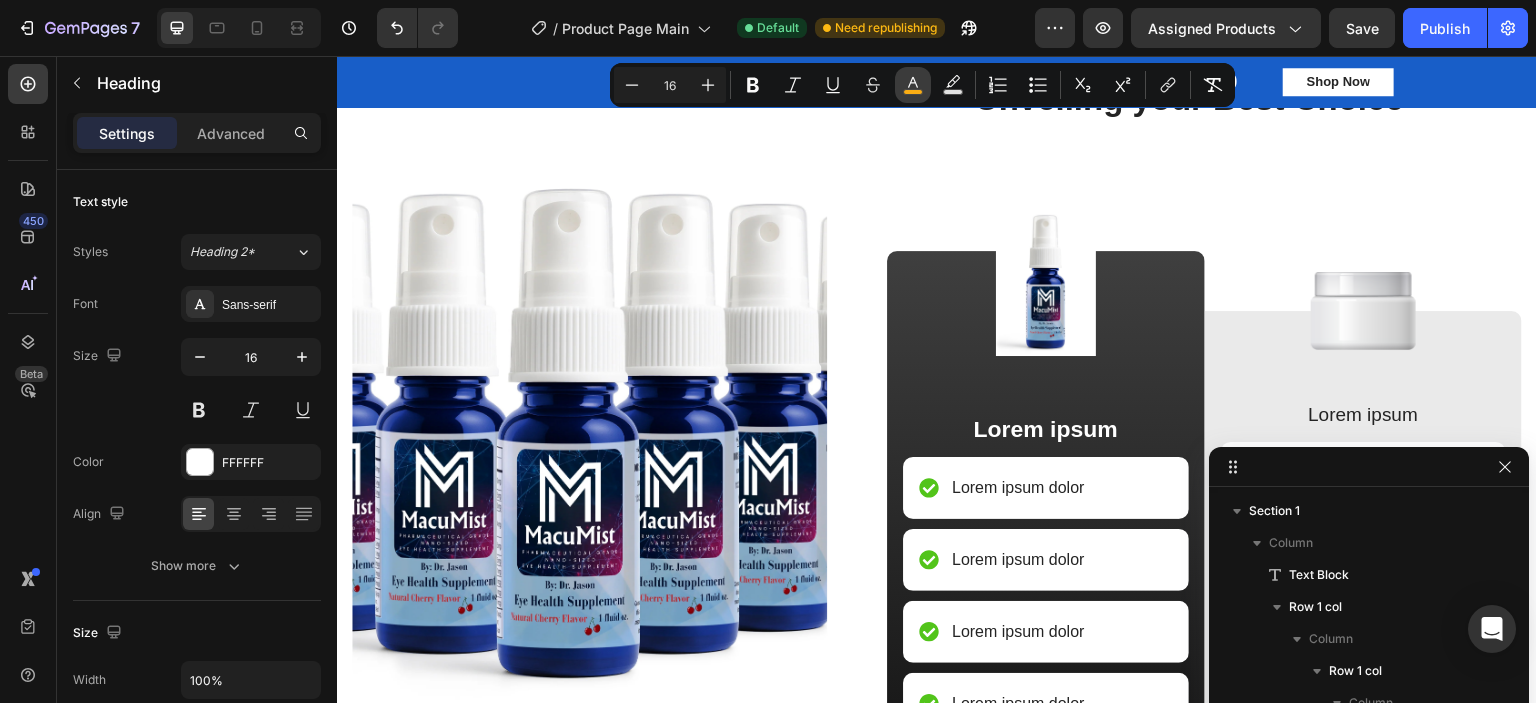 click 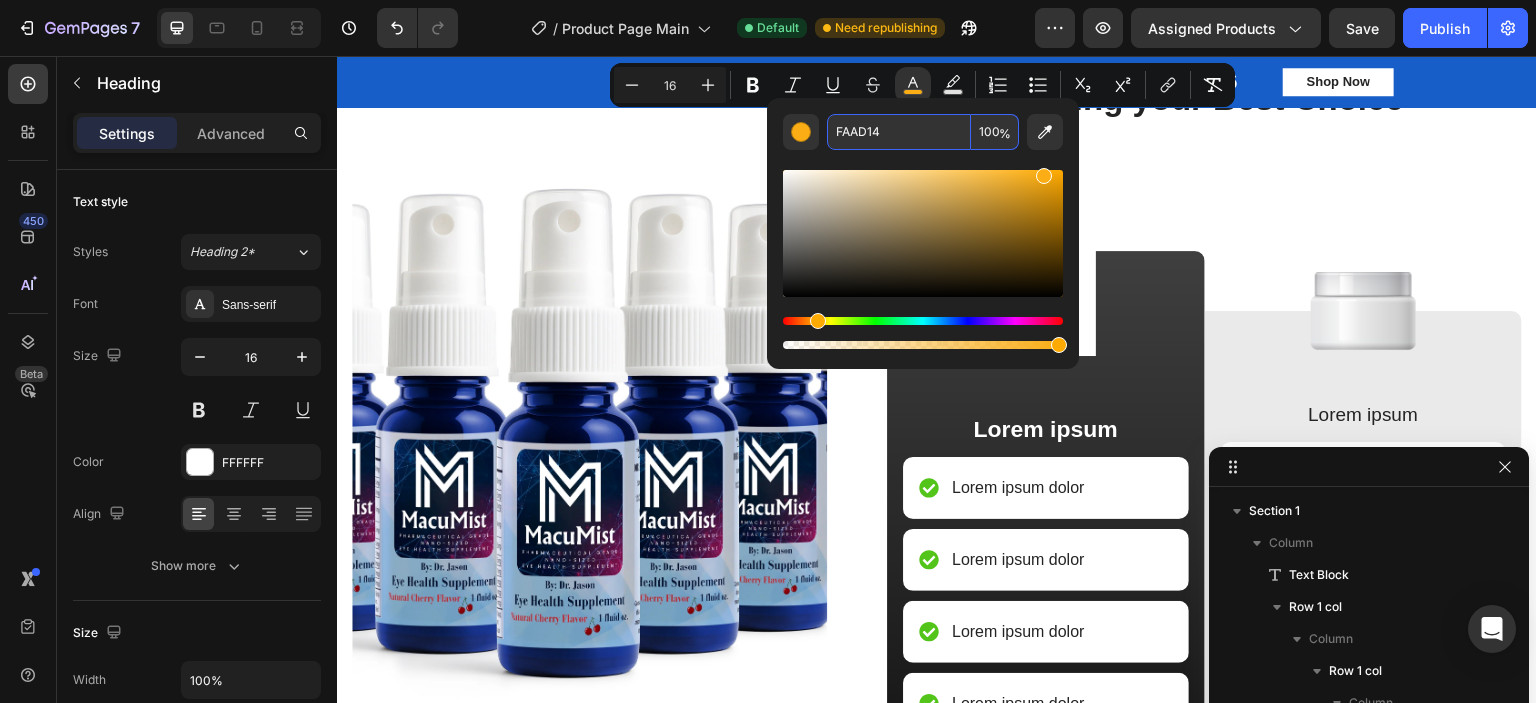 click on "FAAD14" at bounding box center (899, 132) 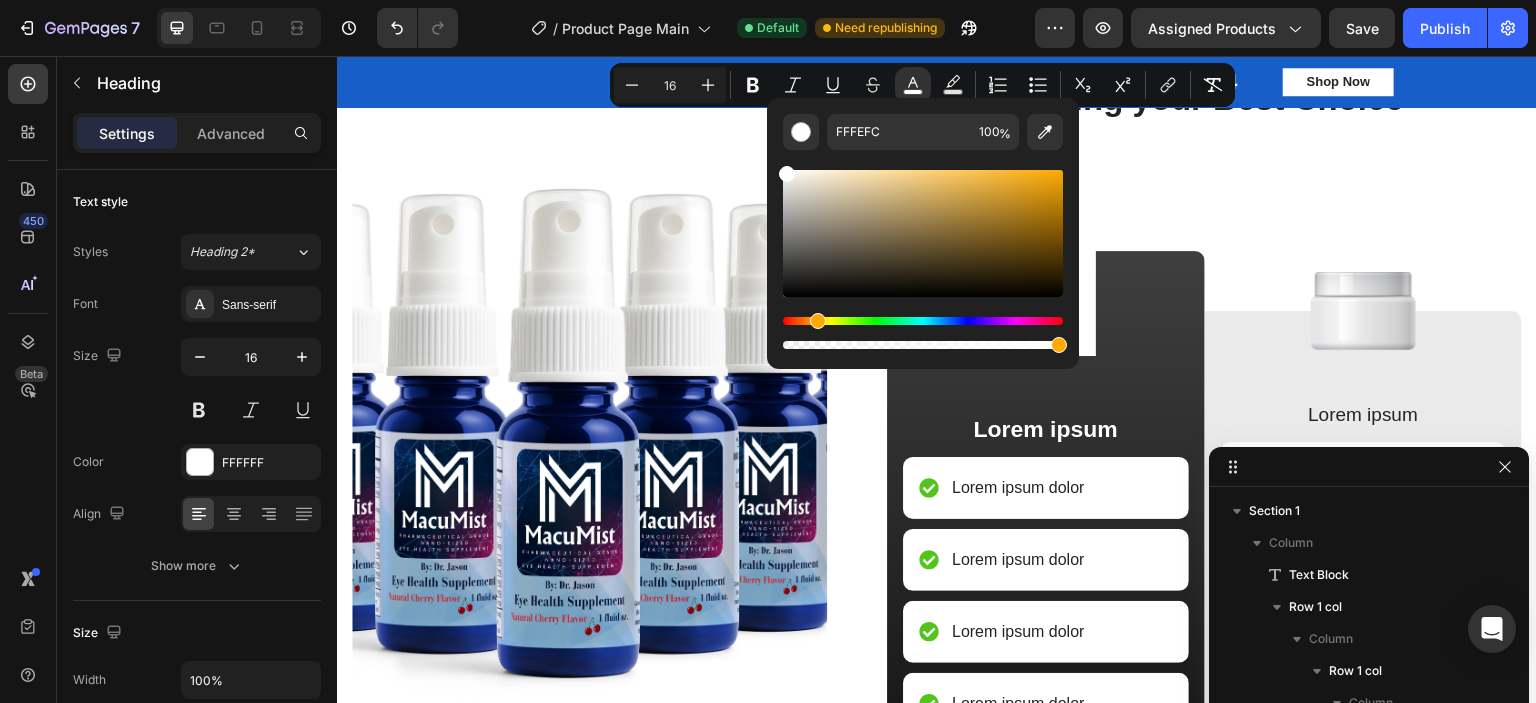 drag, startPoint x: 1293, startPoint y: 274, endPoint x: 753, endPoint y: 137, distance: 557.1077 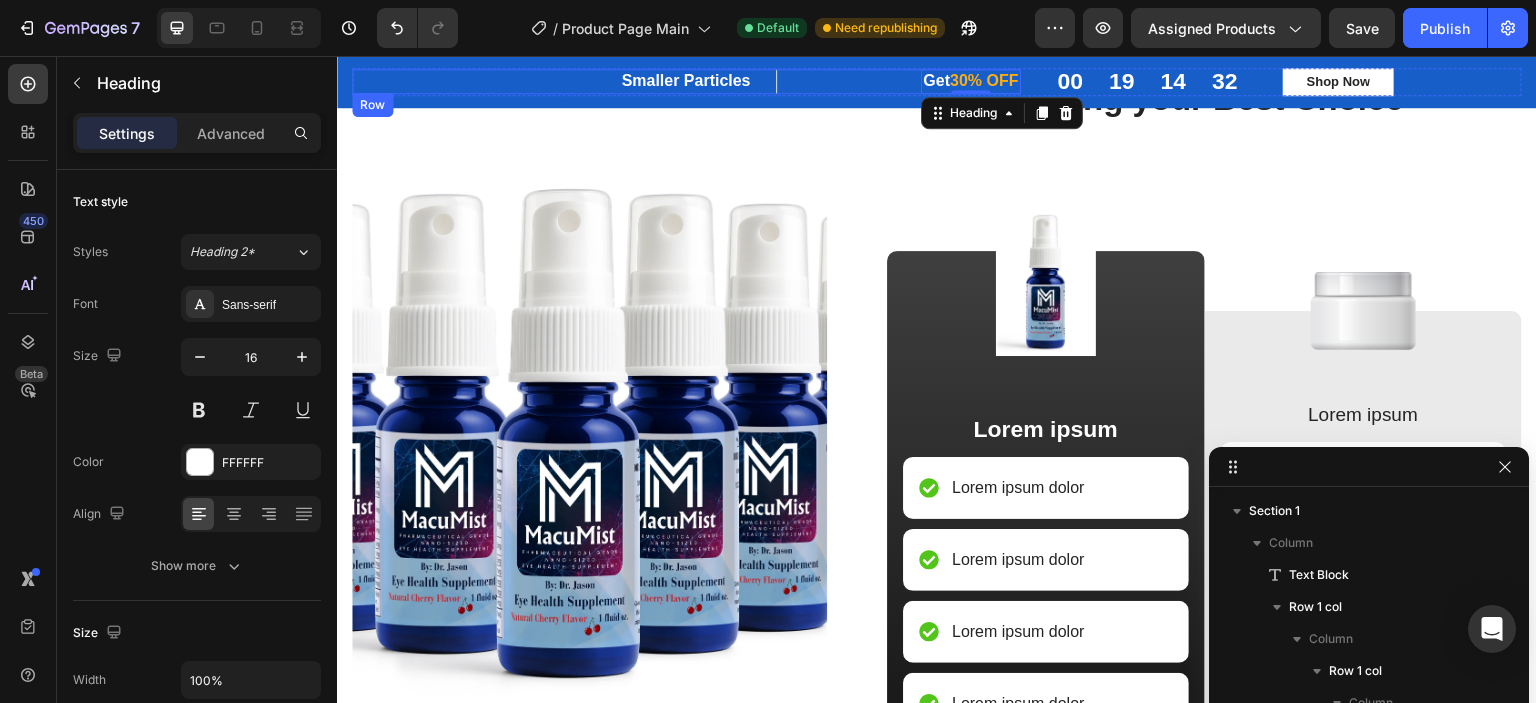 click on "Smaller Particles Heading Row Get  30% OFF Heading   0 Row Row" at bounding box center (686, 81) 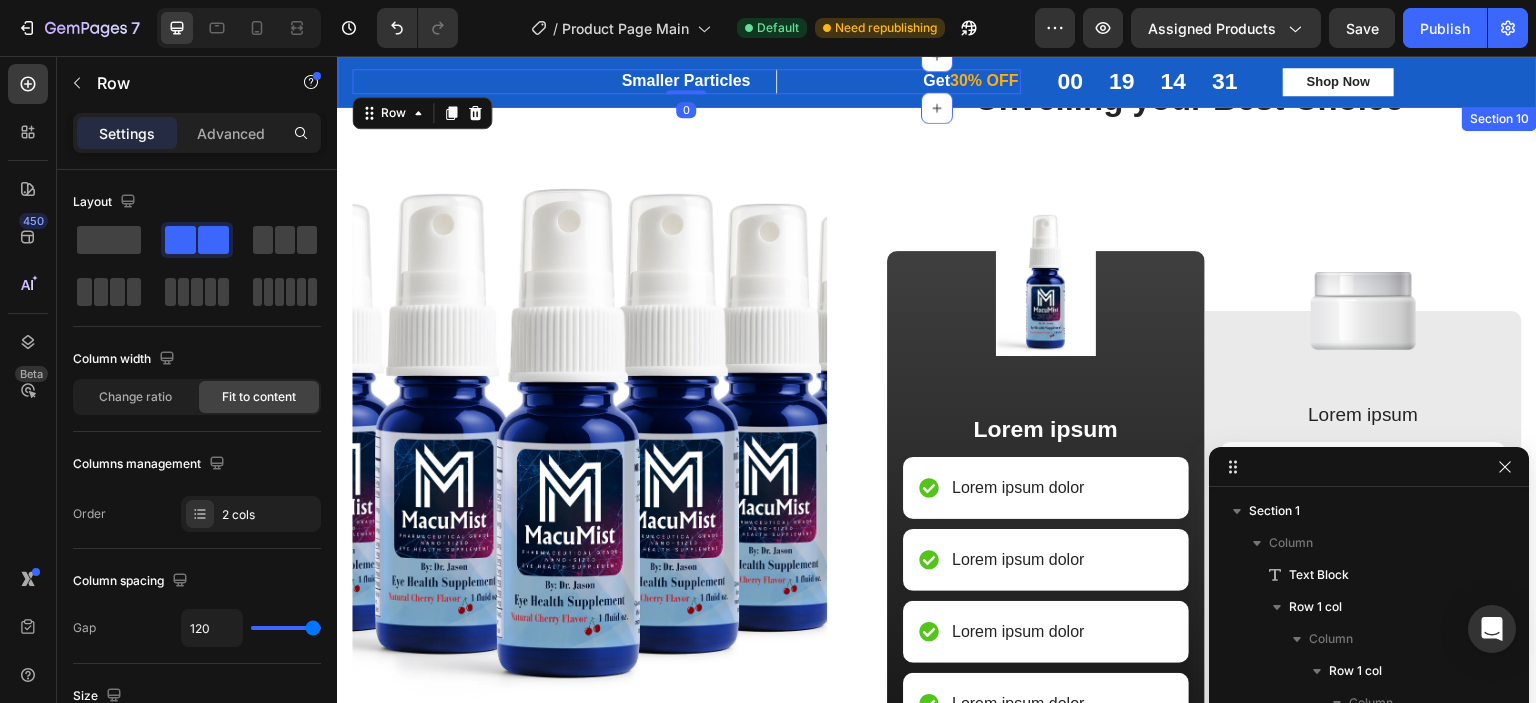 click on "Get" at bounding box center [936, 80] 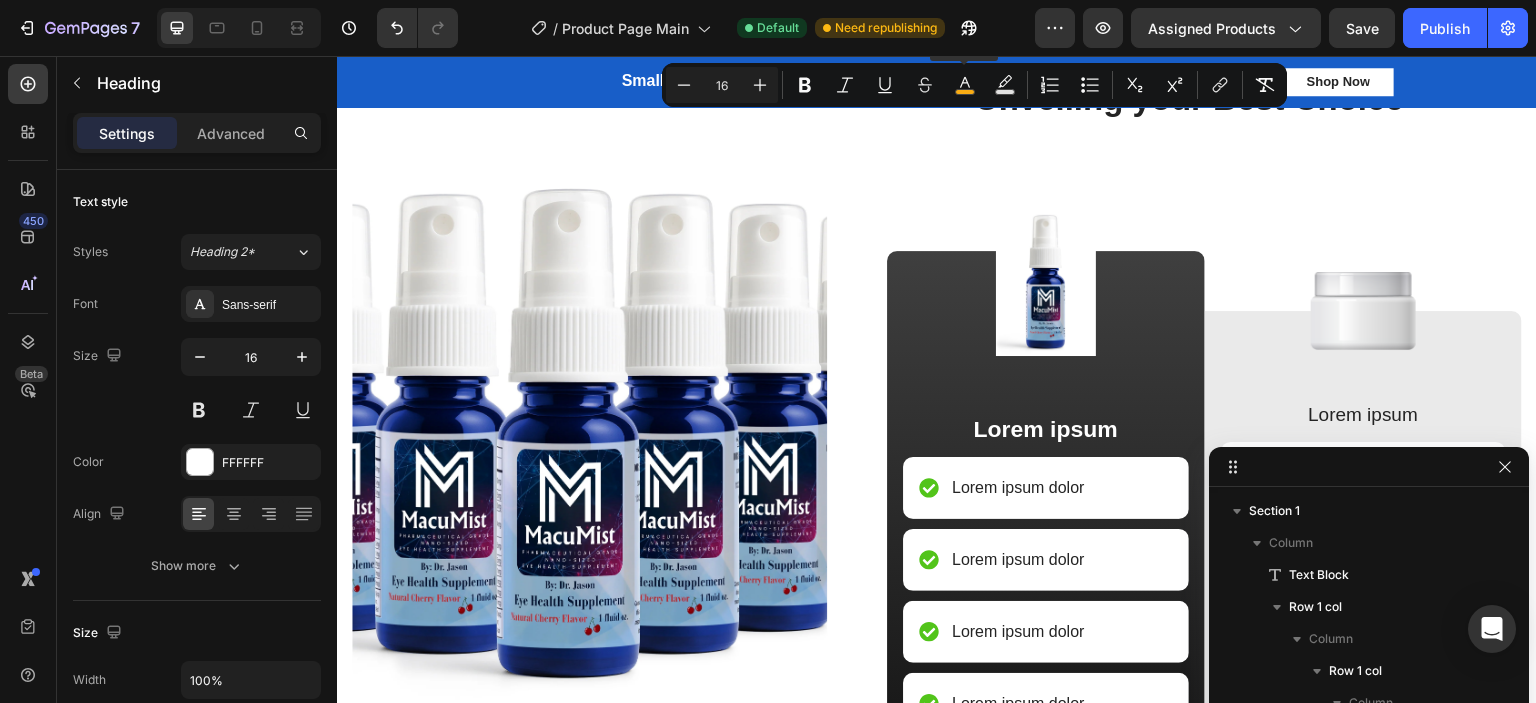click 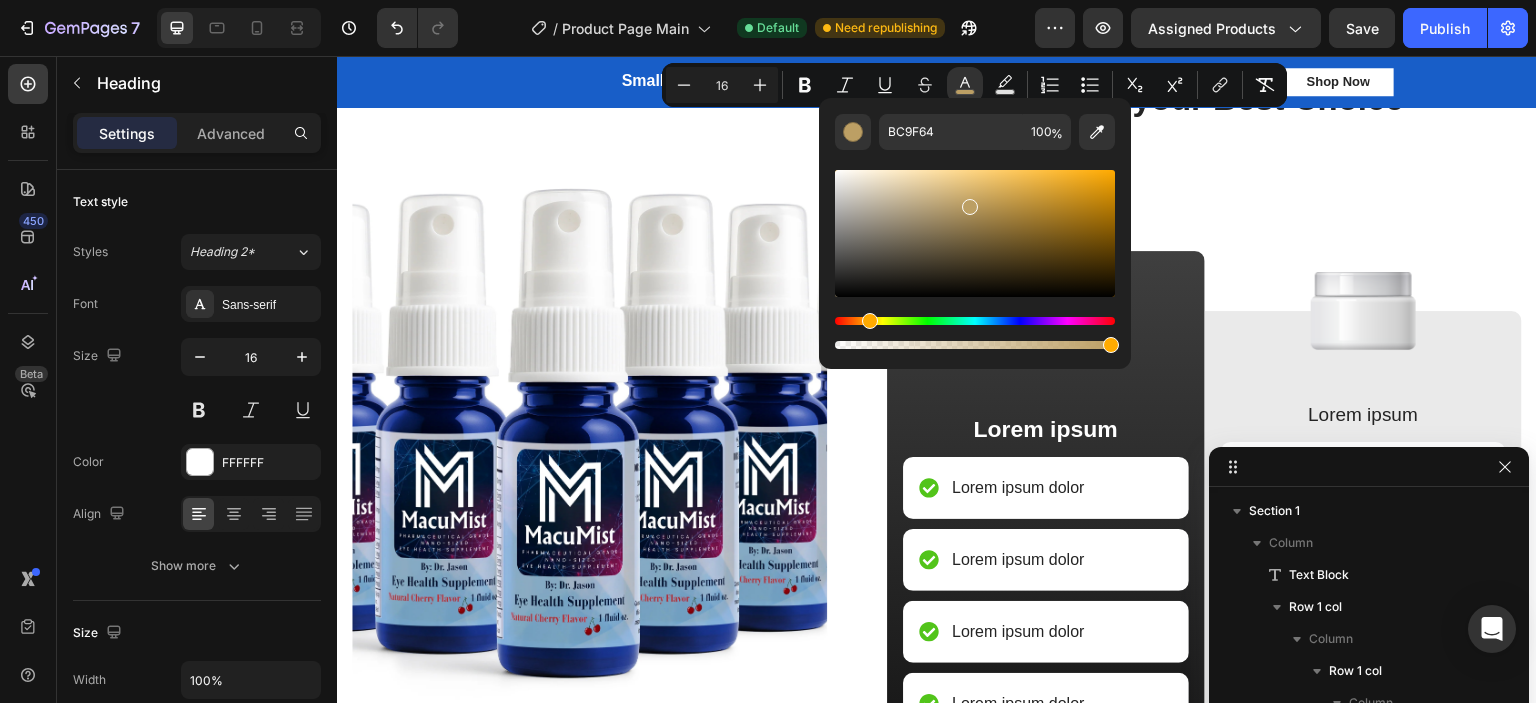 drag, startPoint x: 1305, startPoint y: 258, endPoint x: 765, endPoint y: 156, distance: 549.5489 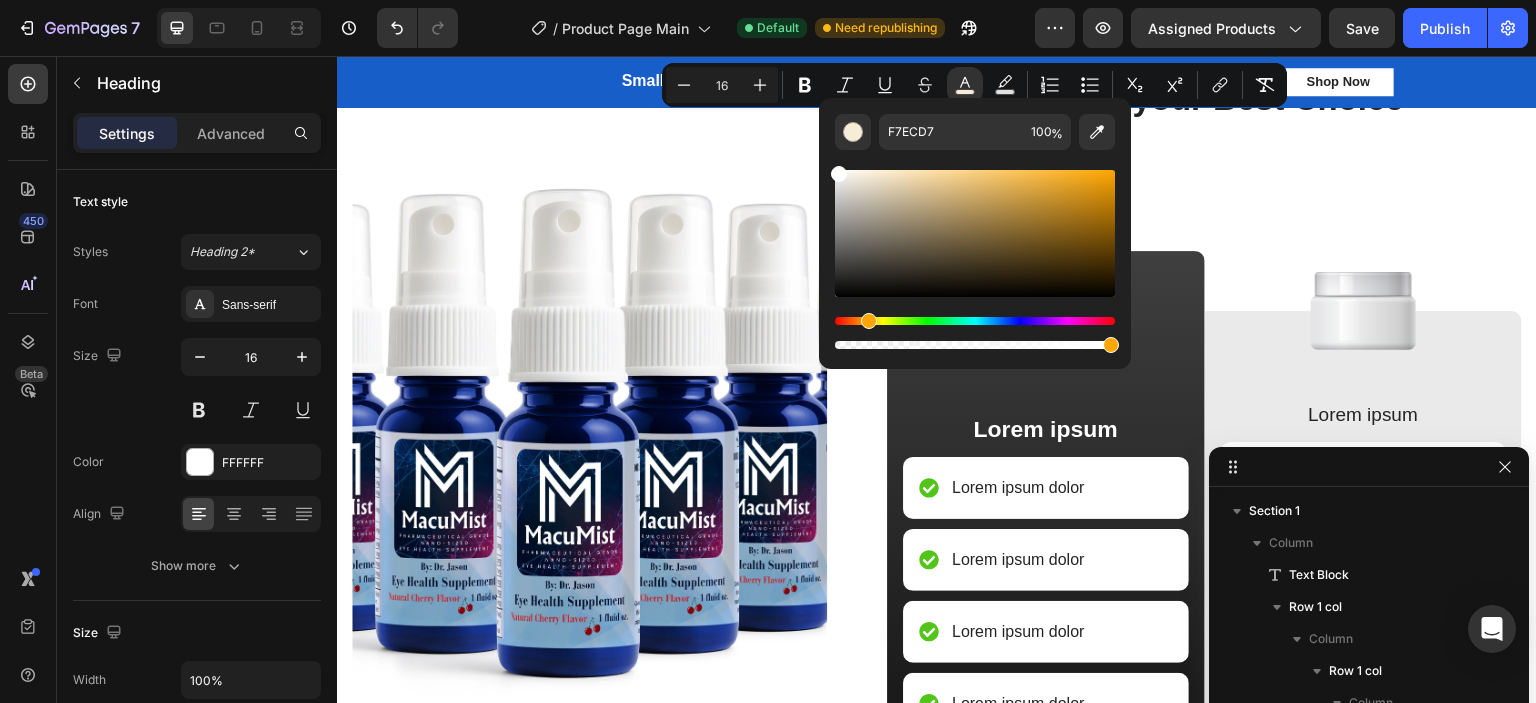 drag, startPoint x: 873, startPoint y: 173, endPoint x: 828, endPoint y: 166, distance: 45.54119 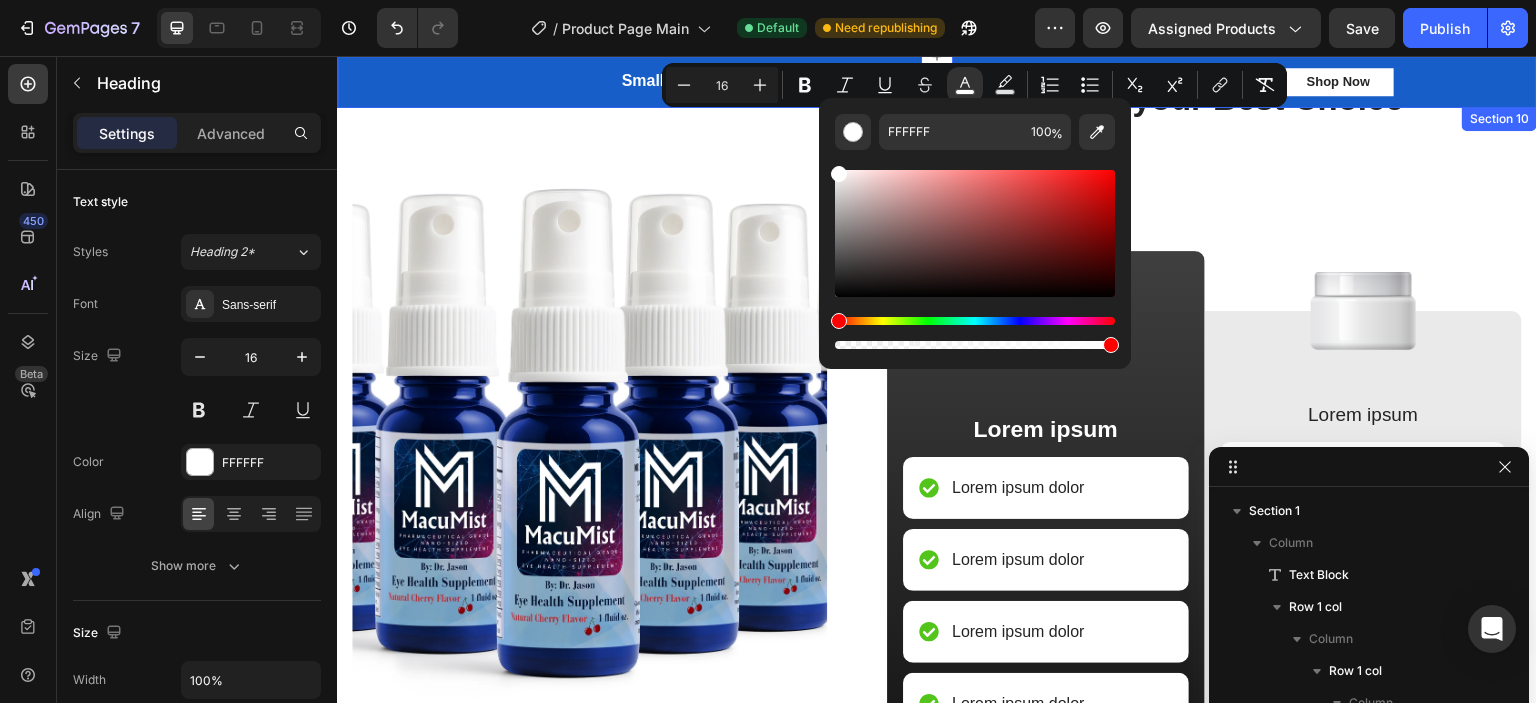 click on "Smaller Particles Heading Row Get  30%   OFF Heading   0 Row Row" at bounding box center [686, 81] 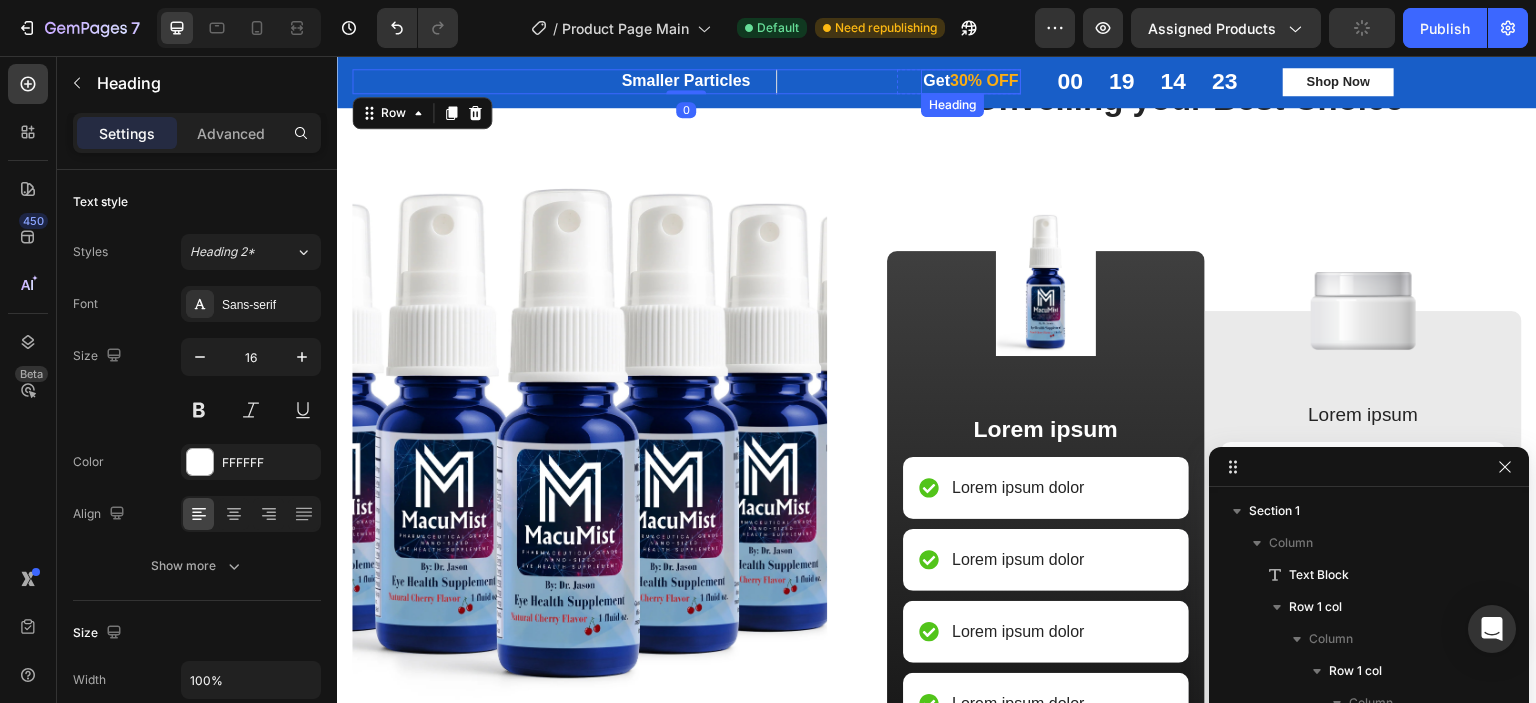click on "OFF" at bounding box center [1003, 80] 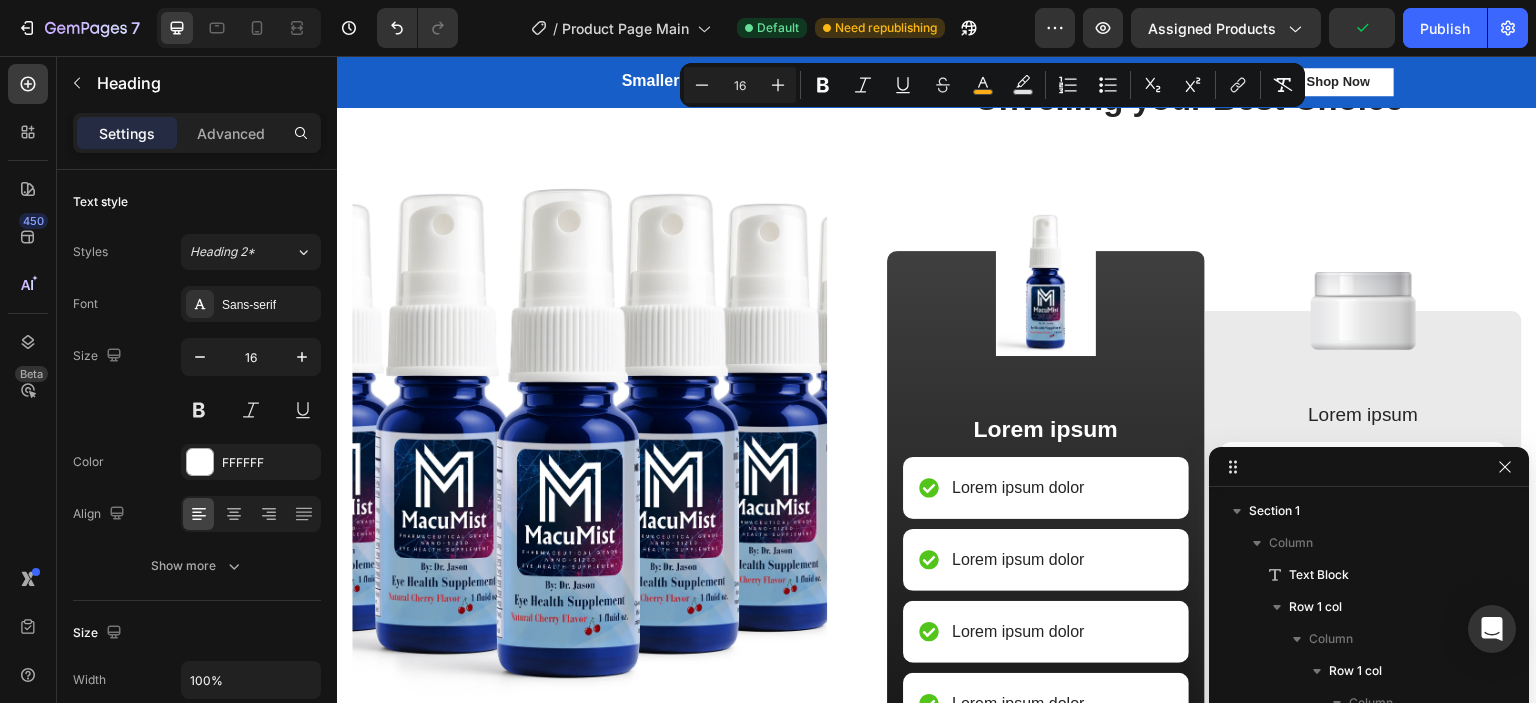 click on "color" at bounding box center (983, 85) 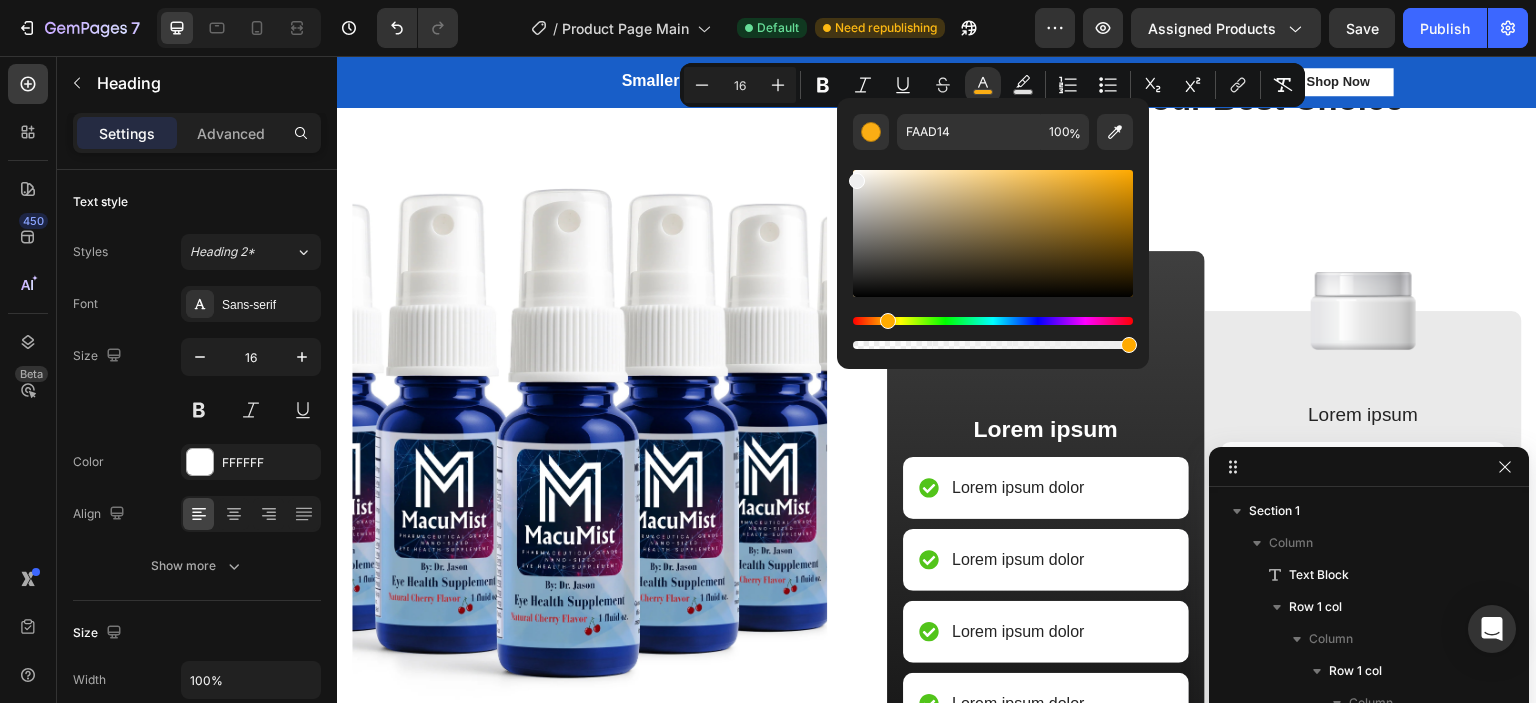 drag, startPoint x: 937, startPoint y: 231, endPoint x: 852, endPoint y: 172, distance: 103.4698 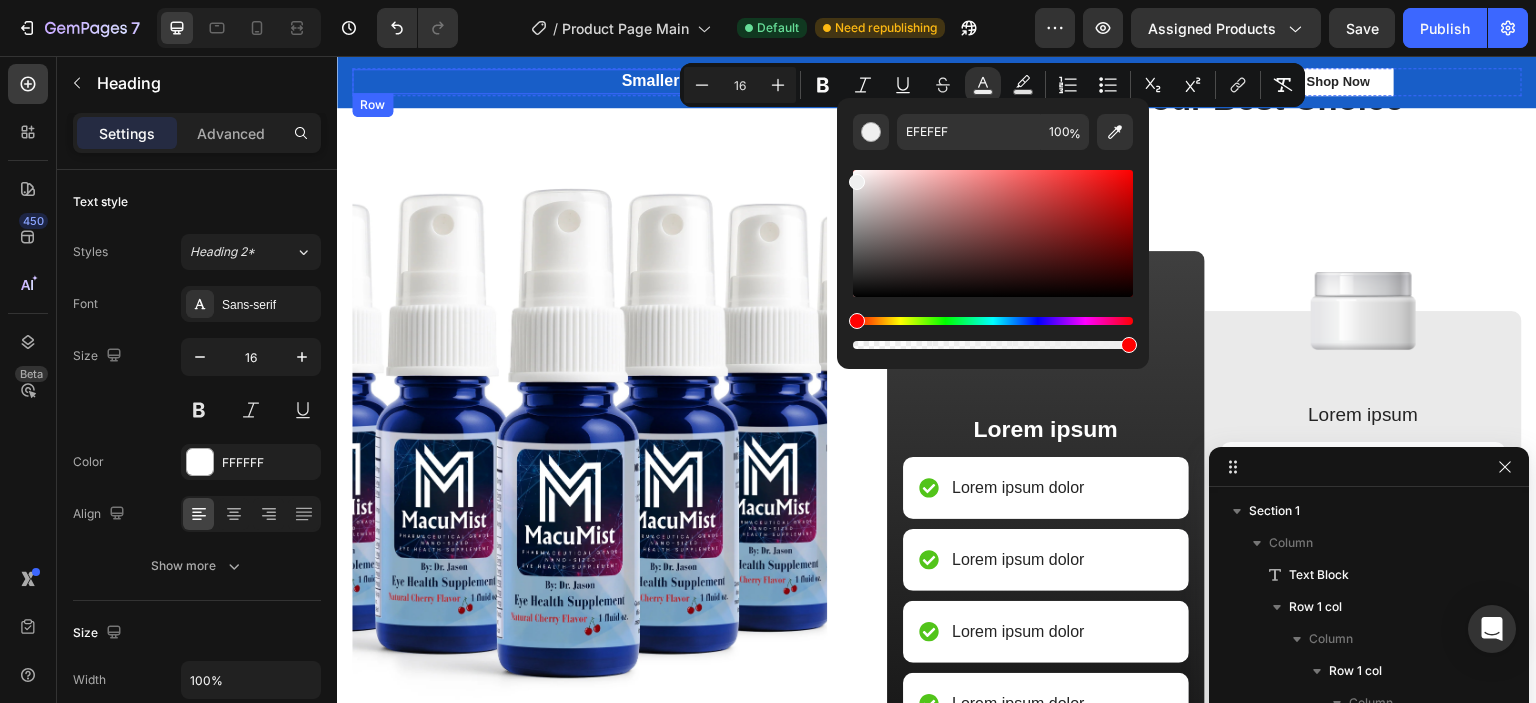 click on "Smaller Particles Heading Row Get  30%   OFF Heading   0 Row Row" at bounding box center (686, 81) 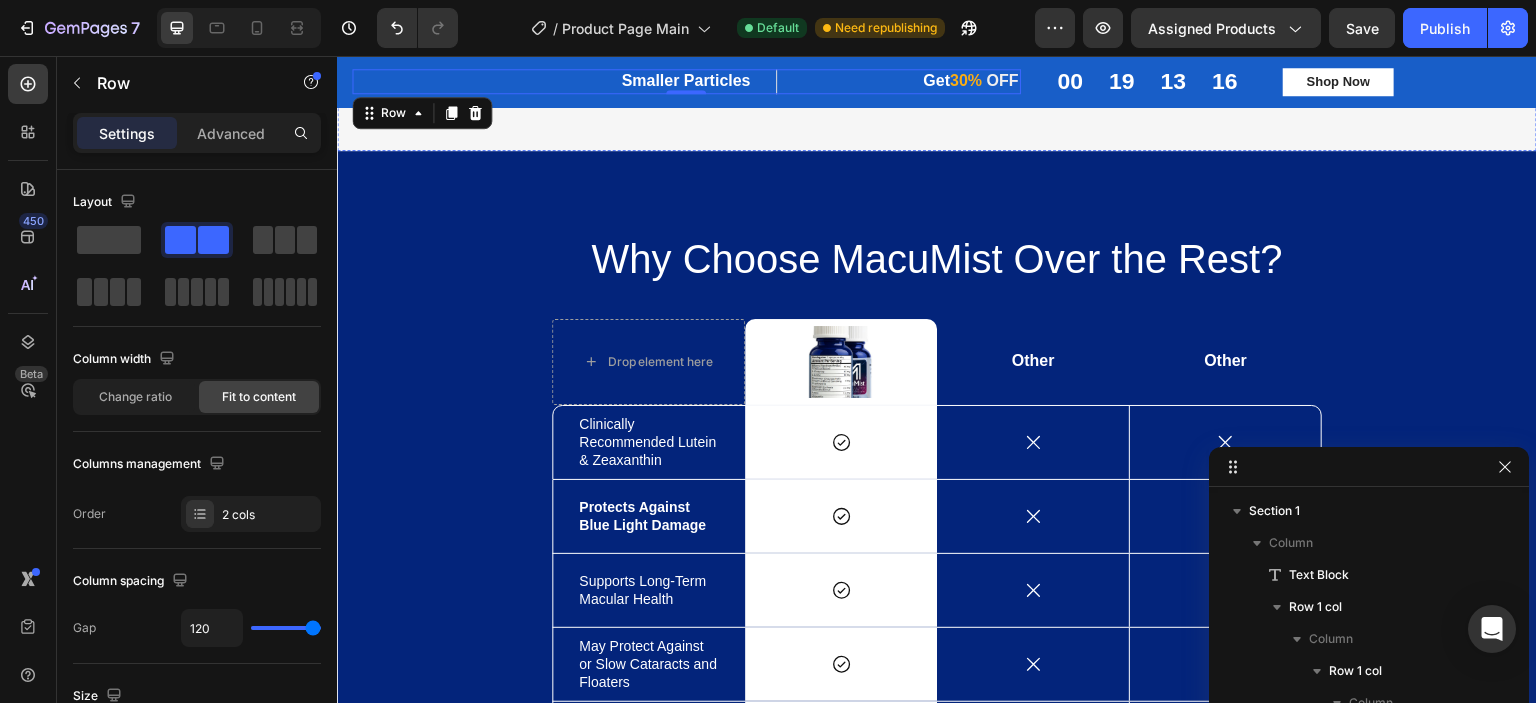 scroll, scrollTop: 2004, scrollLeft: 0, axis: vertical 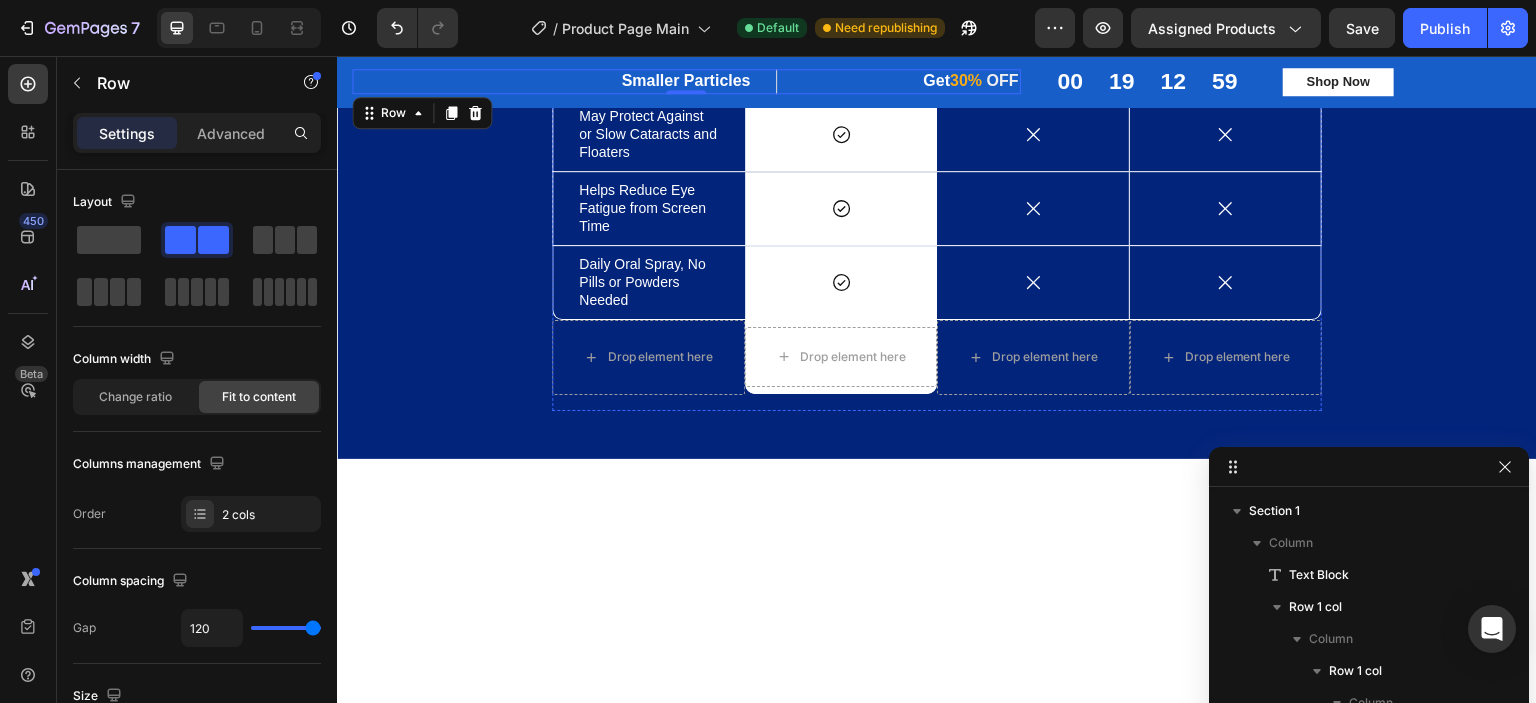 click on "Why Choose MacuMist Over the Rest?" at bounding box center [937, -271] 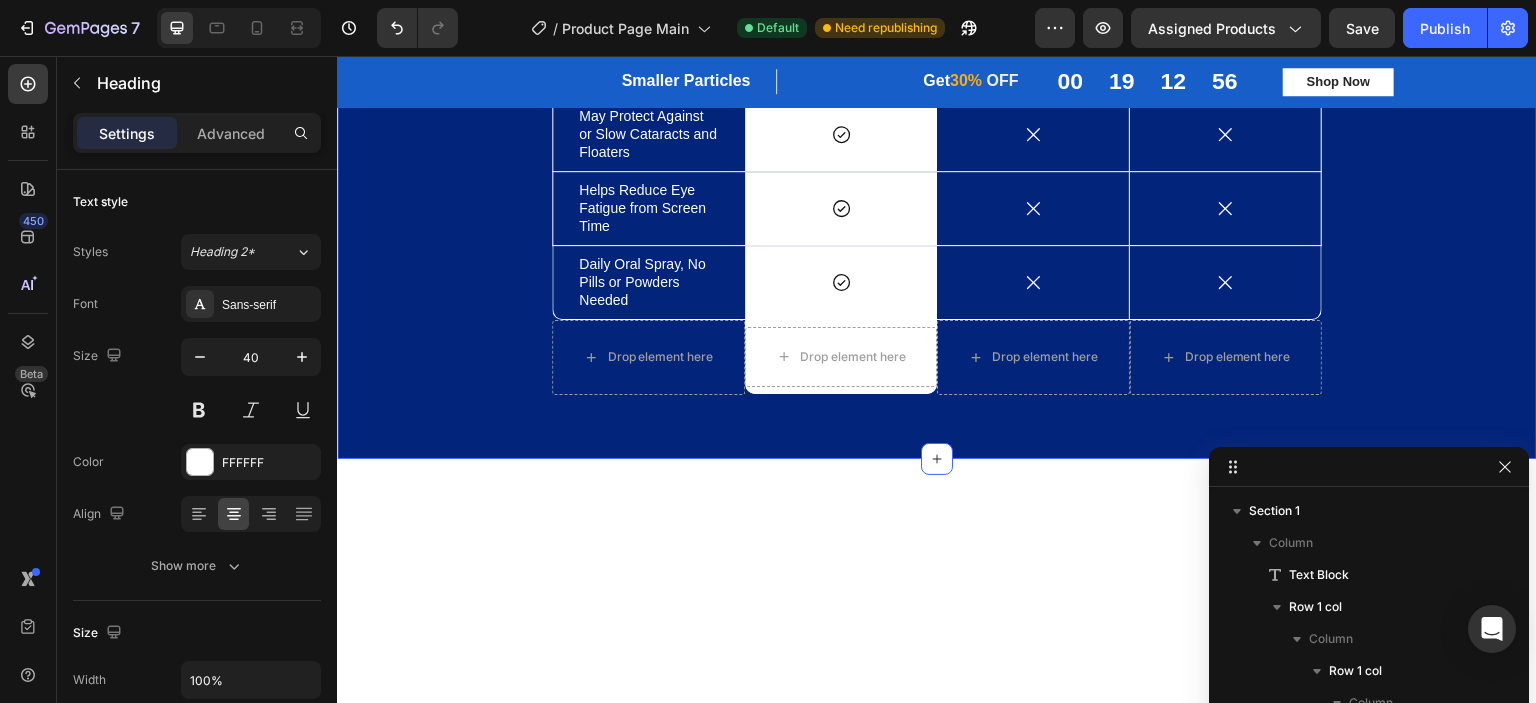 drag, startPoint x: 1660, startPoint y: 522, endPoint x: 1306, endPoint y: 224, distance: 462.73102 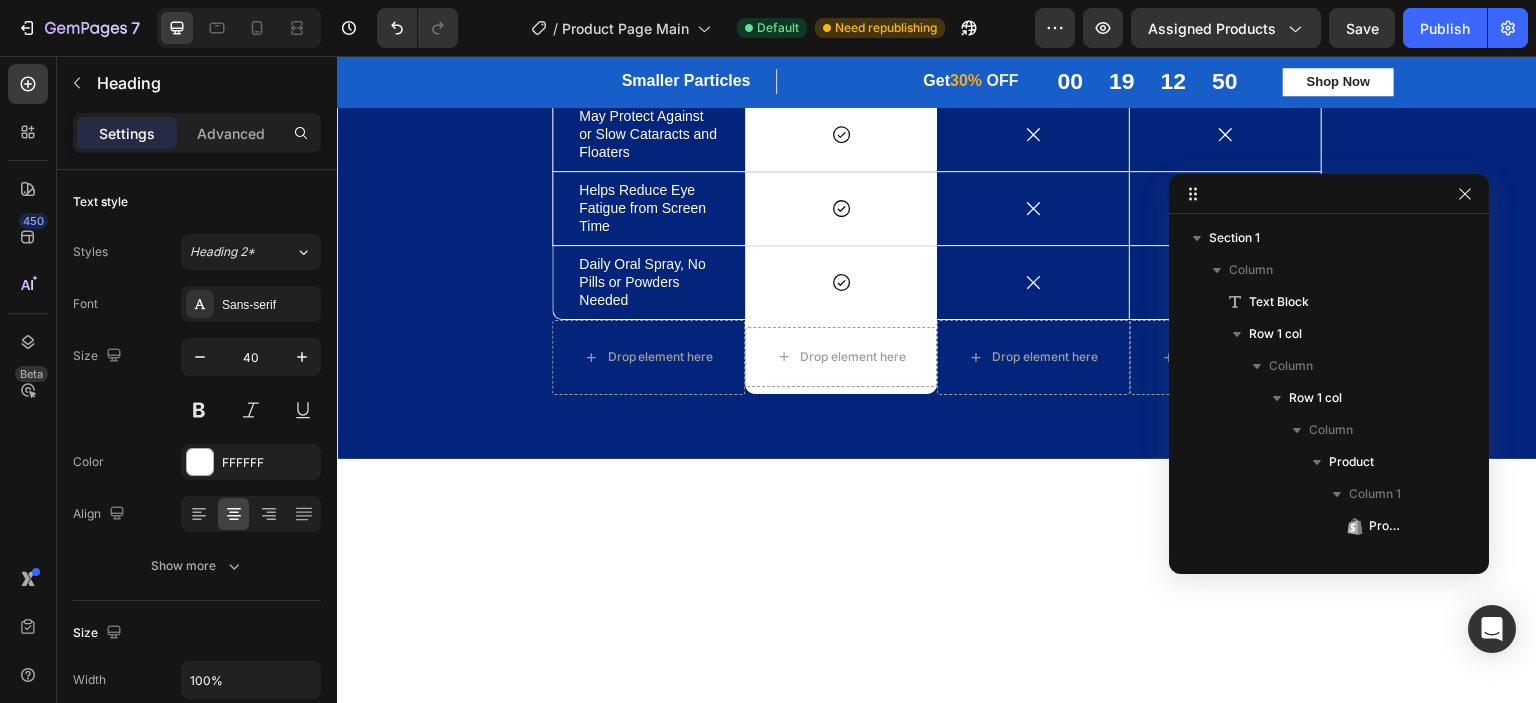 drag, startPoint x: 1300, startPoint y: 272, endPoint x: 1296, endPoint y: 175, distance: 97.082436 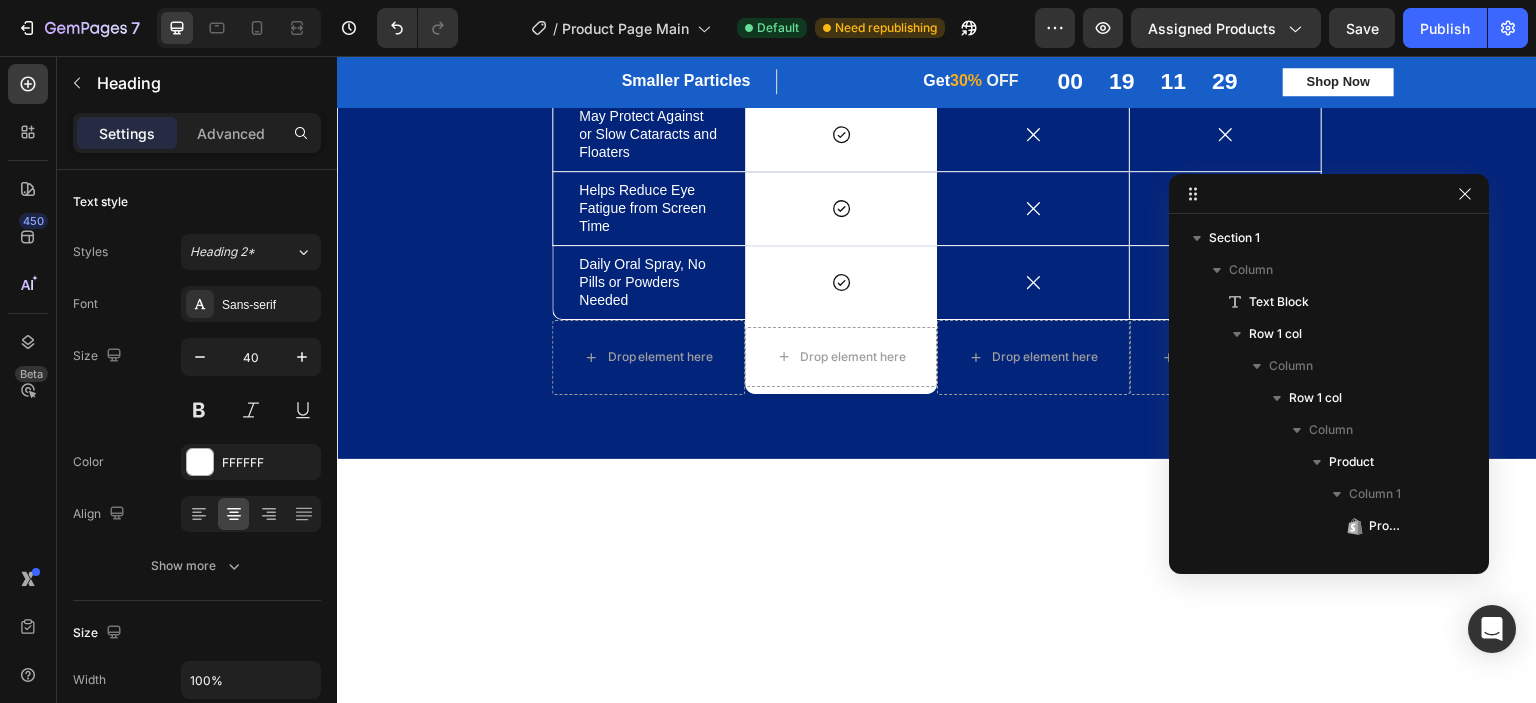 click on "Why Choose MacuMist Over the Rest?" at bounding box center (937, -271) 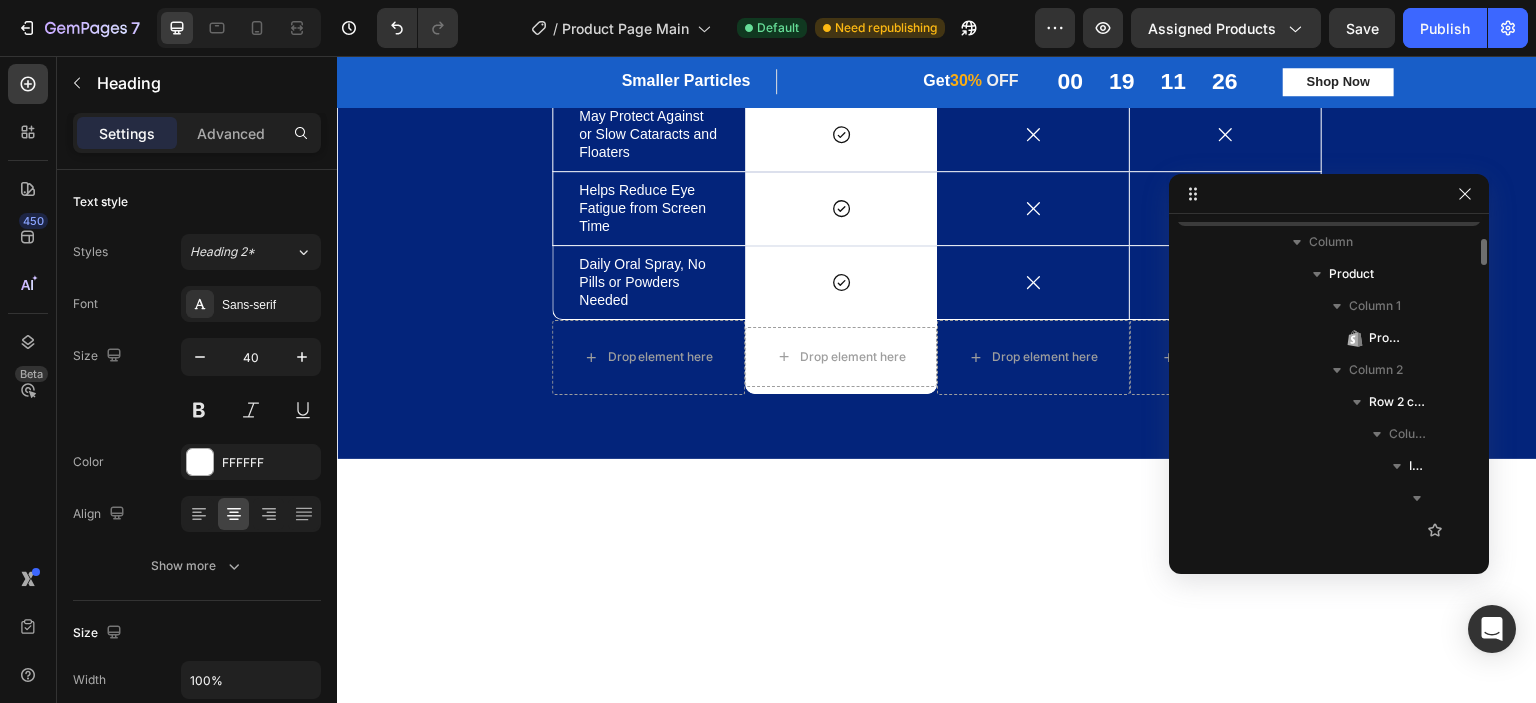 scroll, scrollTop: 190, scrollLeft: 0, axis: vertical 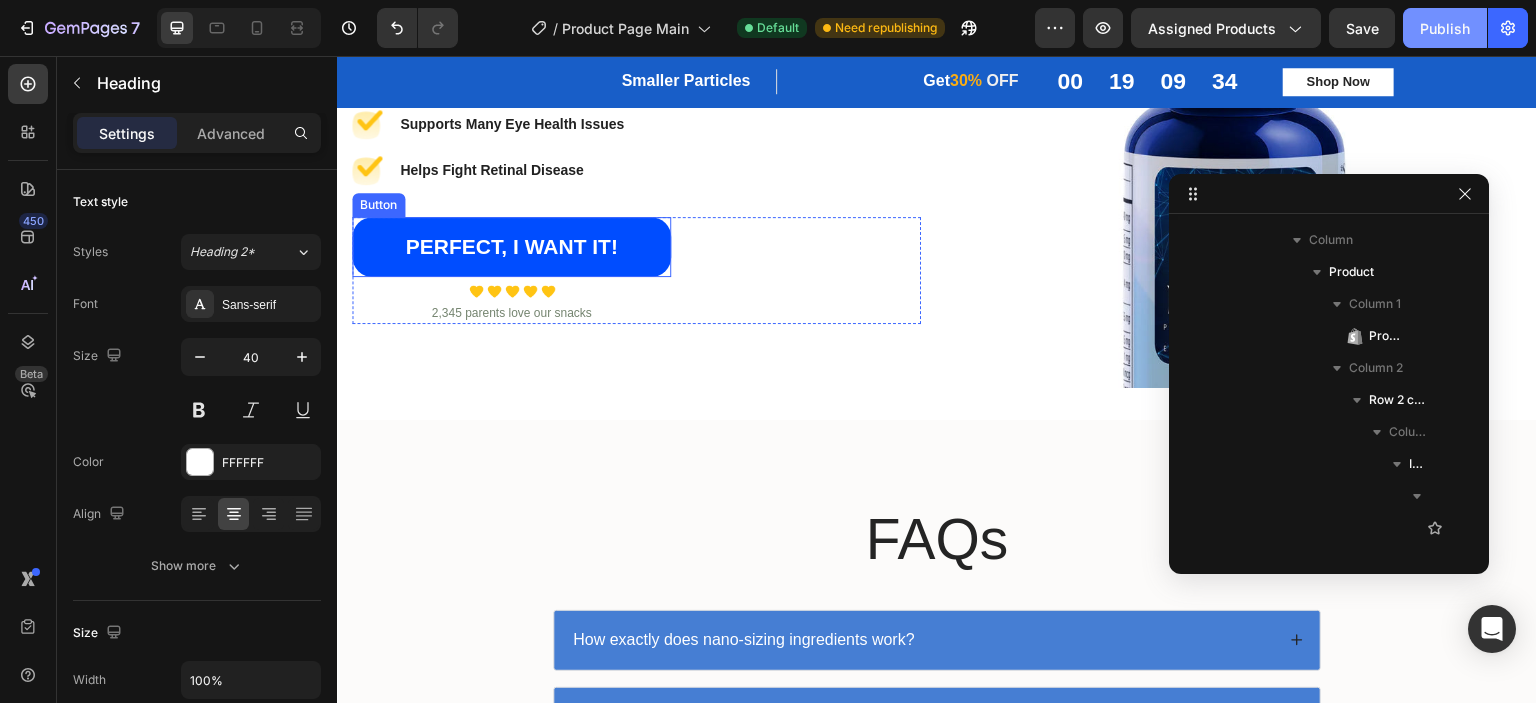 click on "Publish" at bounding box center [1445, 28] 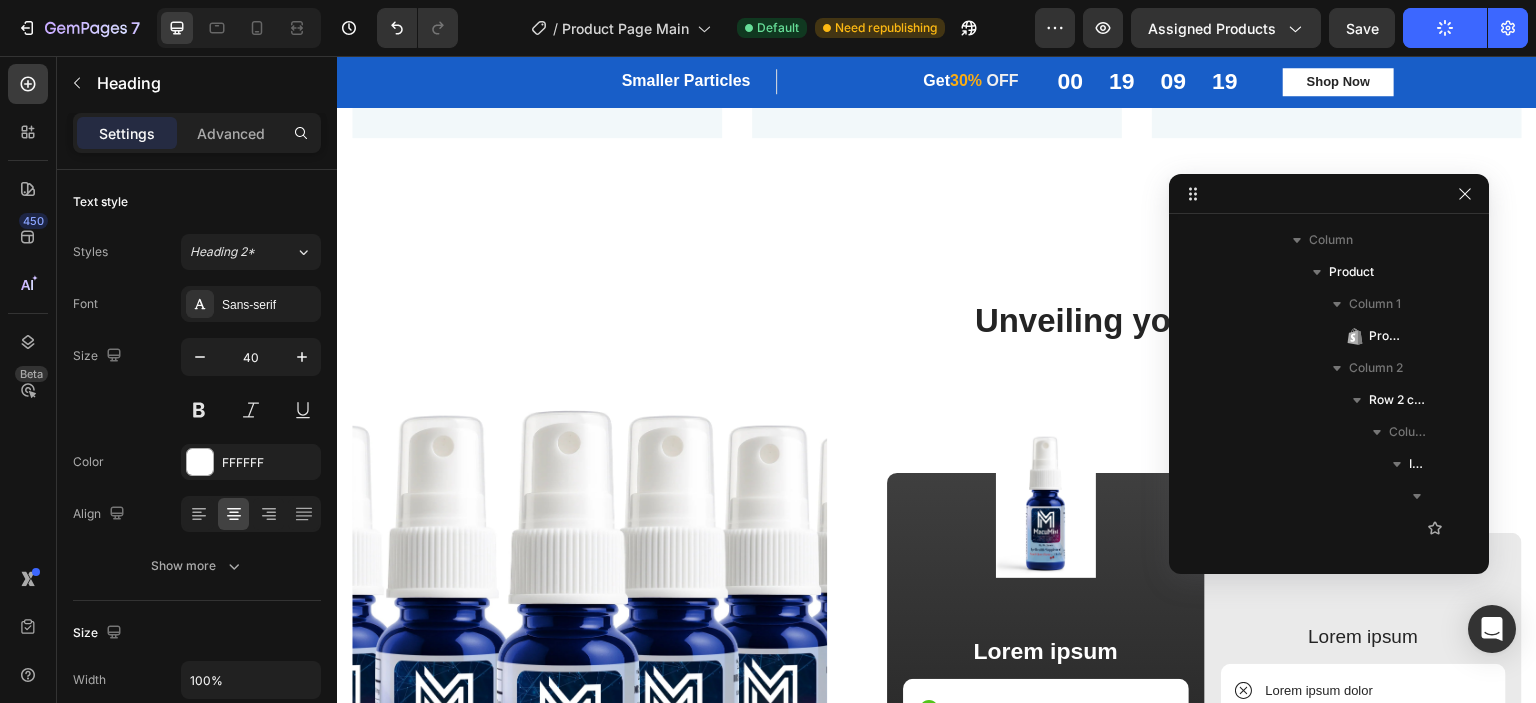 scroll, scrollTop: 4005, scrollLeft: 0, axis: vertical 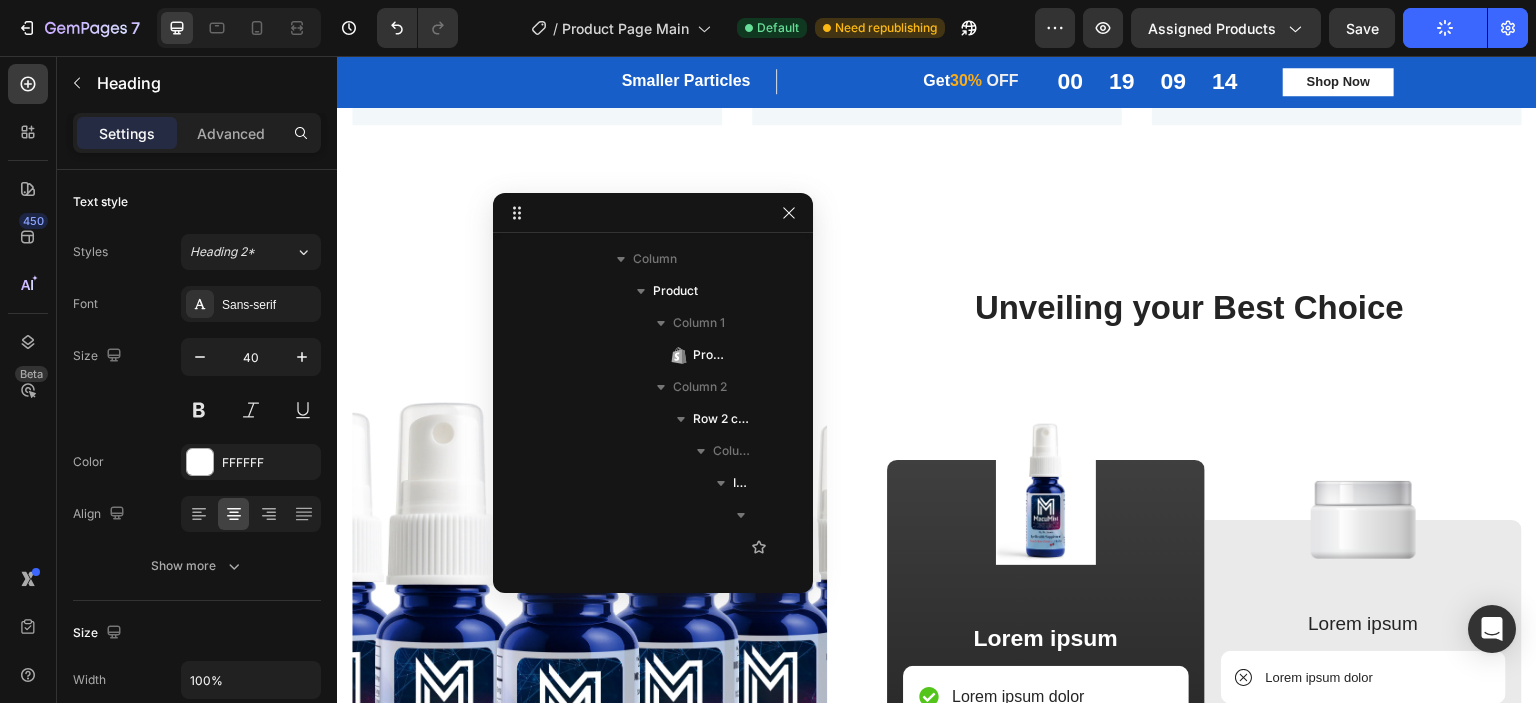 drag, startPoint x: 1354, startPoint y: 187, endPoint x: 641, endPoint y: 208, distance: 713.3092 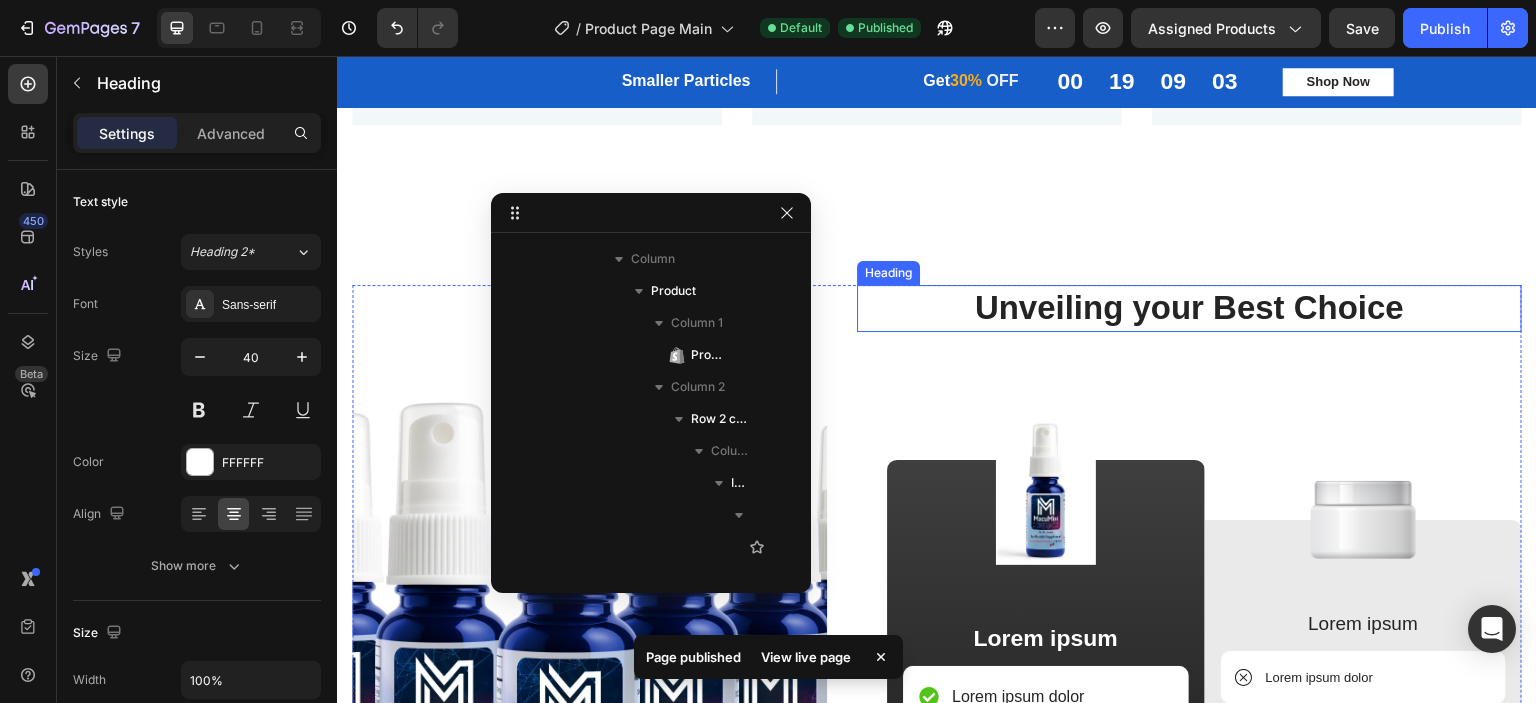 click on "Unveiling your Best Choice" at bounding box center [1189, 308] 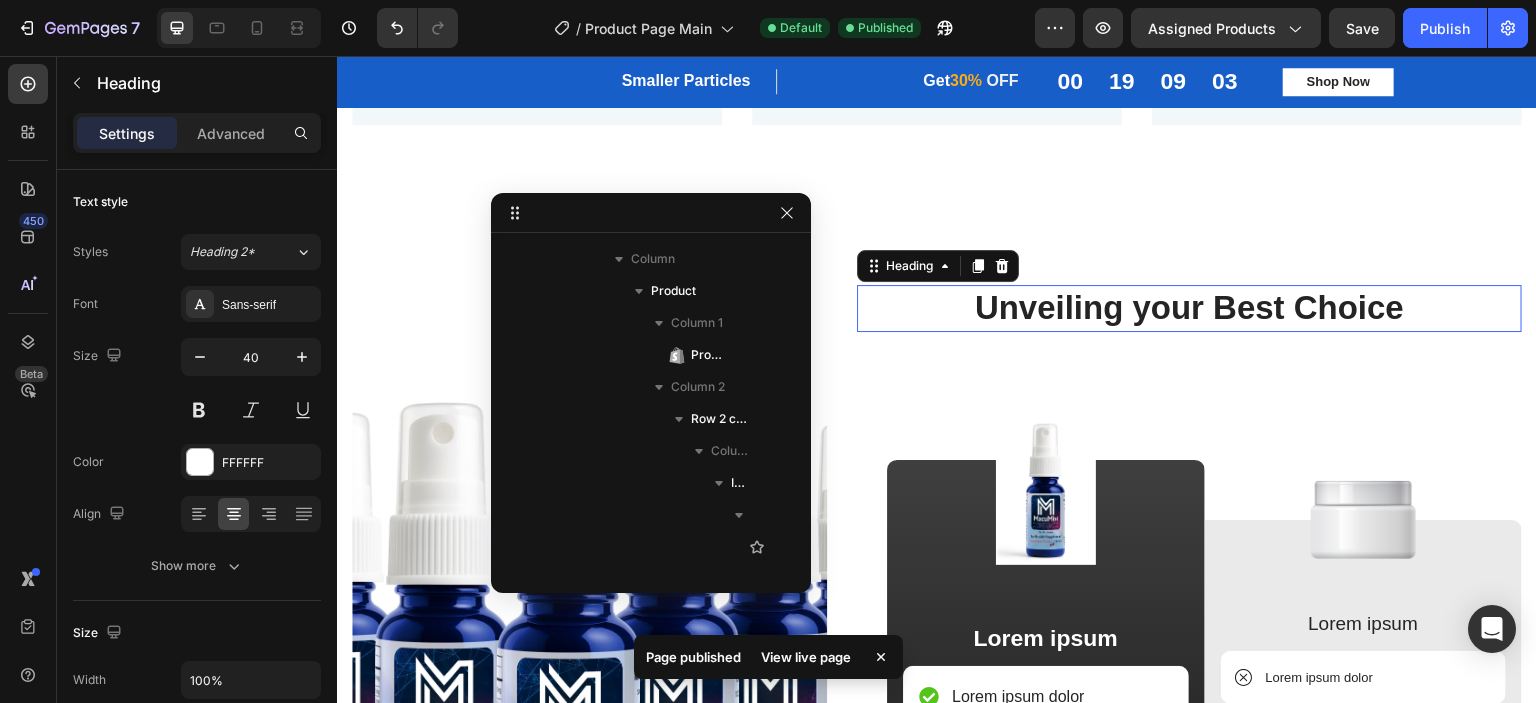 click on "Unveiling your Best Choice" at bounding box center (1189, 308) 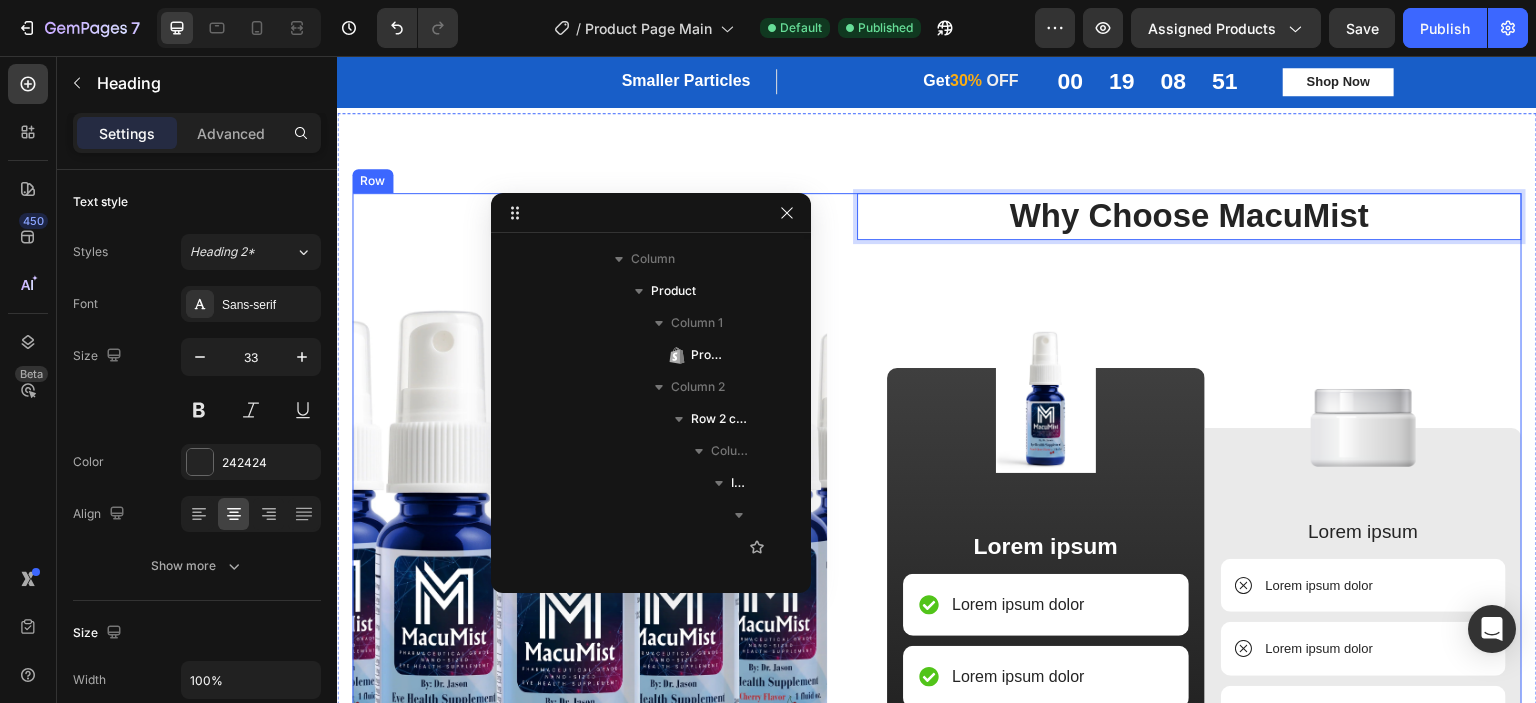 scroll, scrollTop: 4099, scrollLeft: 0, axis: vertical 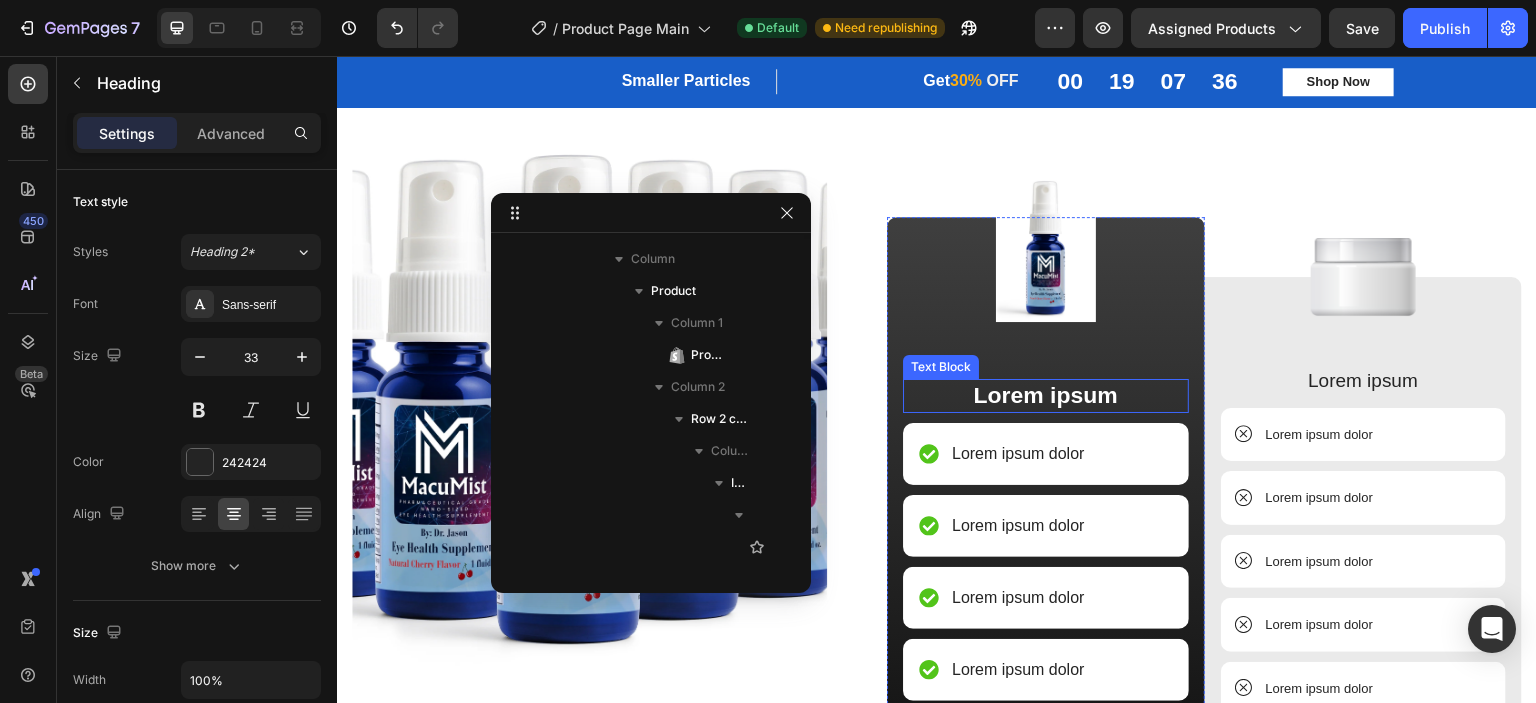 click on "Lorem ipsum" at bounding box center (1046, 396) 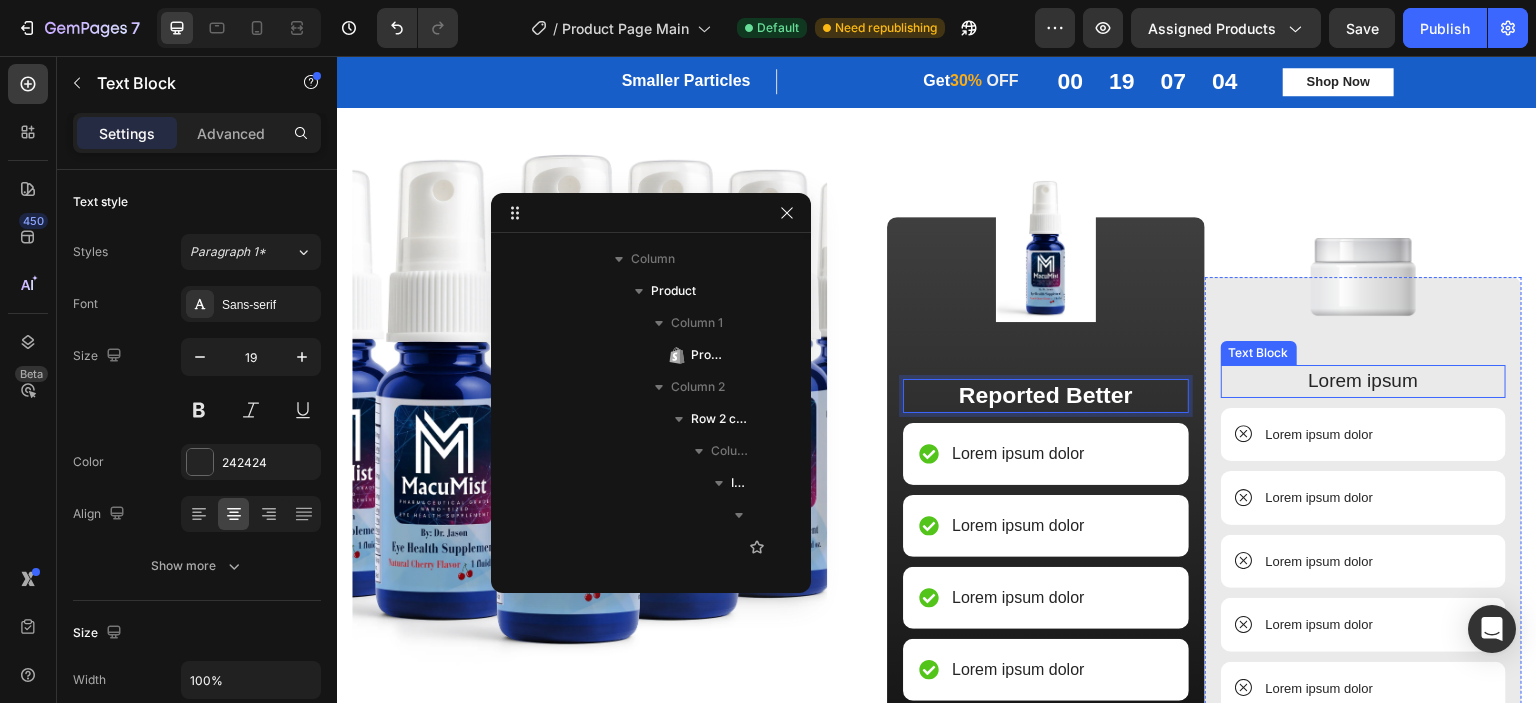 click on "Lorem ipsum" at bounding box center (1364, 381) 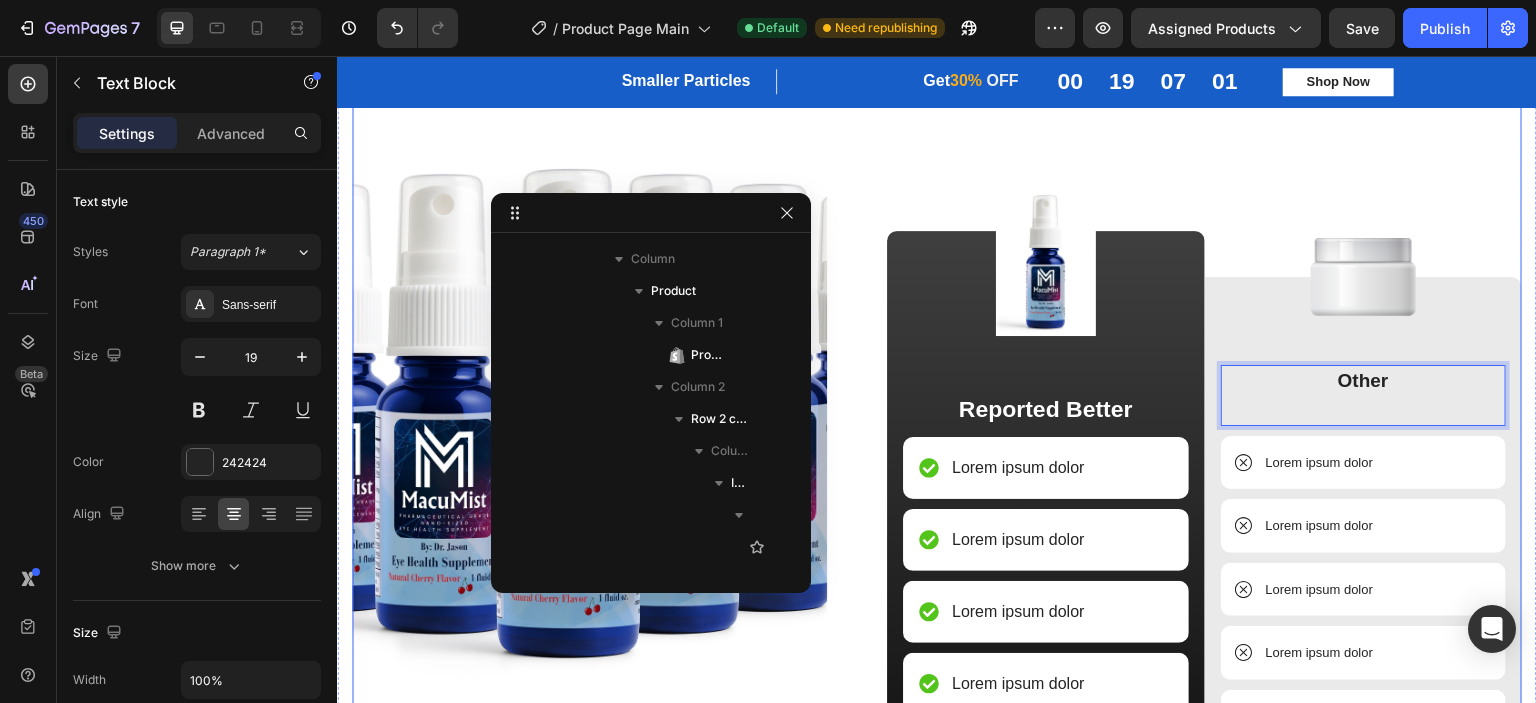 scroll, scrollTop: 4244, scrollLeft: 0, axis: vertical 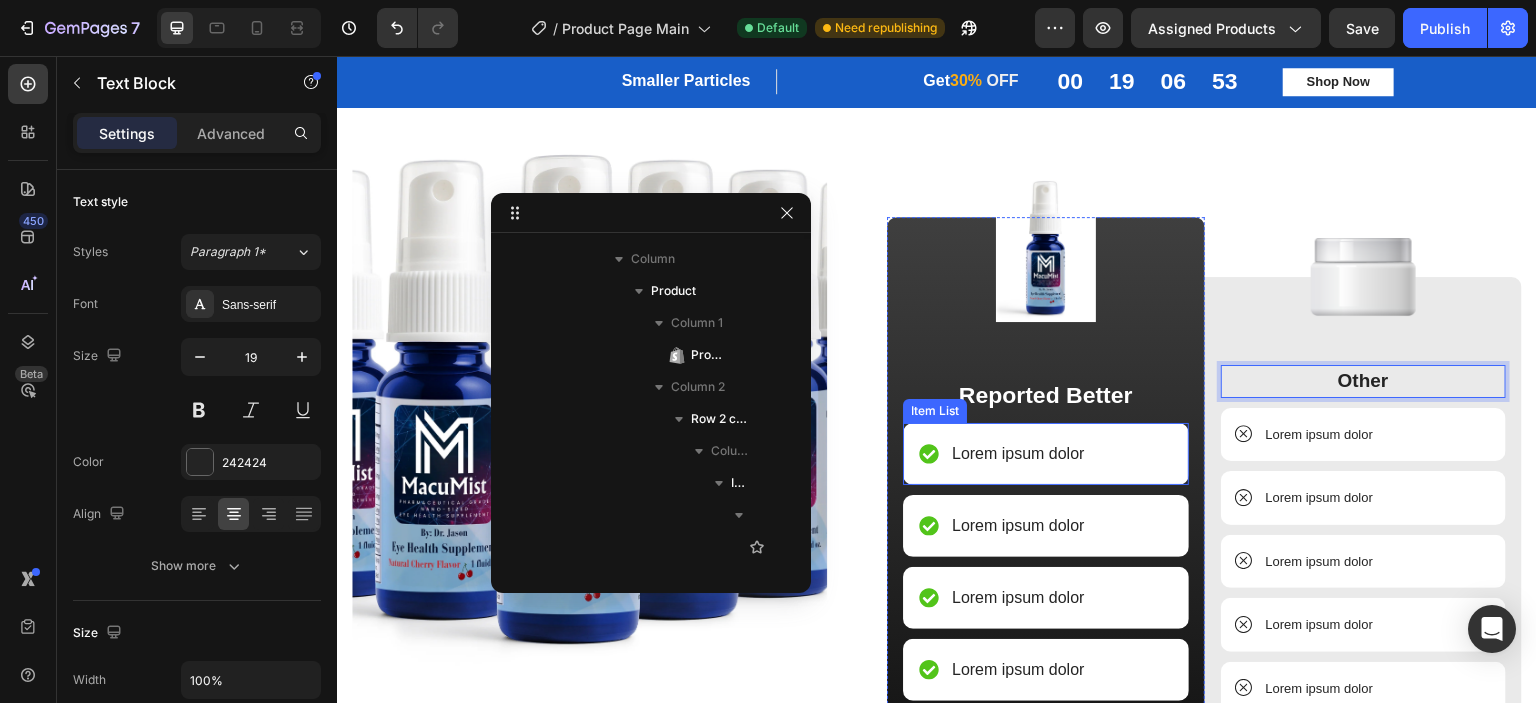 click on "Lorem ipsum dolor" at bounding box center [1018, 454] 